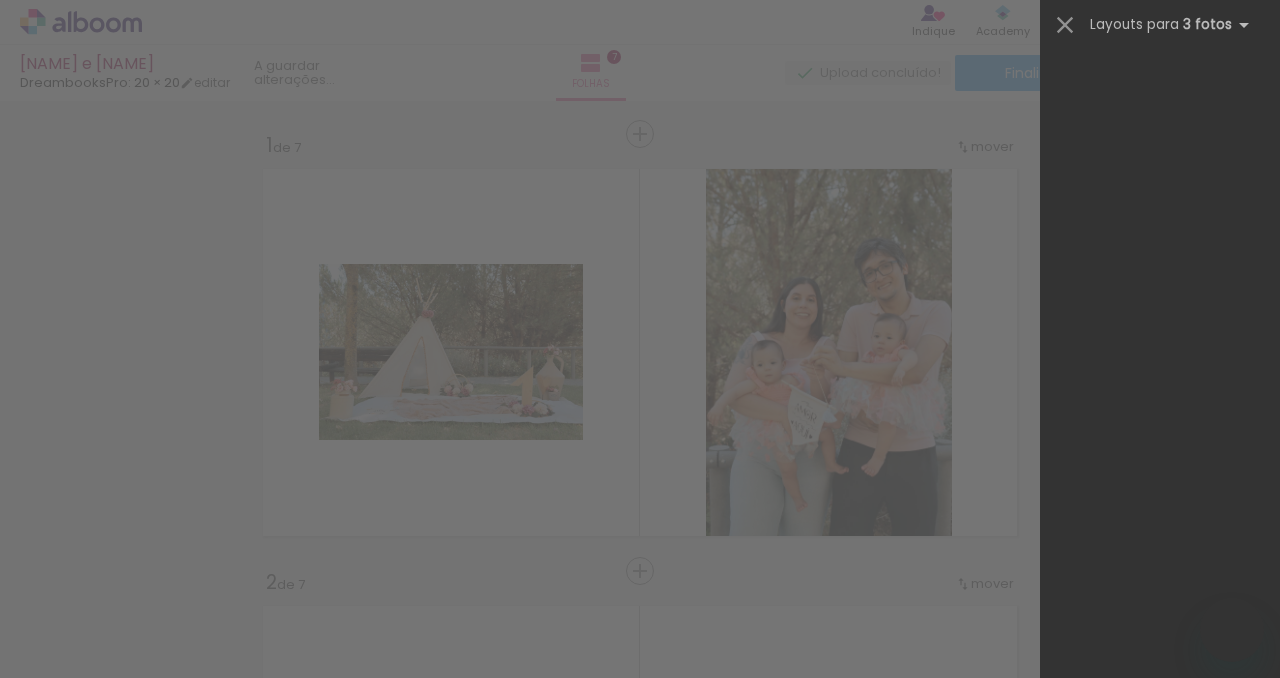 scroll, scrollTop: 0, scrollLeft: 0, axis: both 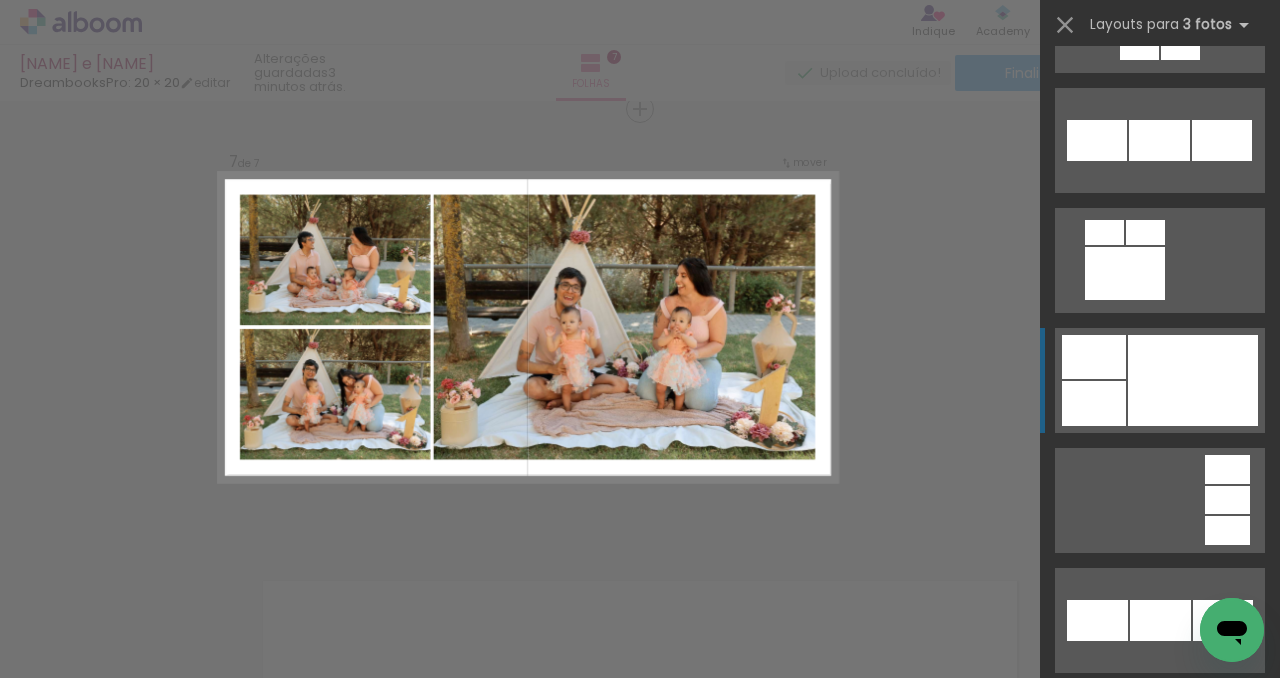 click at bounding box center [1125, 273] 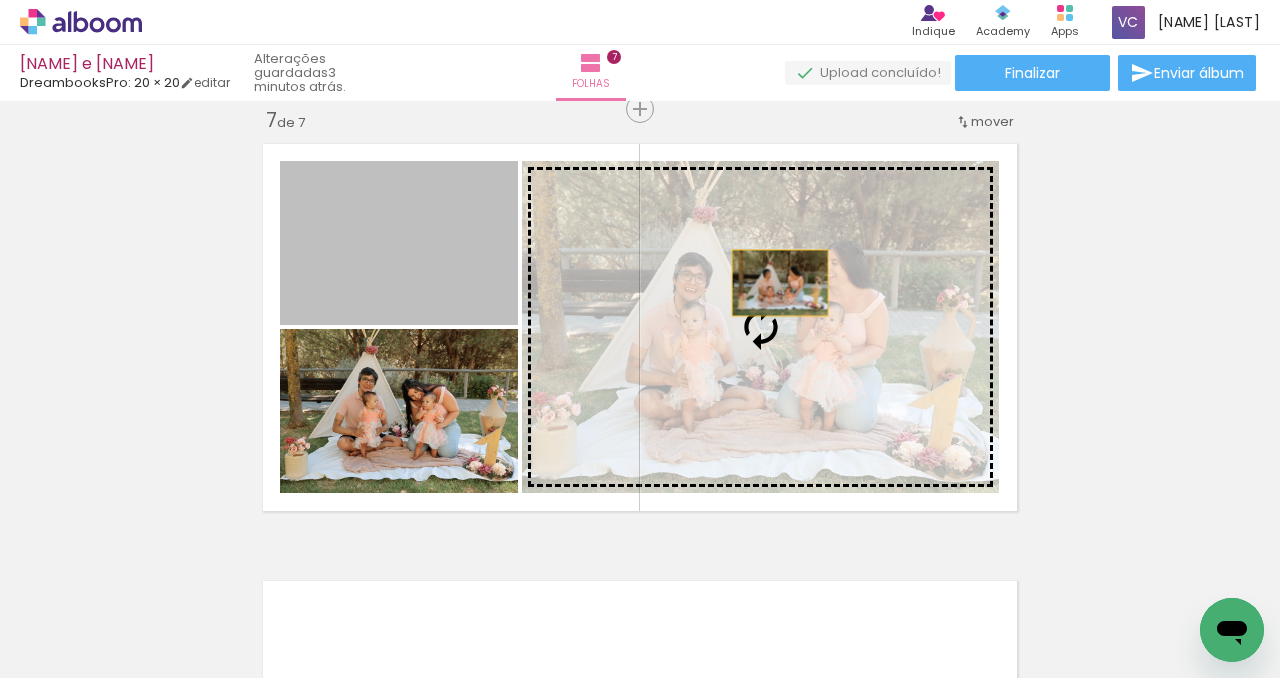 drag, startPoint x: 410, startPoint y: 283, endPoint x: 780, endPoint y: 282, distance: 370.00134 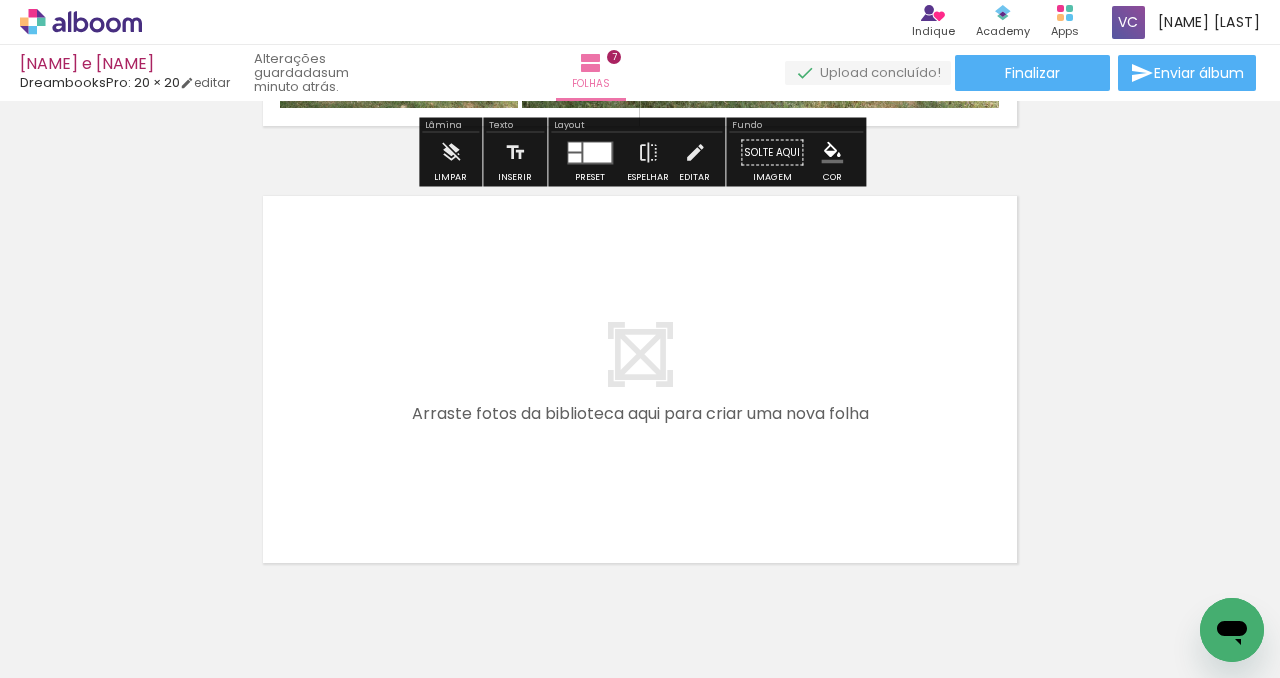 scroll, scrollTop: 3051, scrollLeft: 0, axis: vertical 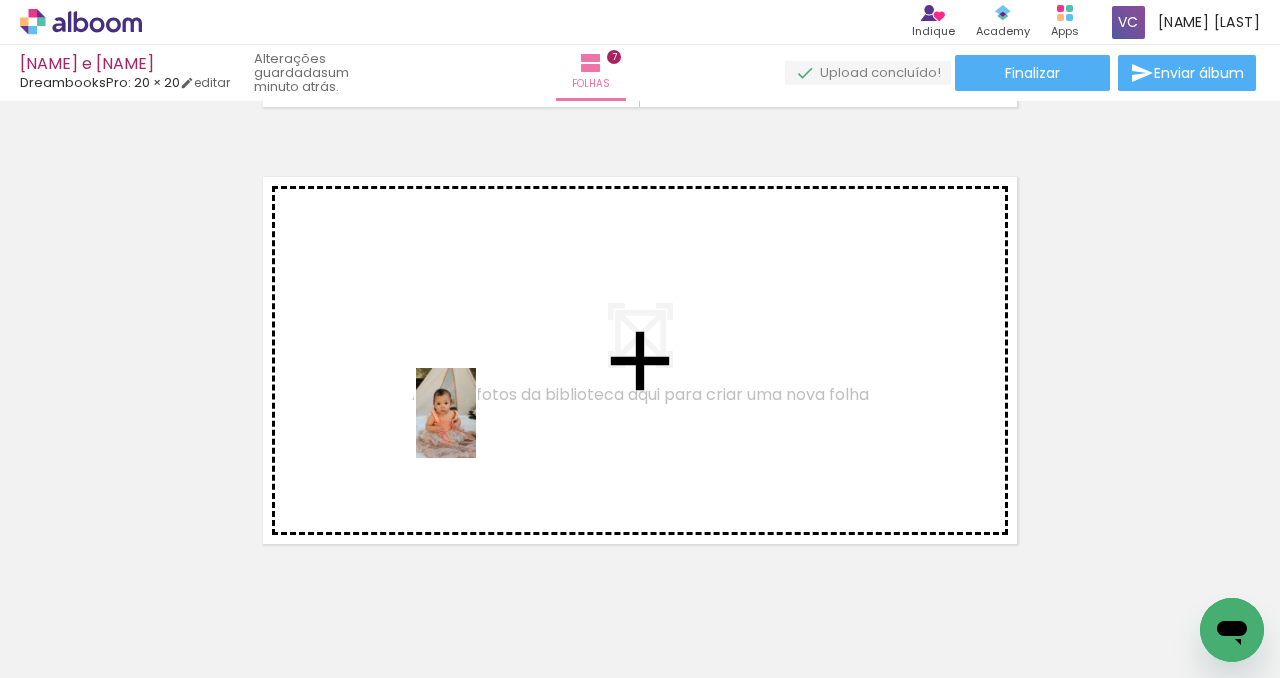 drag, startPoint x: 499, startPoint y: 616, endPoint x: 476, endPoint y: 428, distance: 189.40169 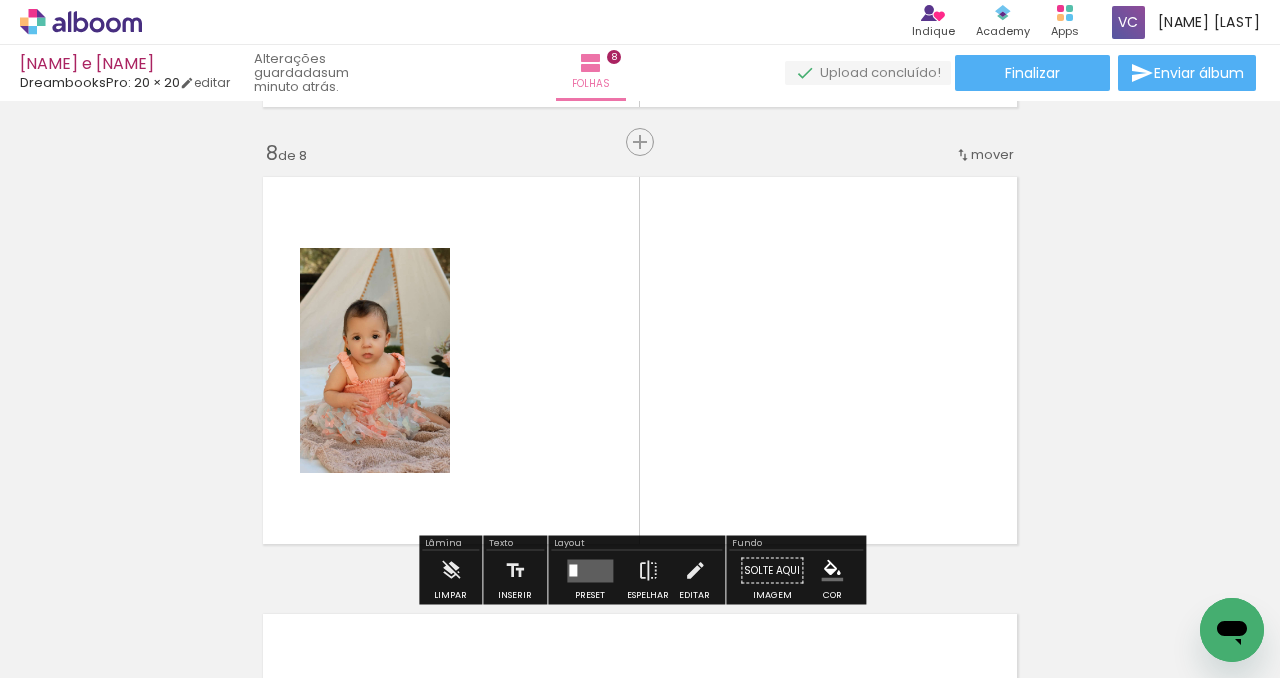 scroll, scrollTop: 3084, scrollLeft: 0, axis: vertical 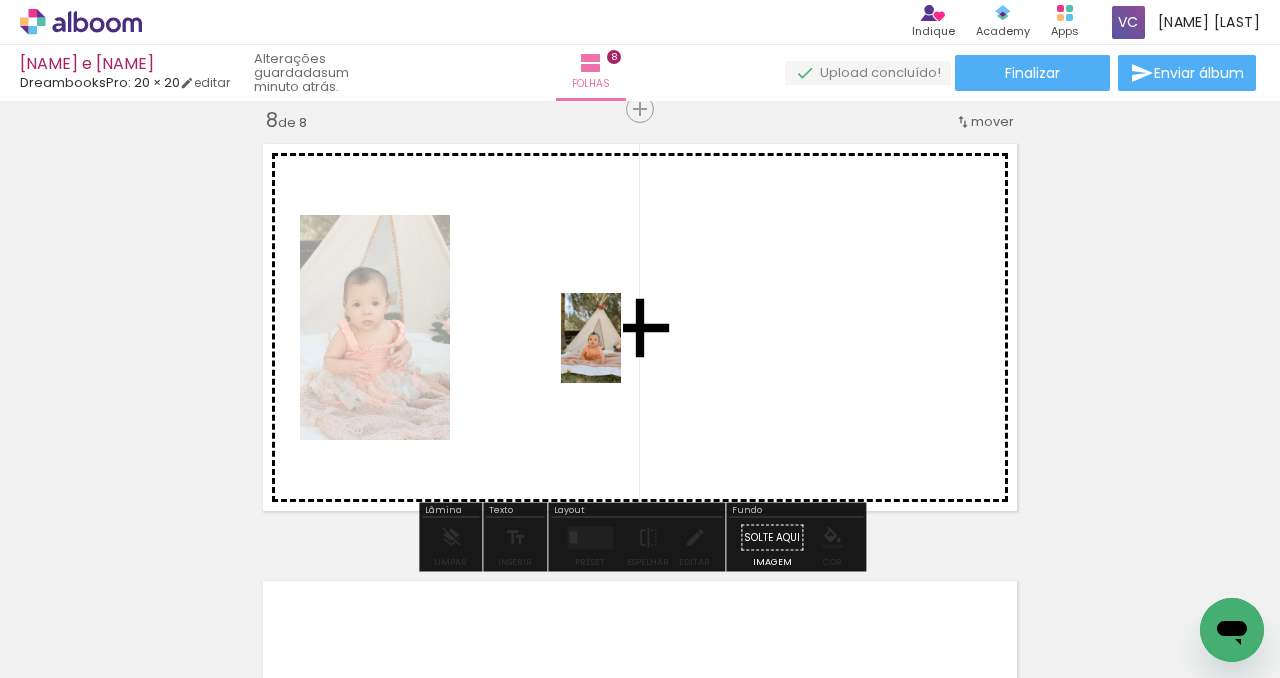 drag, startPoint x: 617, startPoint y: 623, endPoint x: 620, endPoint y: 343, distance: 280.01608 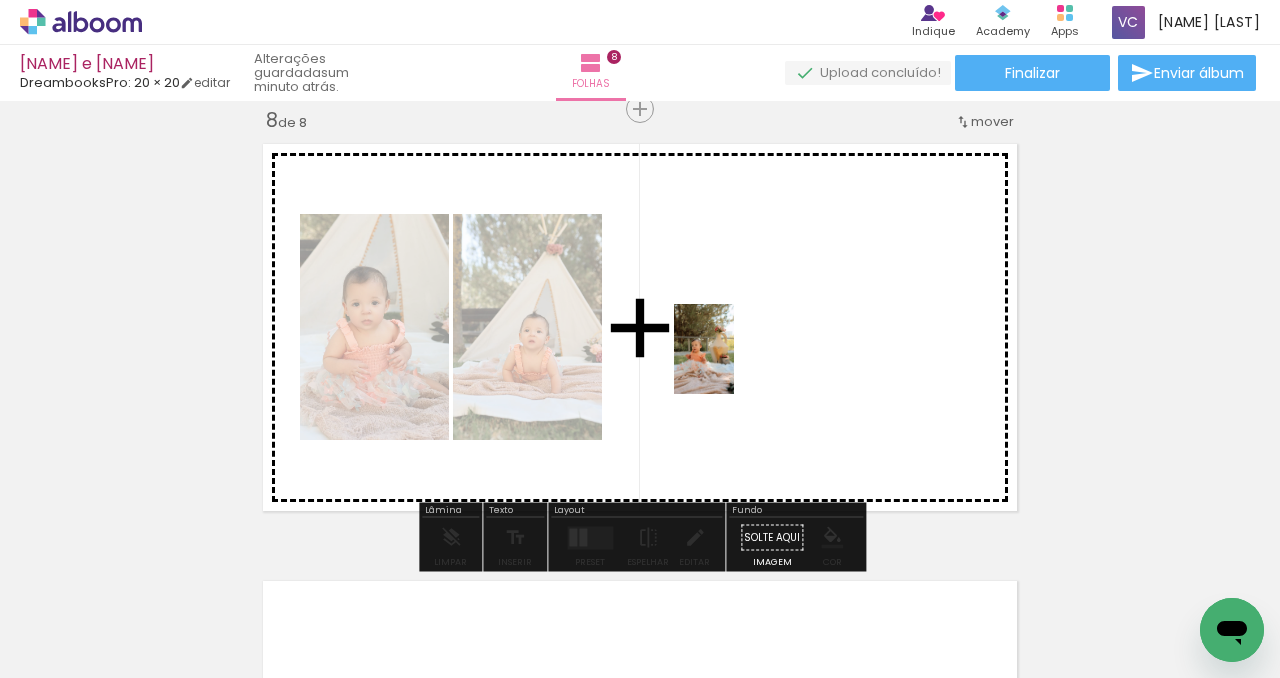 drag, startPoint x: 732, startPoint y: 625, endPoint x: 734, endPoint y: 364, distance: 261.00766 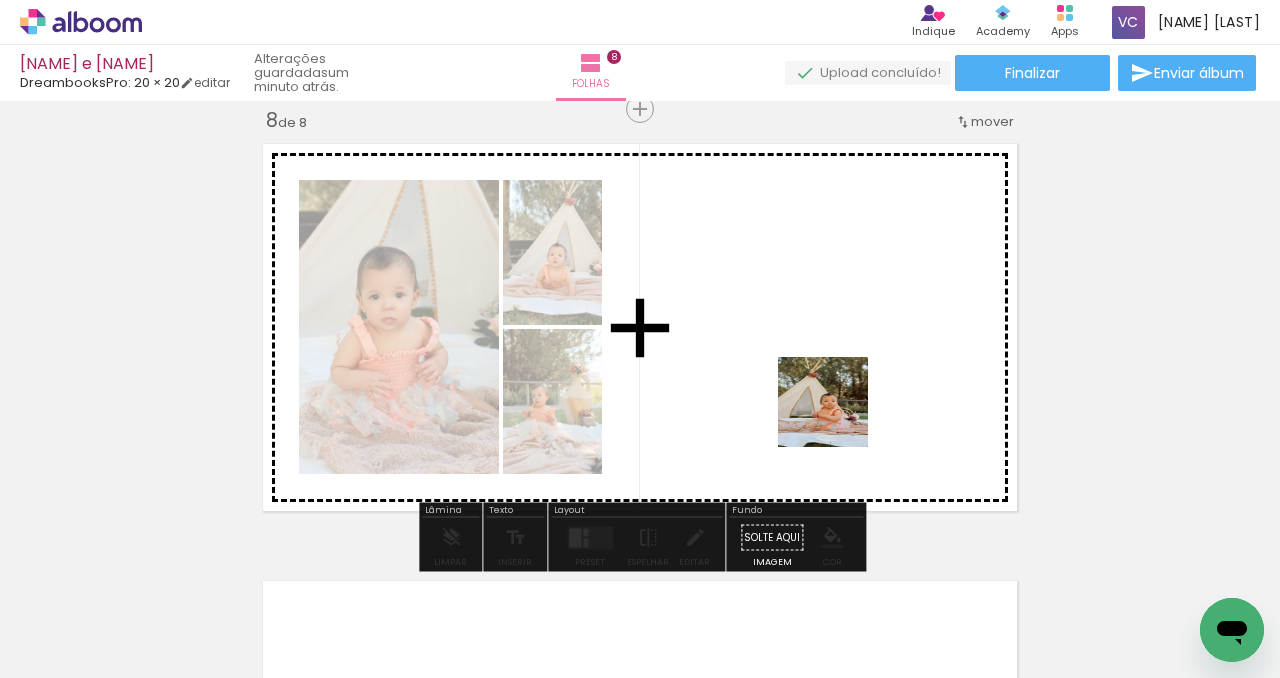 drag, startPoint x: 842, startPoint y: 642, endPoint x: 830, endPoint y: 366, distance: 276.26074 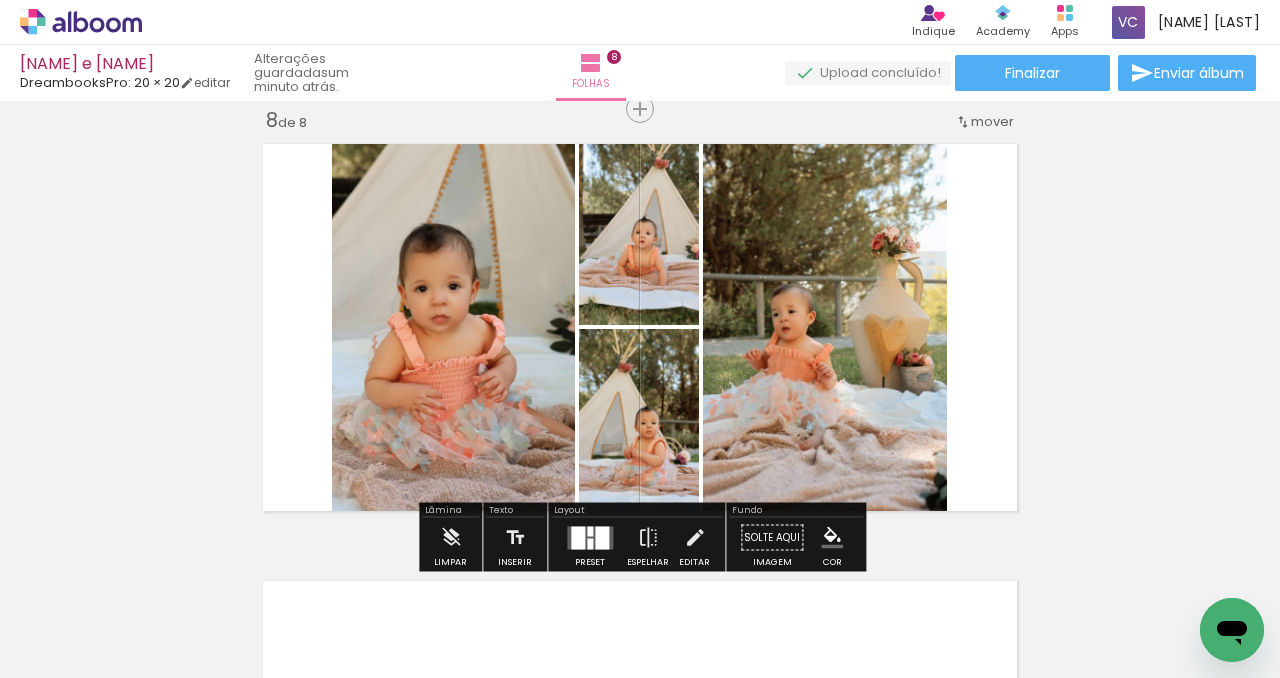click at bounding box center (602, 537) 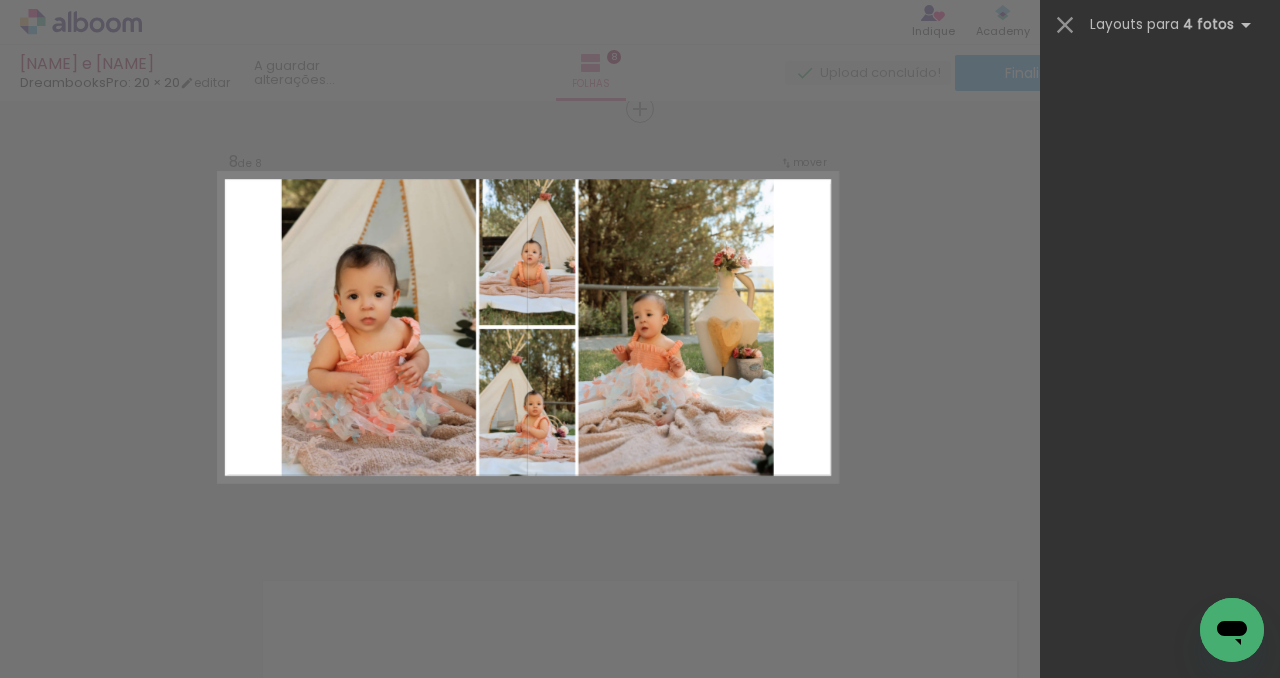 scroll, scrollTop: 0, scrollLeft: 0, axis: both 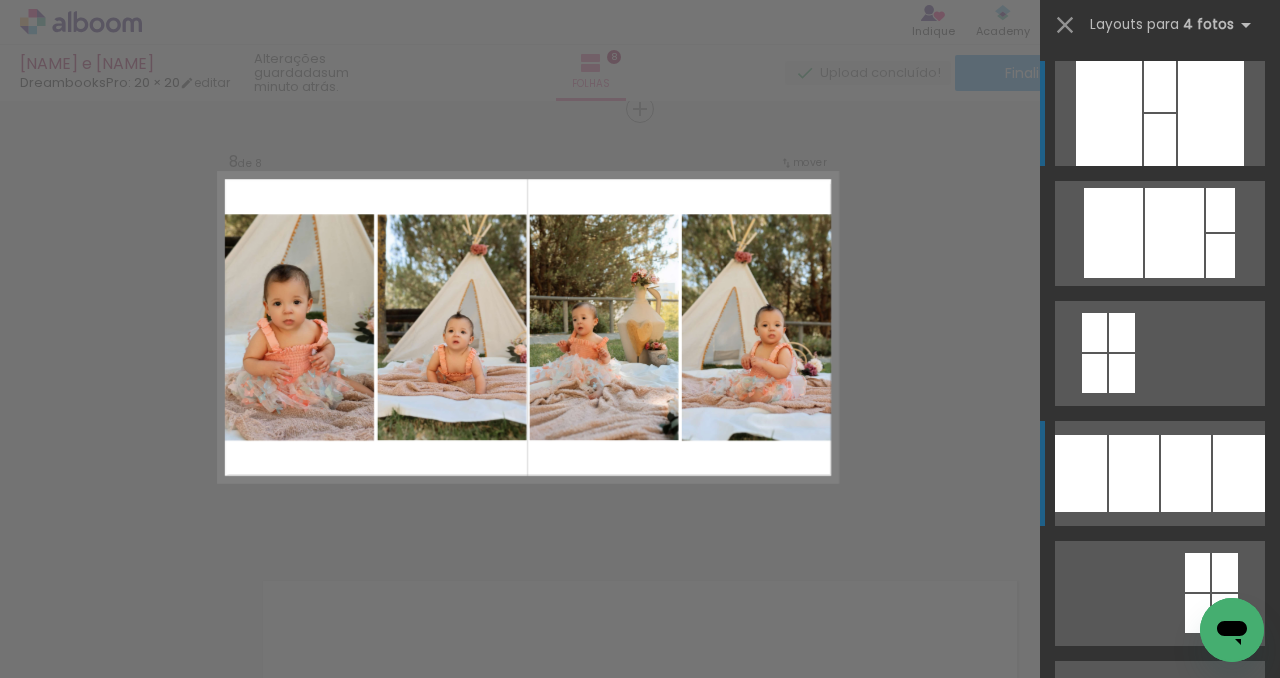 click at bounding box center (1220, 210) 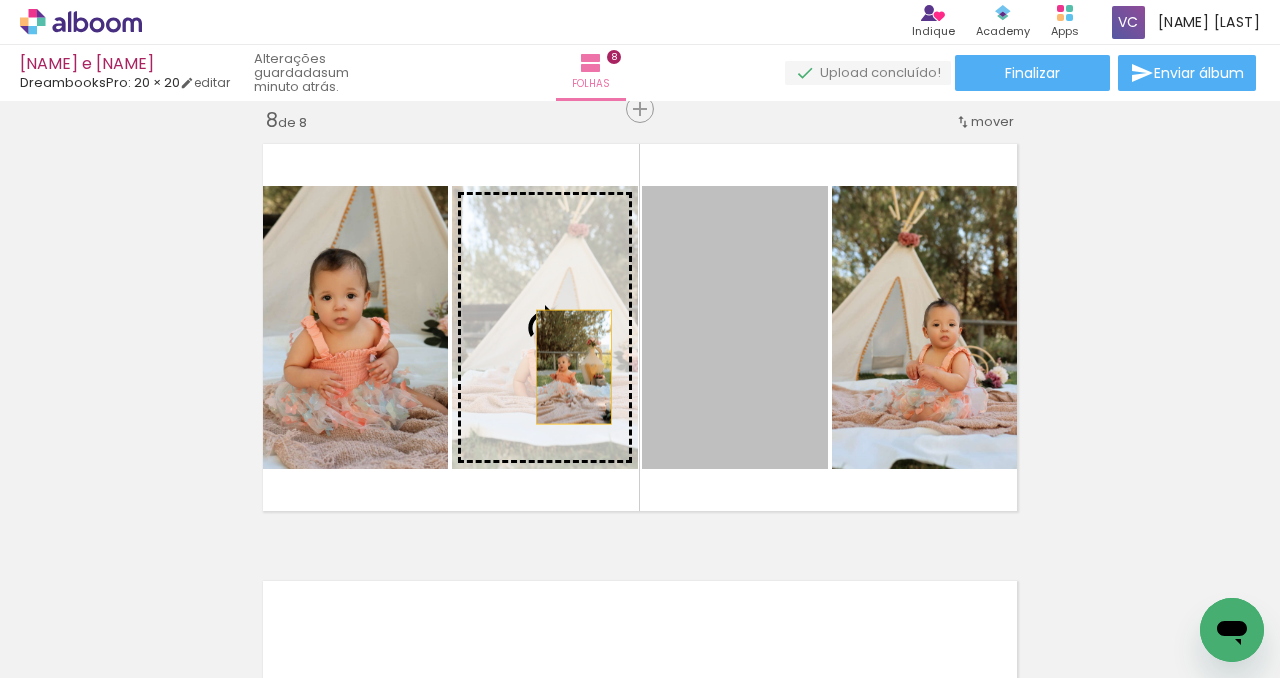 drag, startPoint x: 755, startPoint y: 368, endPoint x: 574, endPoint y: 363, distance: 181.06905 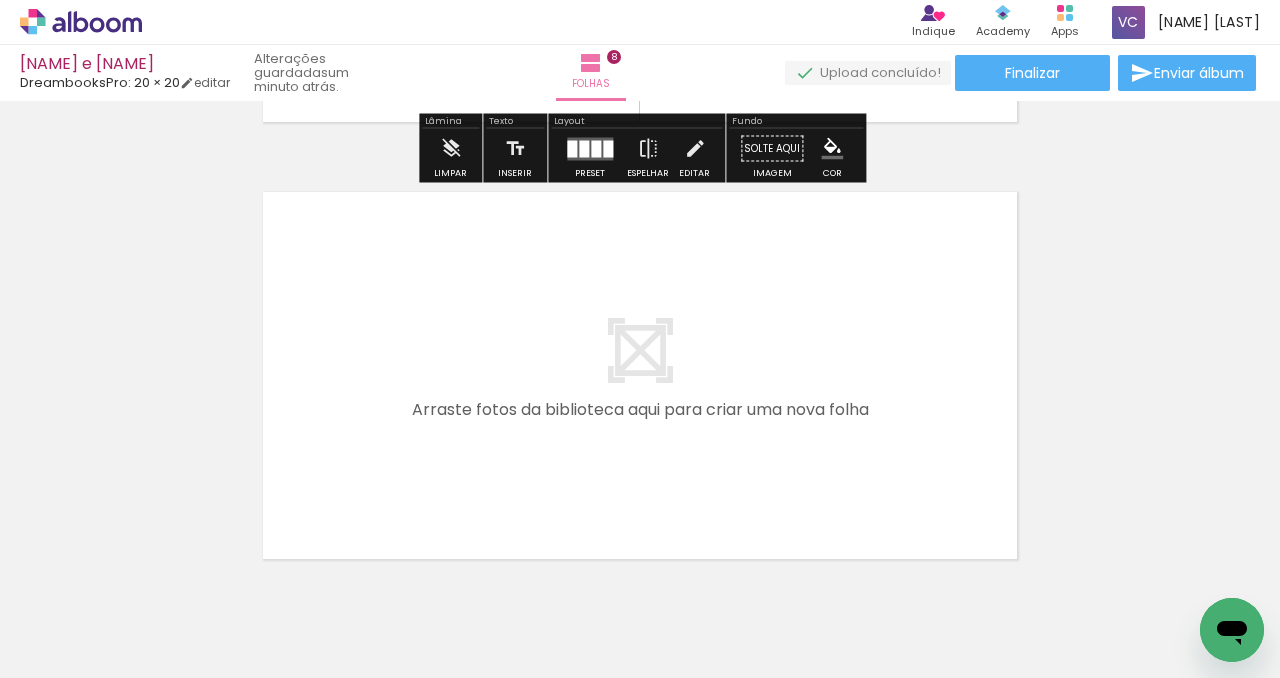 scroll, scrollTop: 3475, scrollLeft: 0, axis: vertical 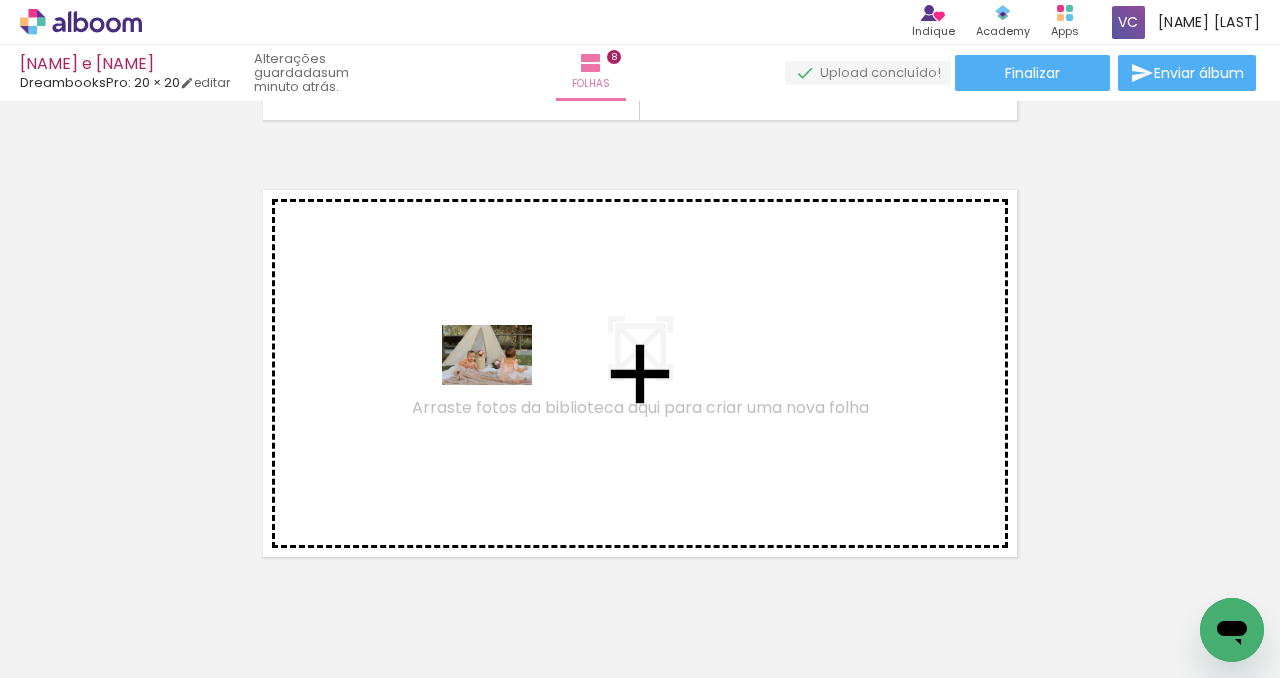 drag, startPoint x: 547, startPoint y: 624, endPoint x: 502, endPoint y: 385, distance: 243.19951 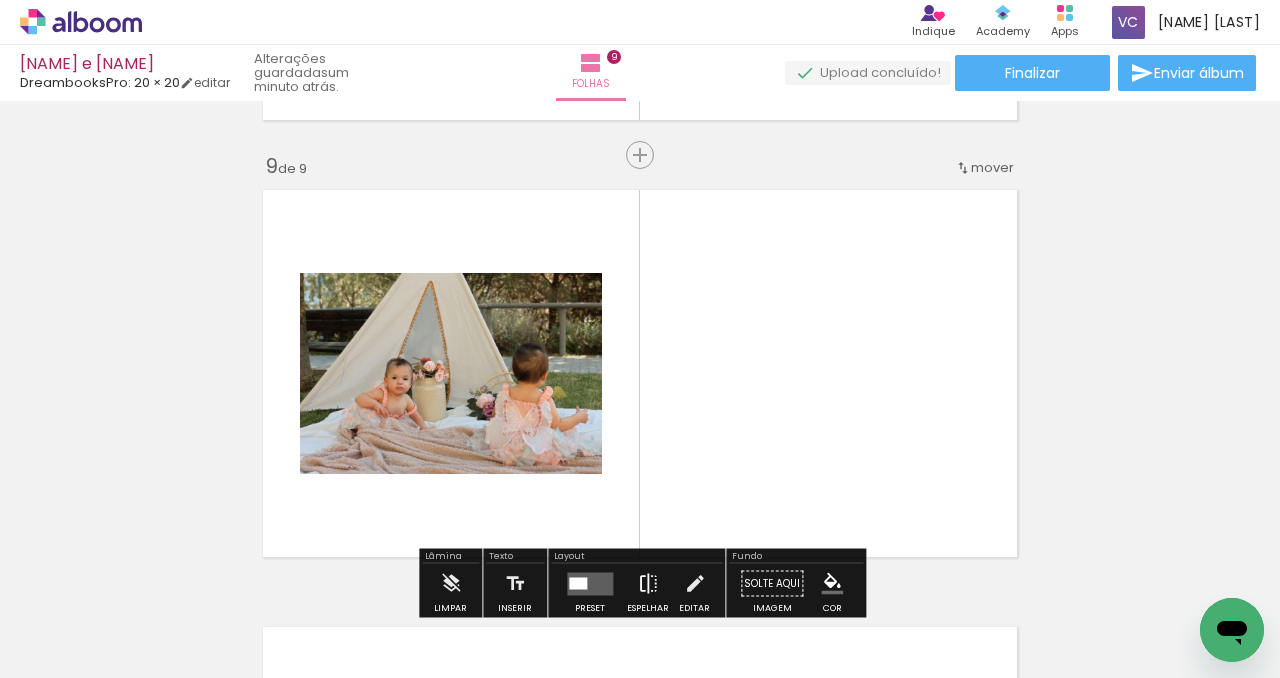 scroll, scrollTop: 3521, scrollLeft: 0, axis: vertical 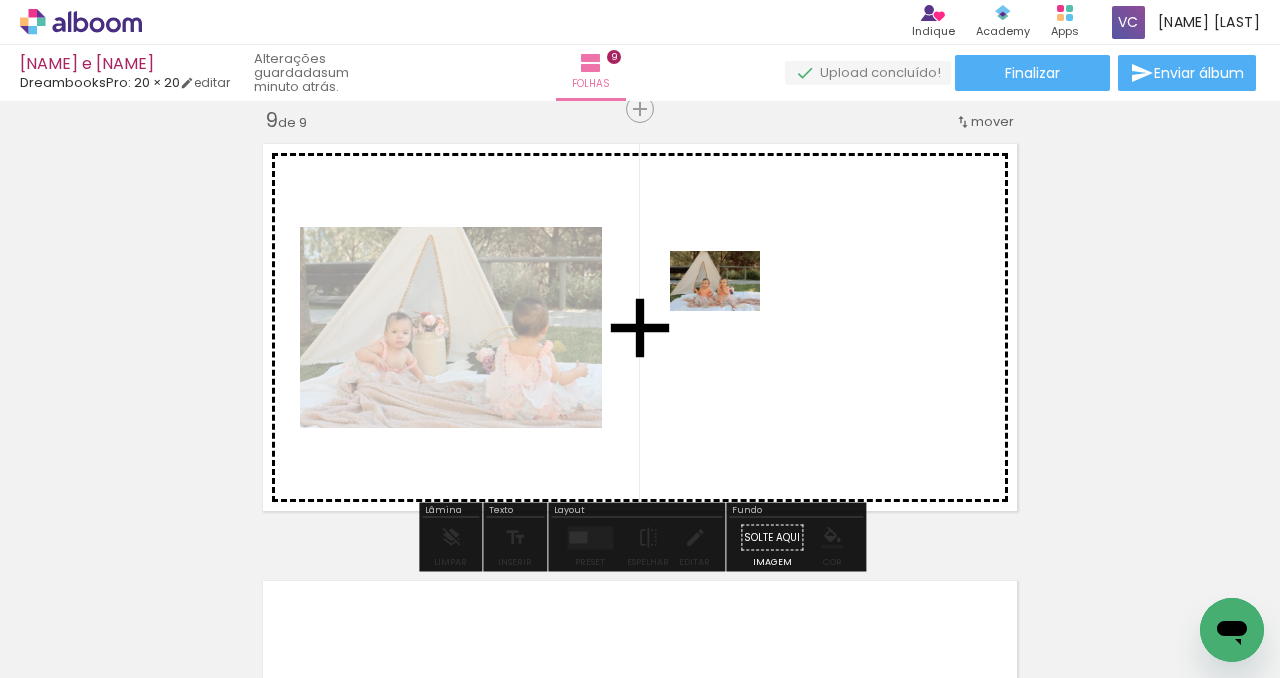 drag, startPoint x: 672, startPoint y: 631, endPoint x: 731, endPoint y: 309, distance: 327.36066 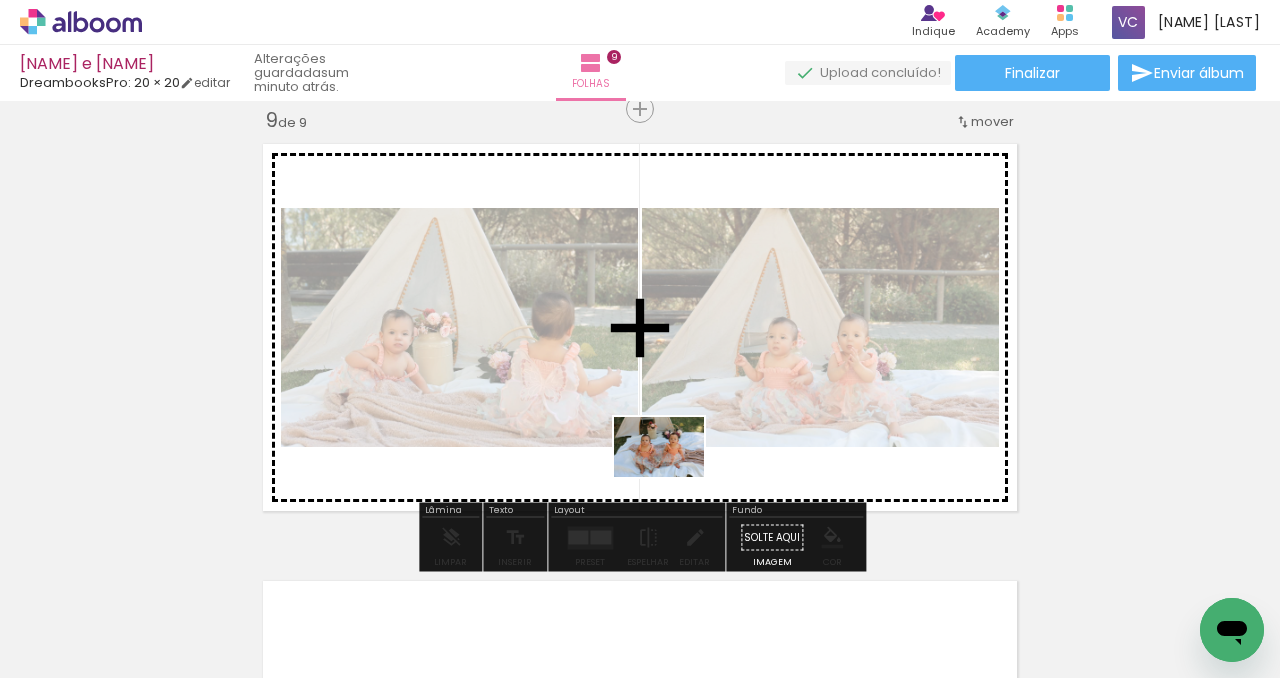 drag, startPoint x: 781, startPoint y: 627, endPoint x: 674, endPoint y: 477, distance: 184.25255 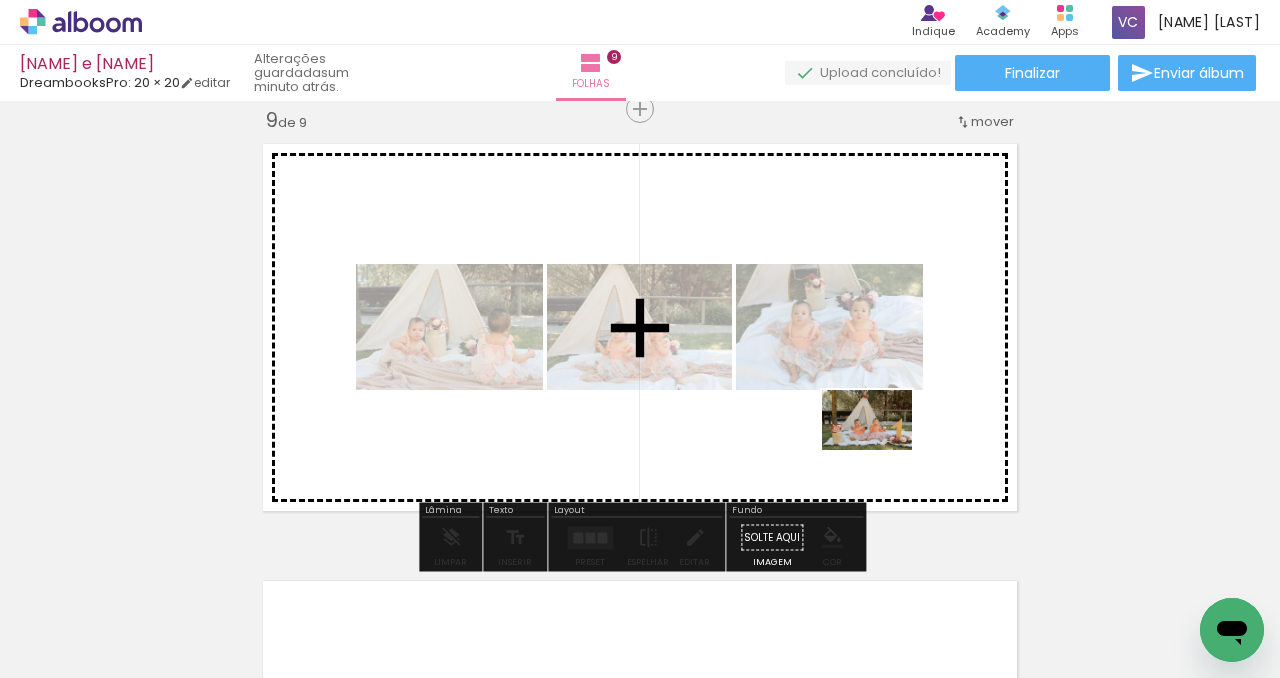 drag, startPoint x: 881, startPoint y: 614, endPoint x: 883, endPoint y: 440, distance: 174.01149 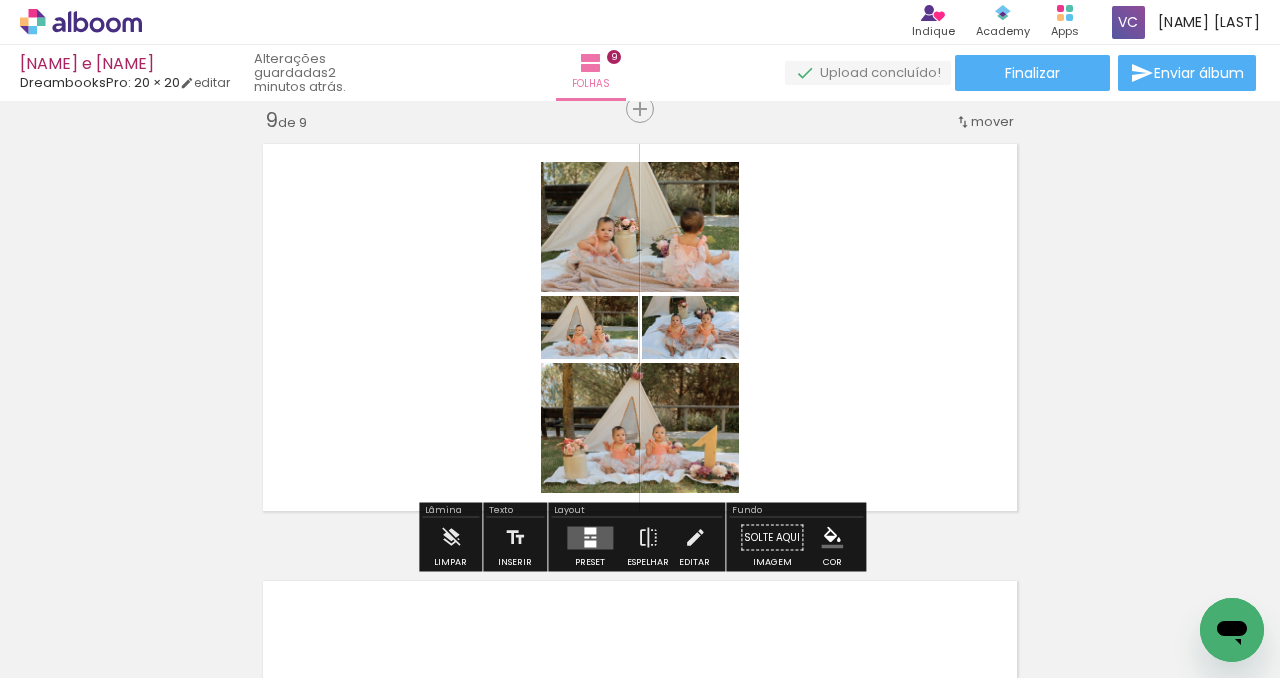 click at bounding box center [590, 543] 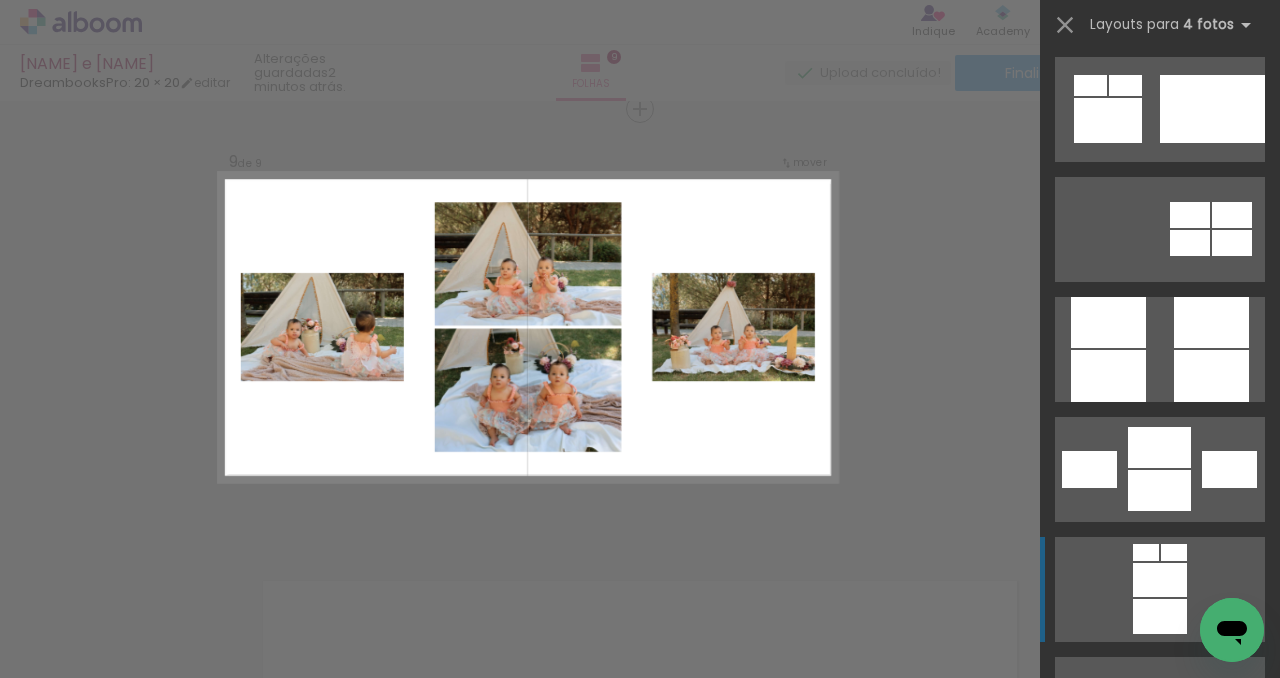 scroll, scrollTop: 6732, scrollLeft: 0, axis: vertical 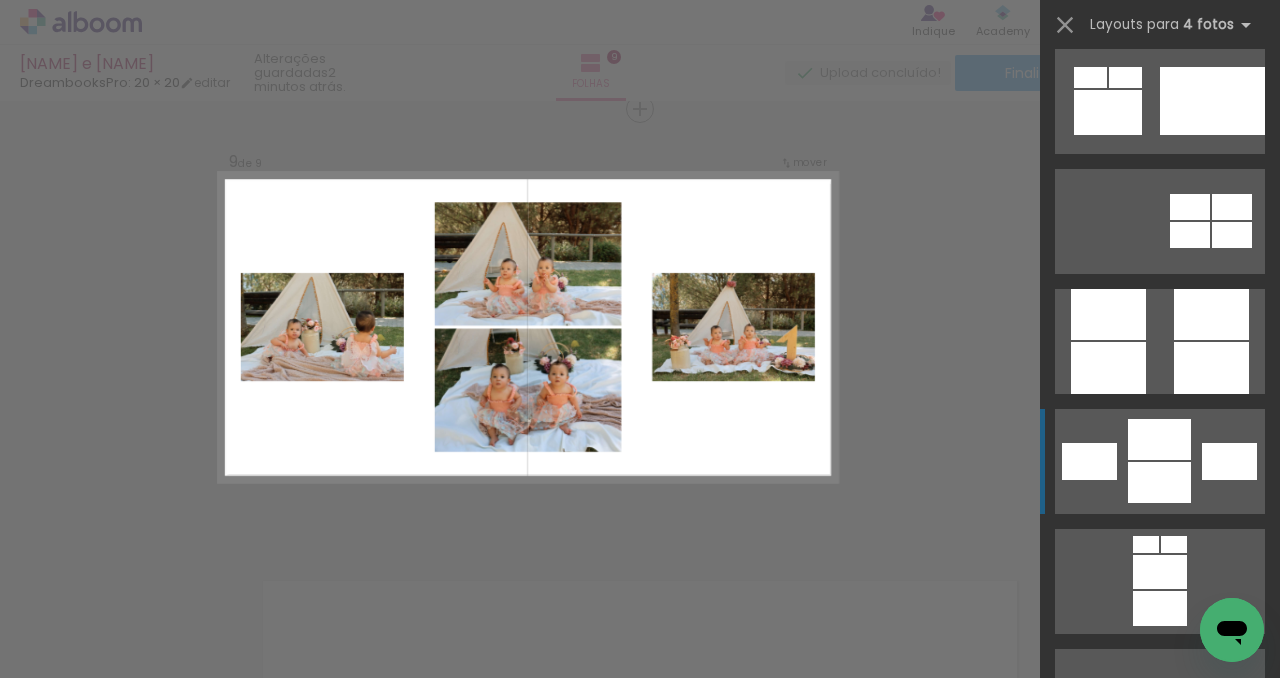 click at bounding box center [1179, 941] 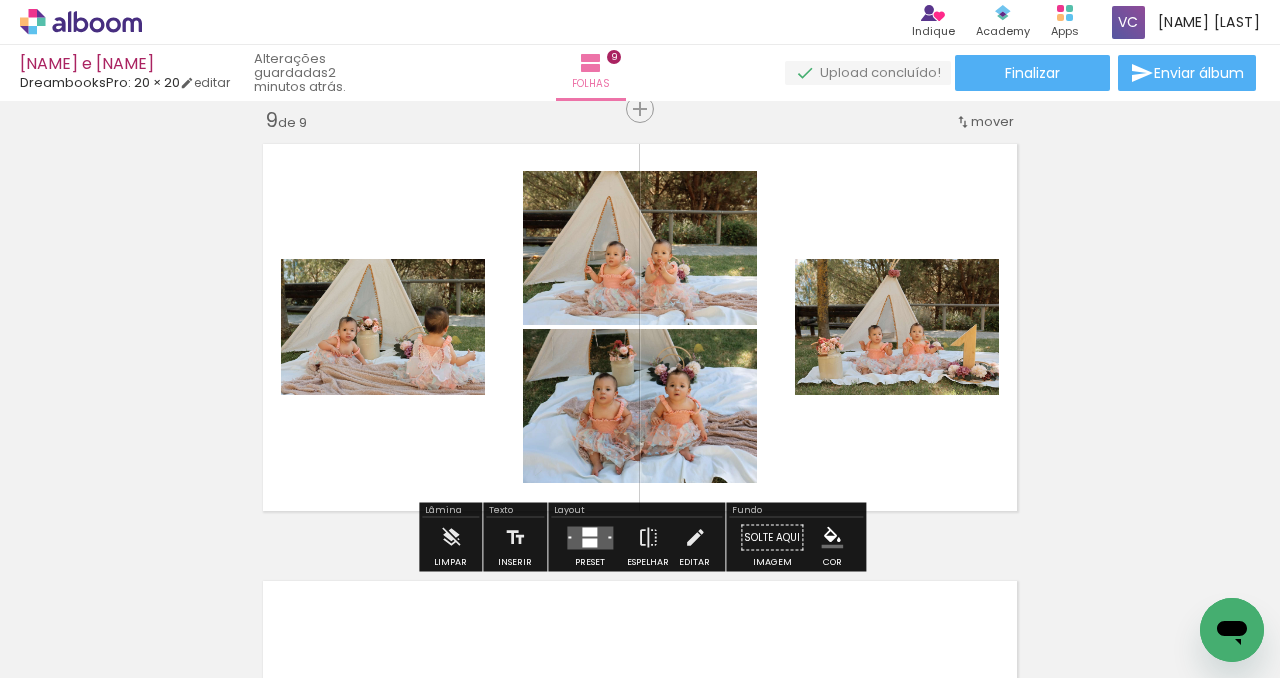 click at bounding box center (589, 531) 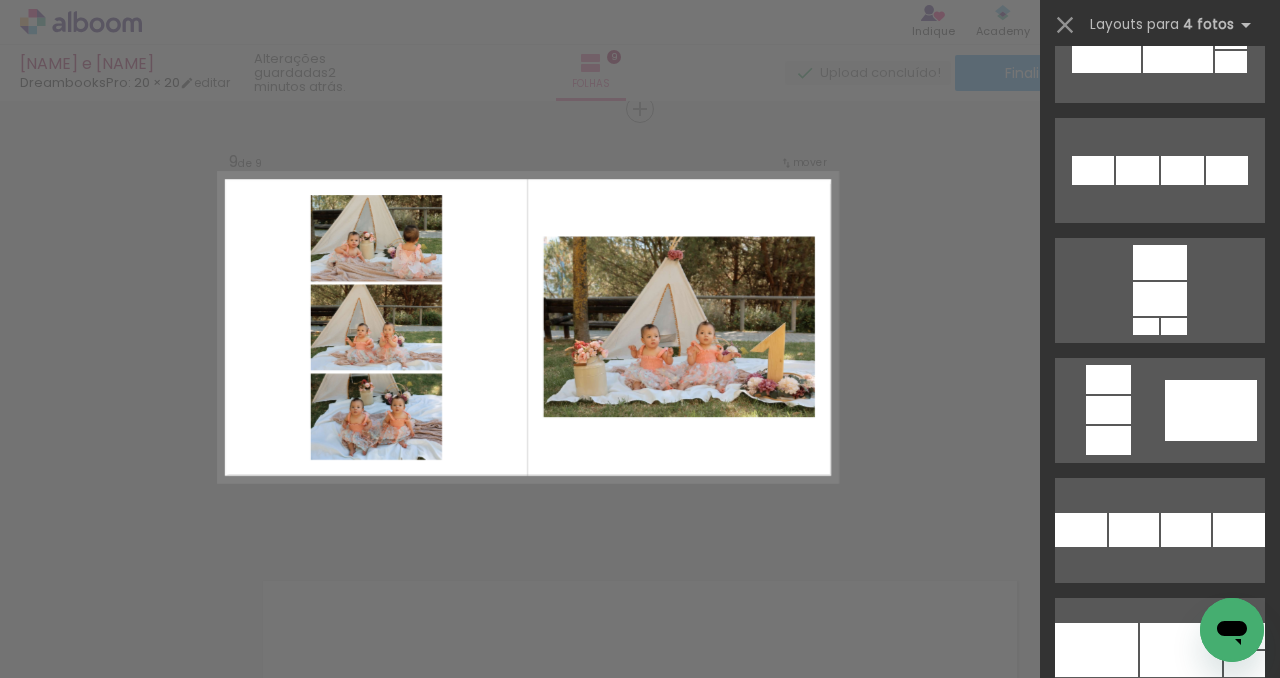 scroll, scrollTop: 7722, scrollLeft: 0, axis: vertical 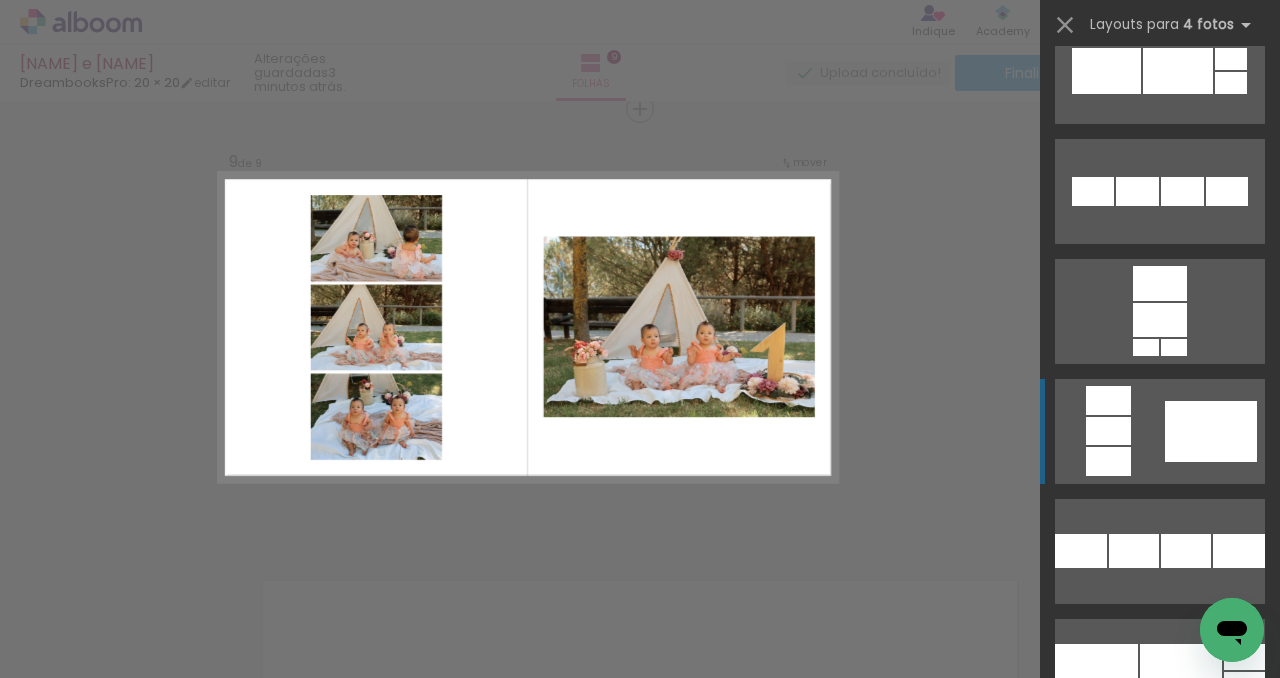click at bounding box center [1211, 431] 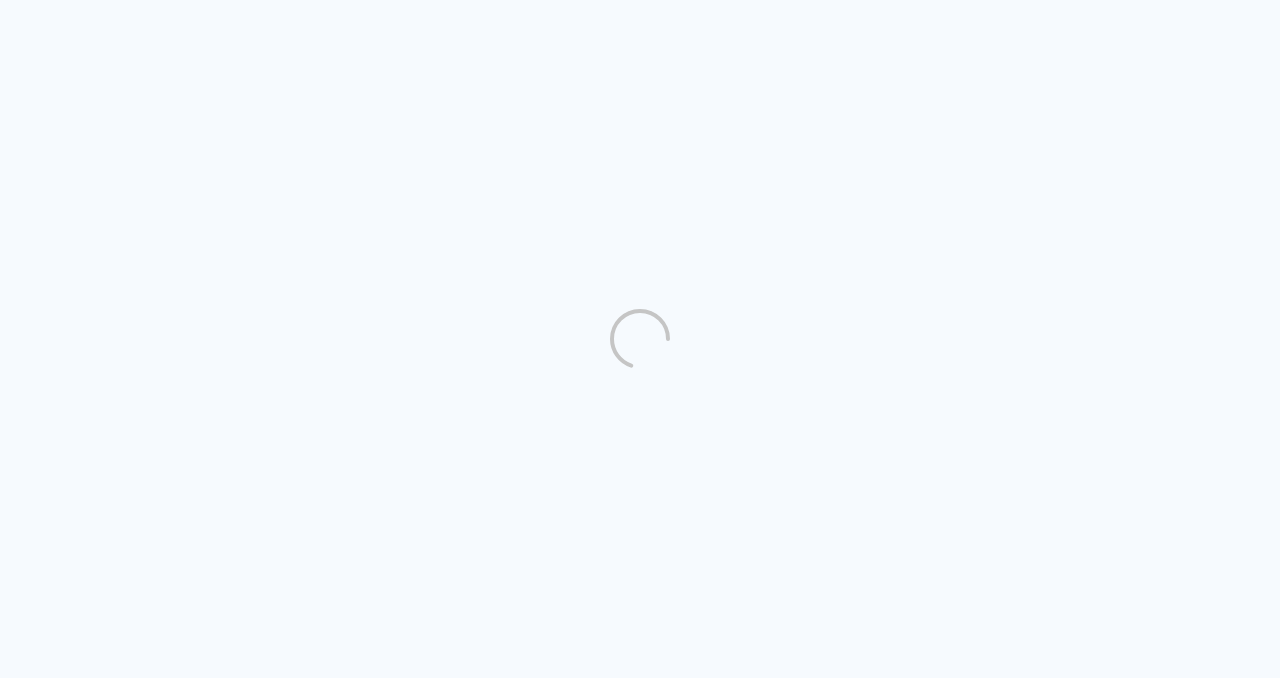 scroll, scrollTop: 0, scrollLeft: 0, axis: both 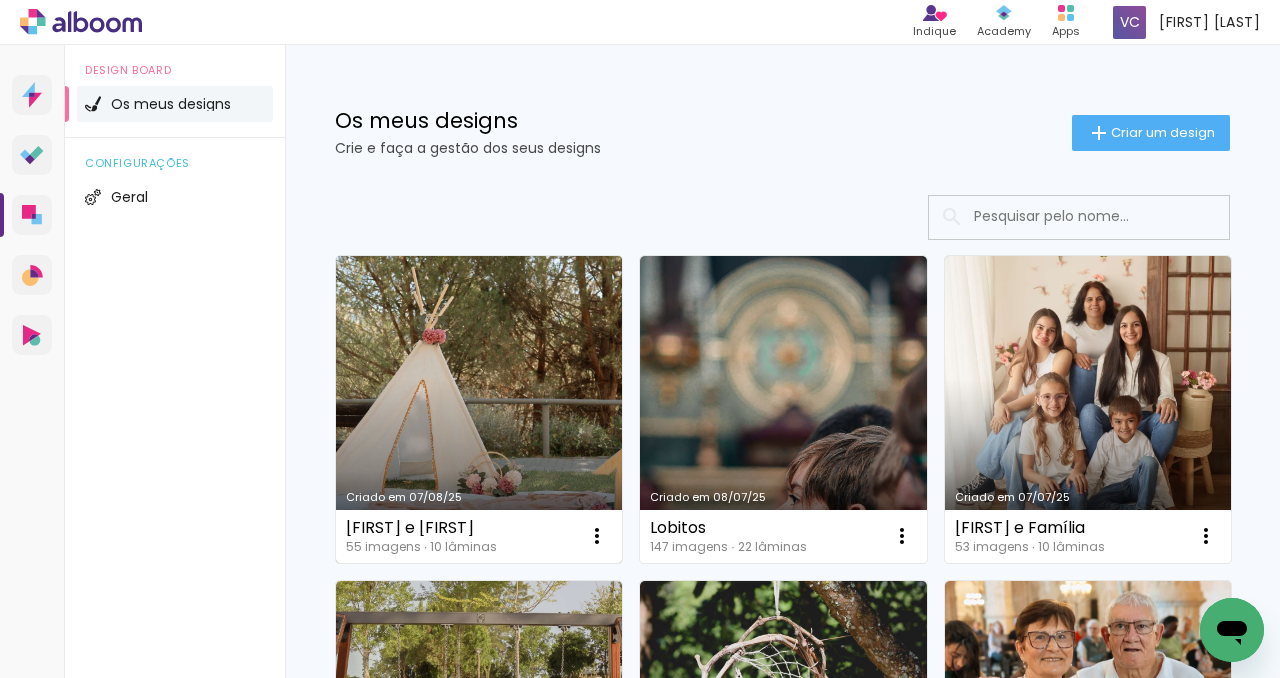 click on "Criado em 07/08/25" at bounding box center [479, 409] 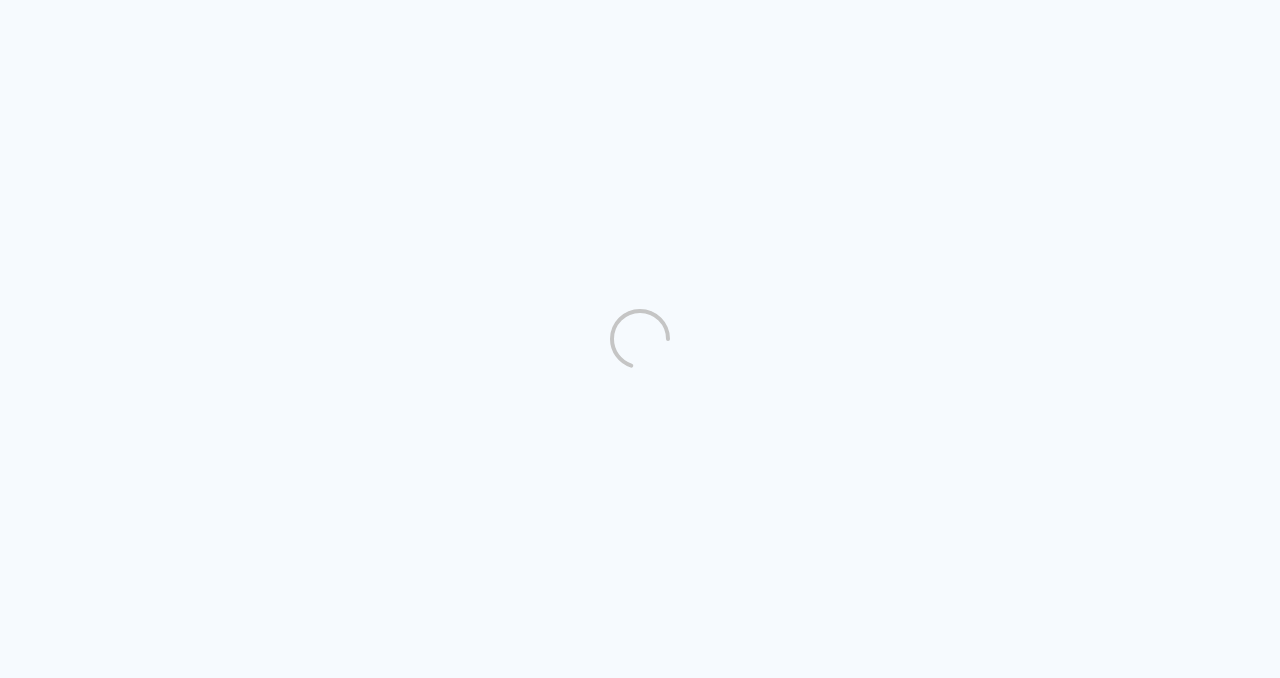 scroll, scrollTop: 0, scrollLeft: 0, axis: both 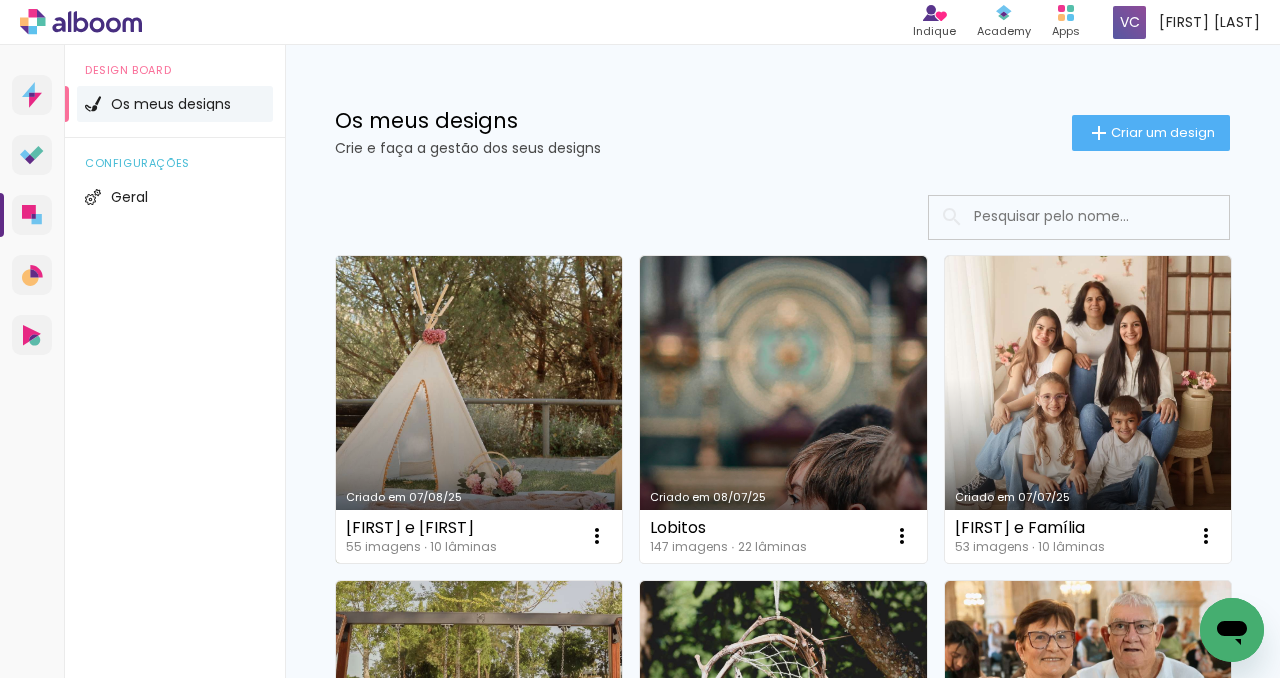 click on "Criado em 07/08/25" at bounding box center (479, 409) 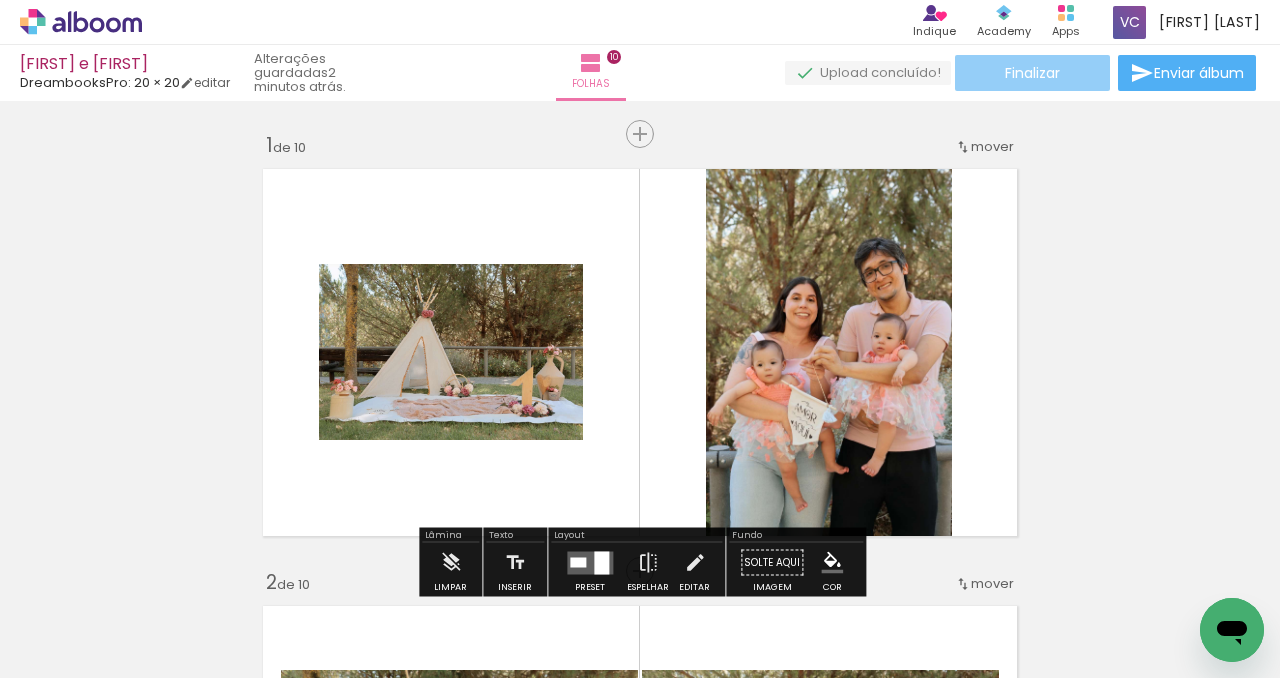 click on "Finalizar" 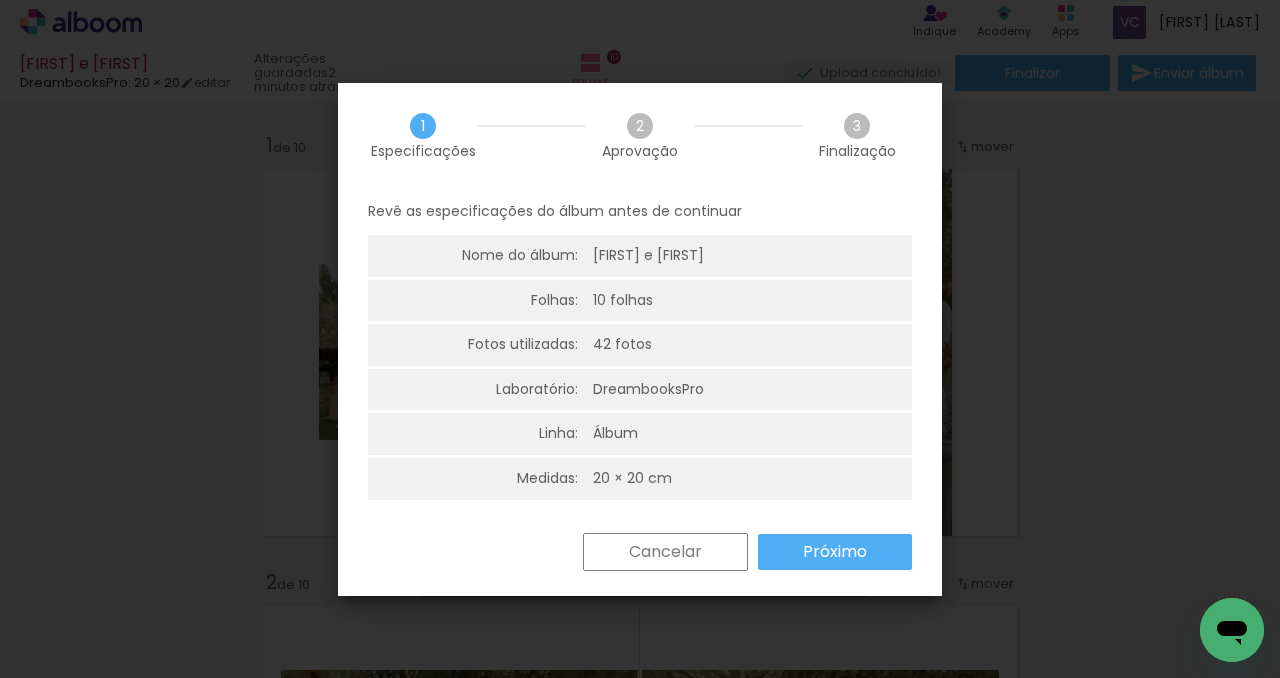 click on "Próximo" at bounding box center (0, 0) 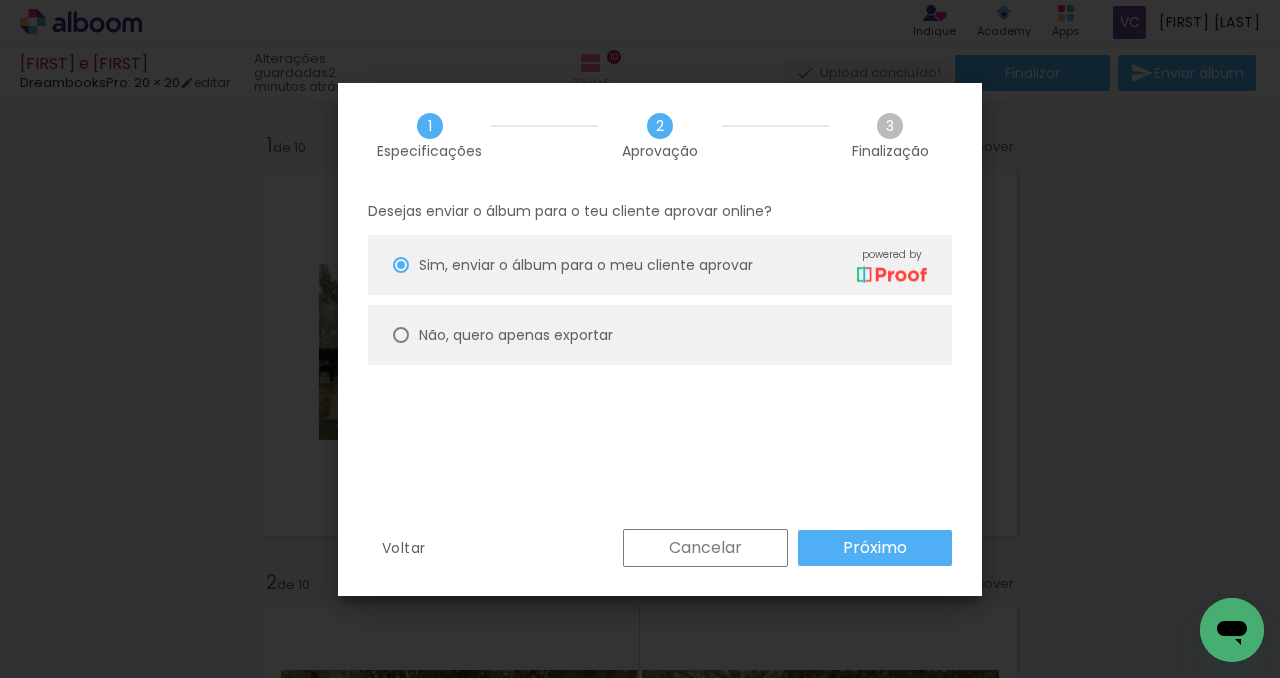 click on "Próximo" at bounding box center (875, 548) 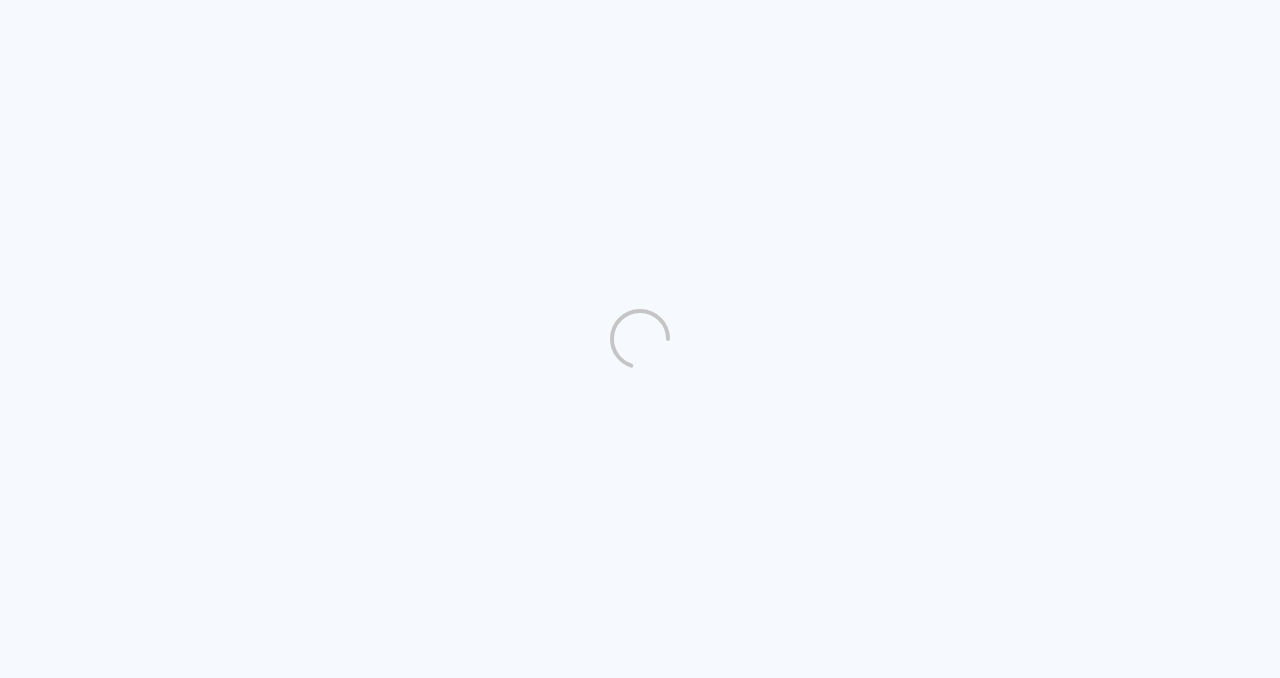 scroll, scrollTop: 0, scrollLeft: 0, axis: both 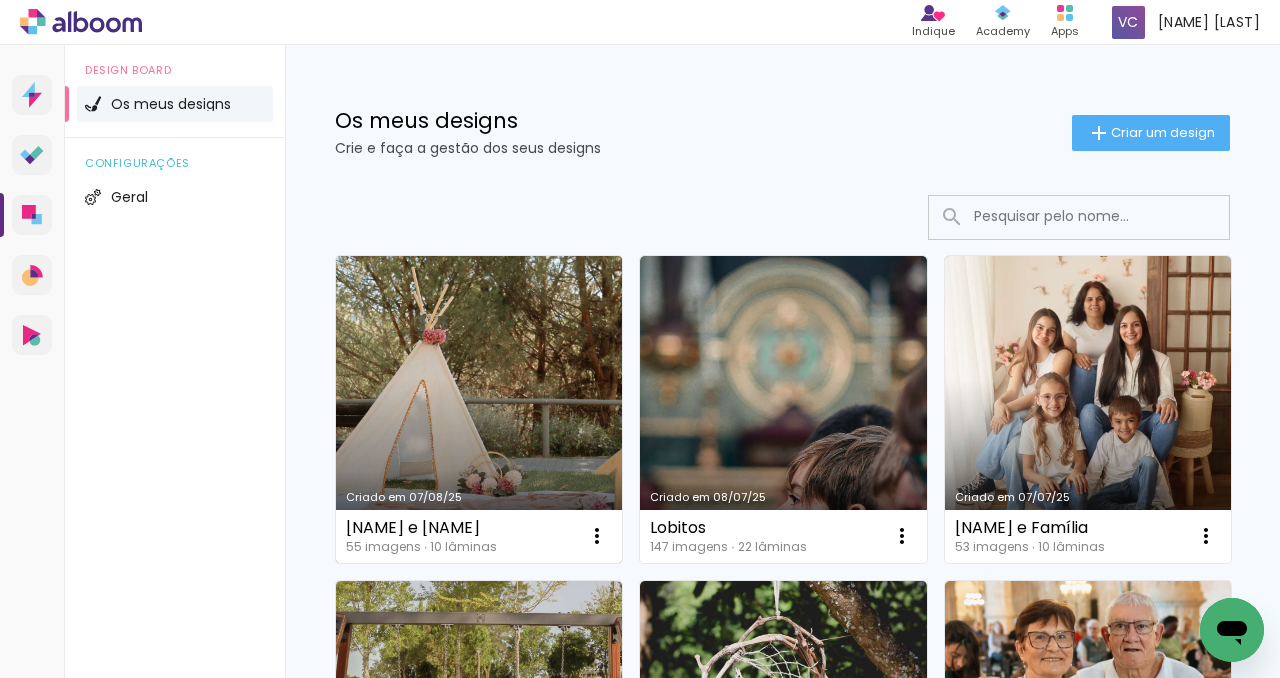 click on "Criado em 07/08/25" at bounding box center (479, 409) 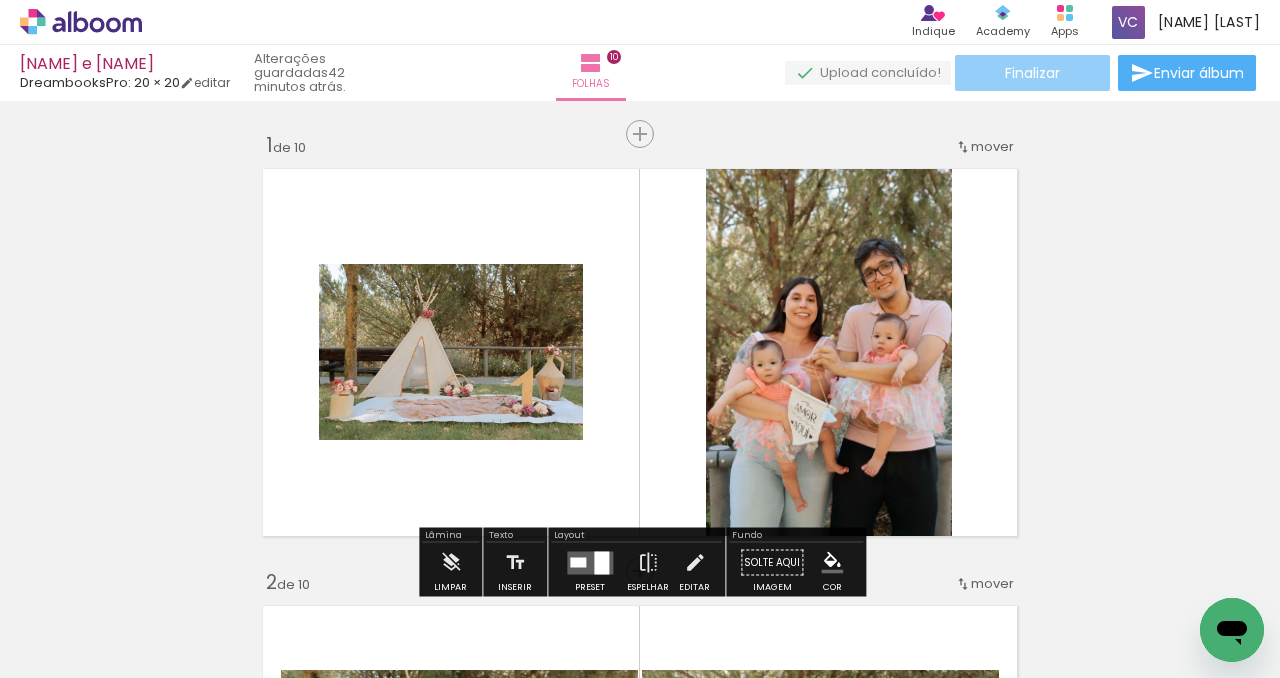 click on "Finalizar" 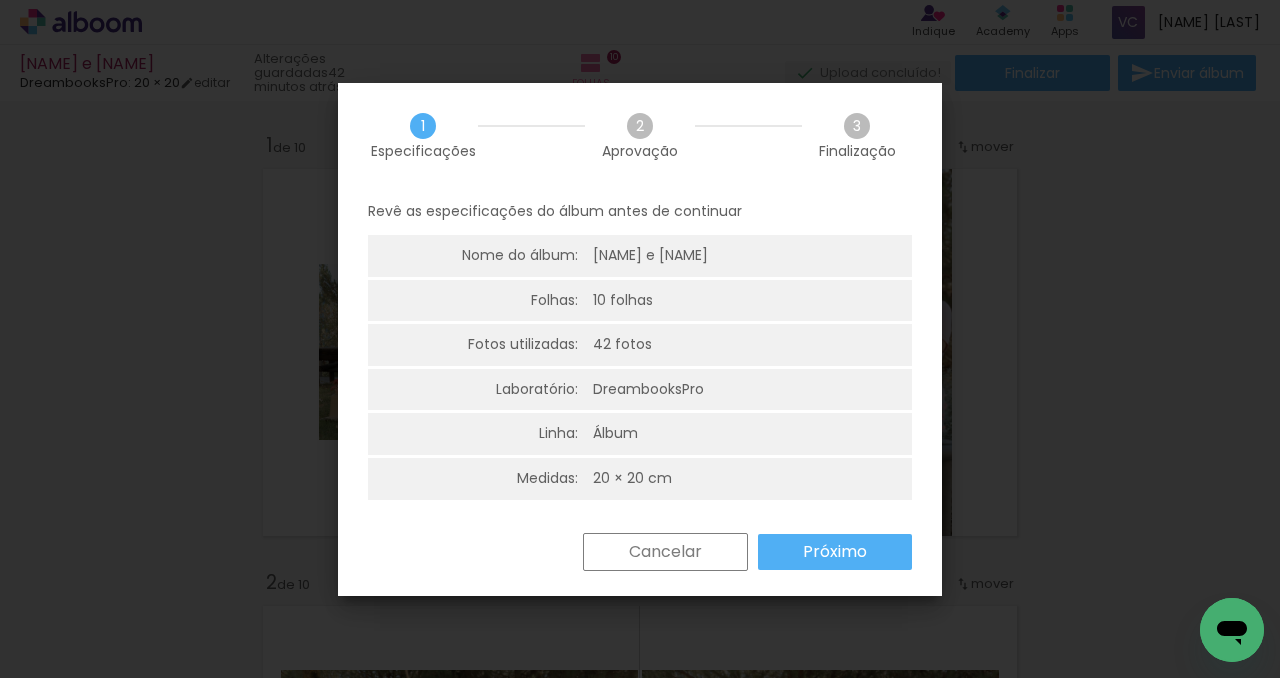 click on "Próximo" at bounding box center [0, 0] 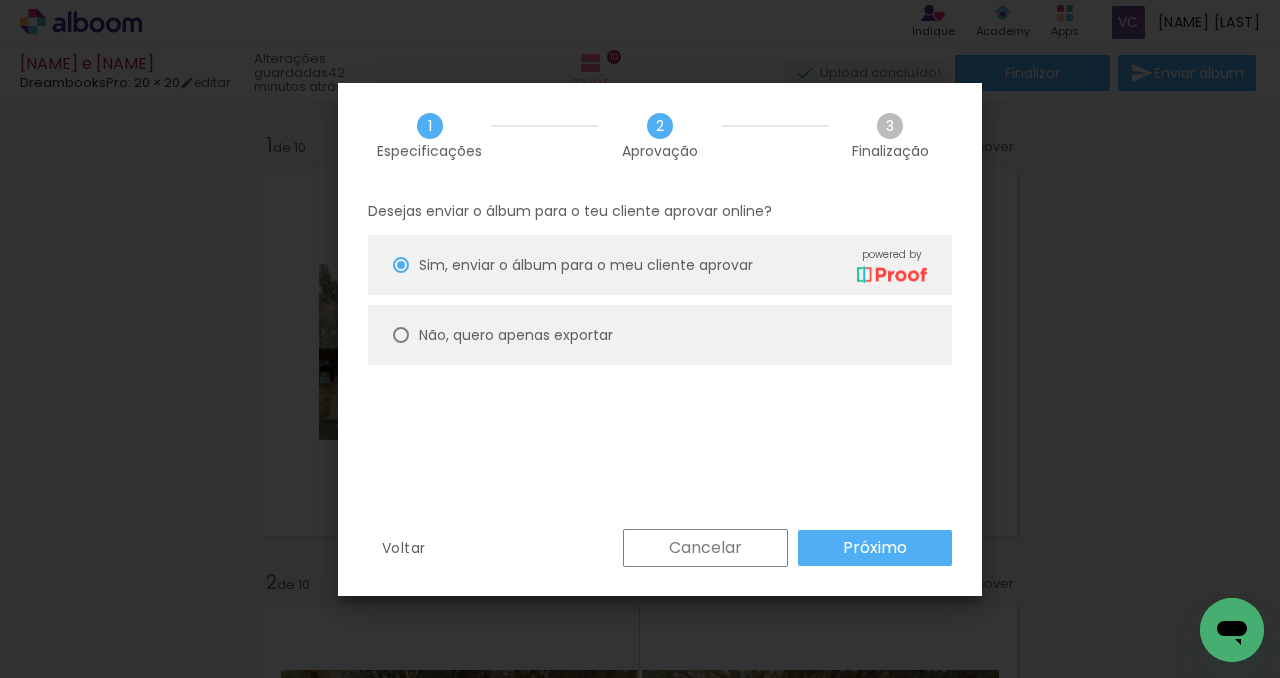 click on "Próximo" at bounding box center [875, 548] 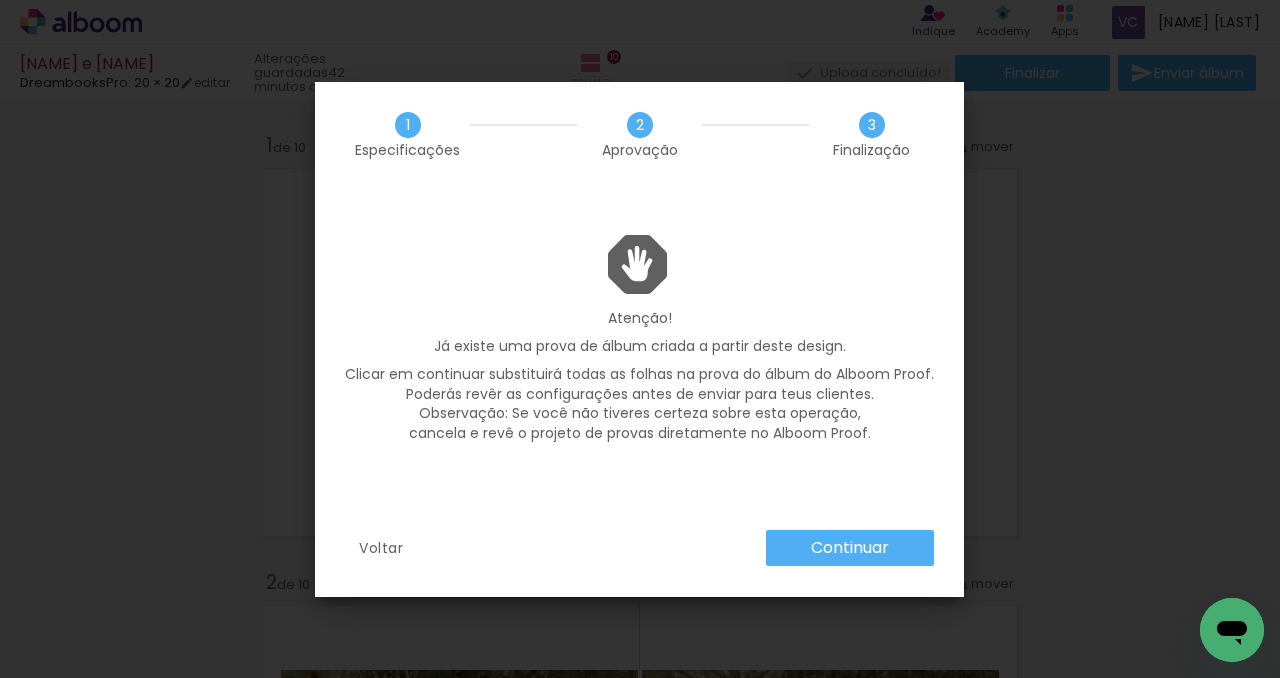 click on "Continuar" at bounding box center (0, 0) 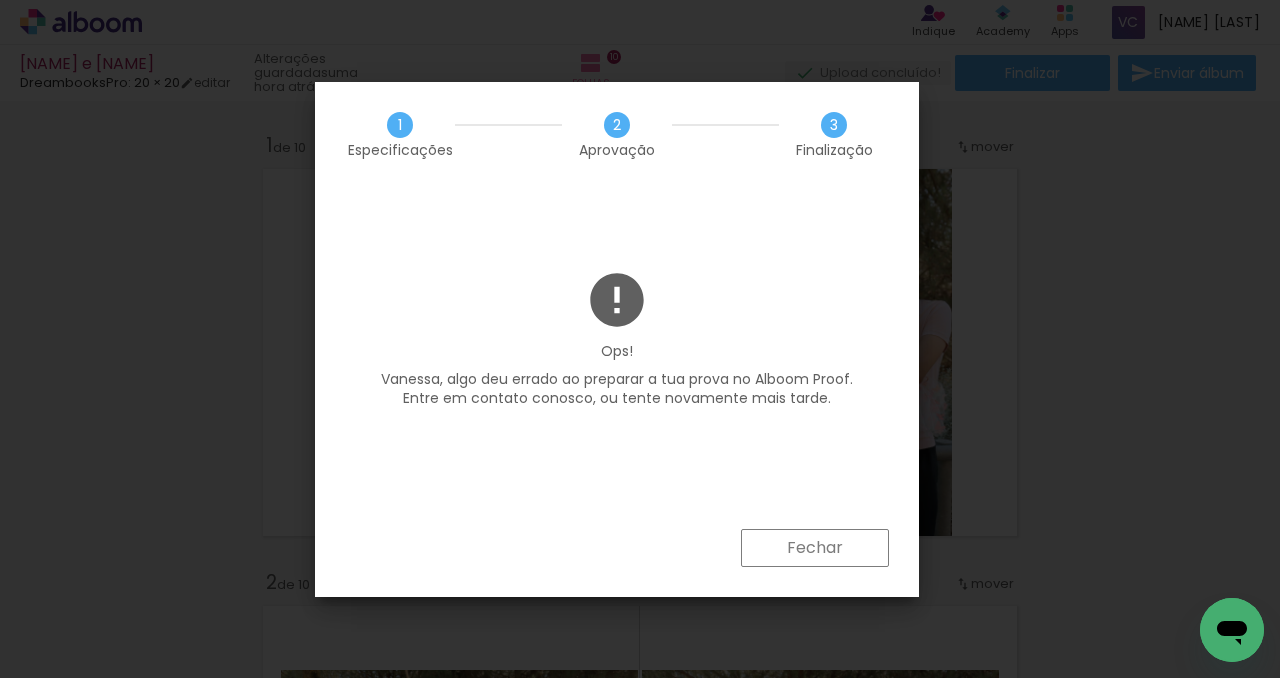 click on "Fechar" at bounding box center [0, 0] 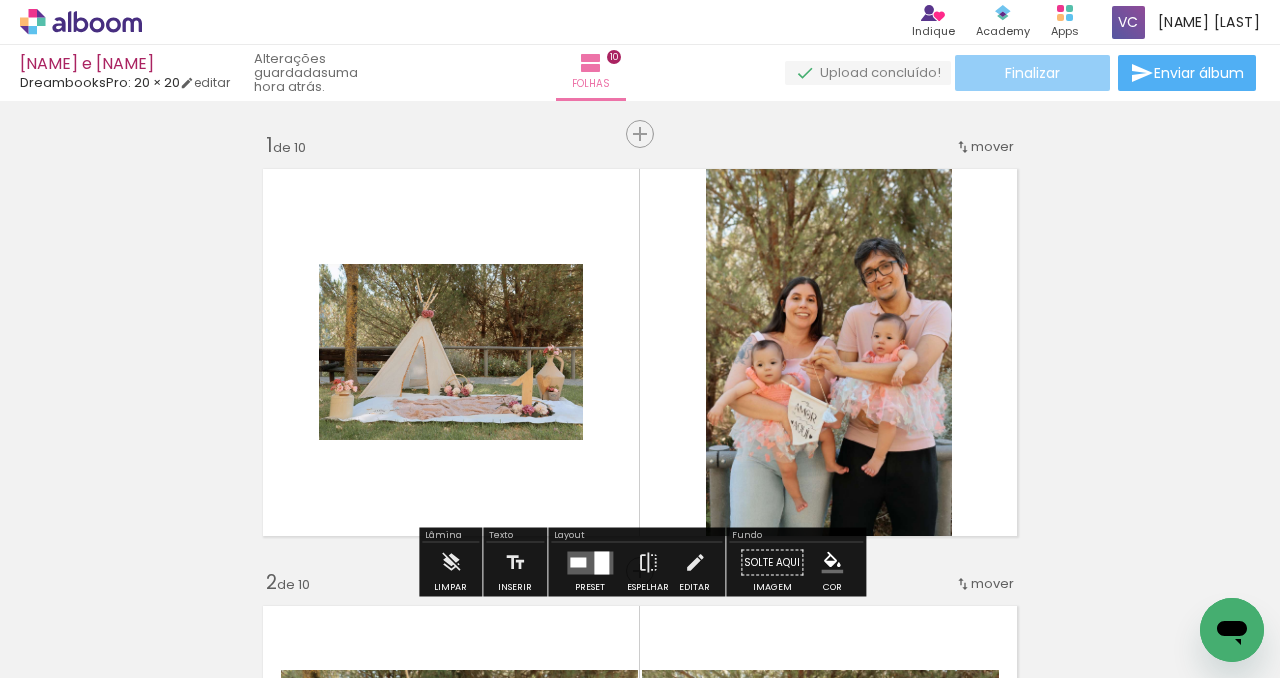 click on "Finalizar" 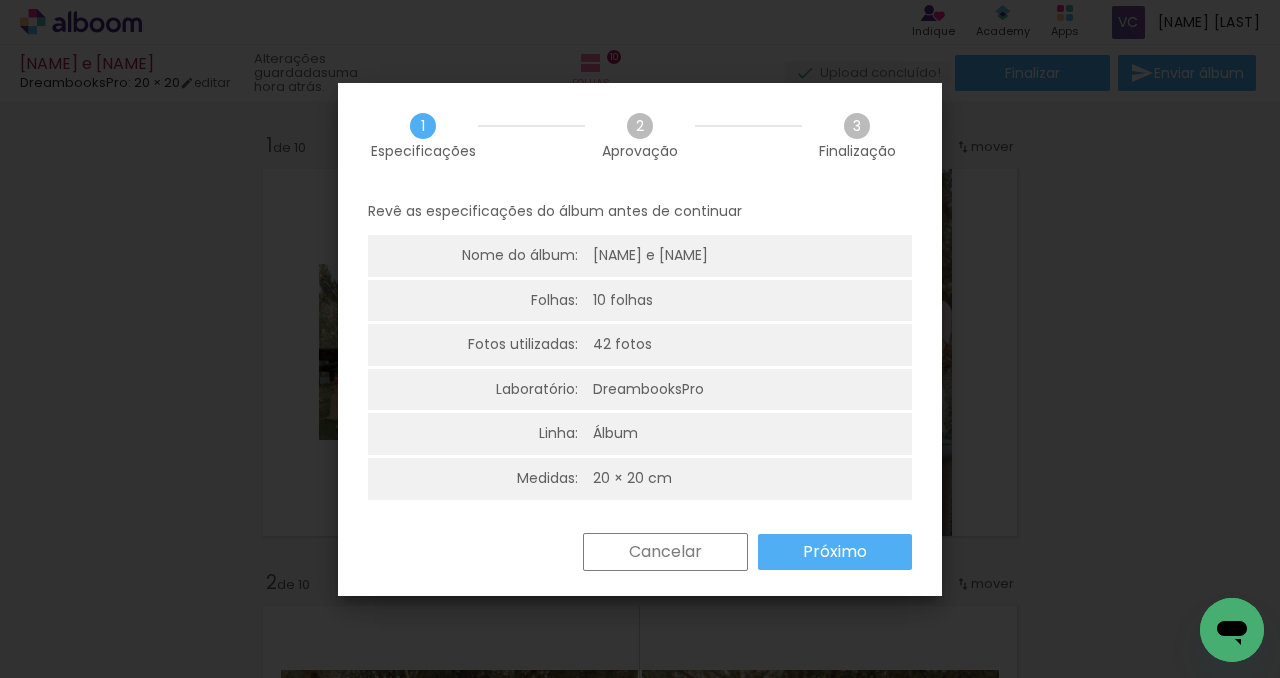 click on "Próximo" at bounding box center (0, 0) 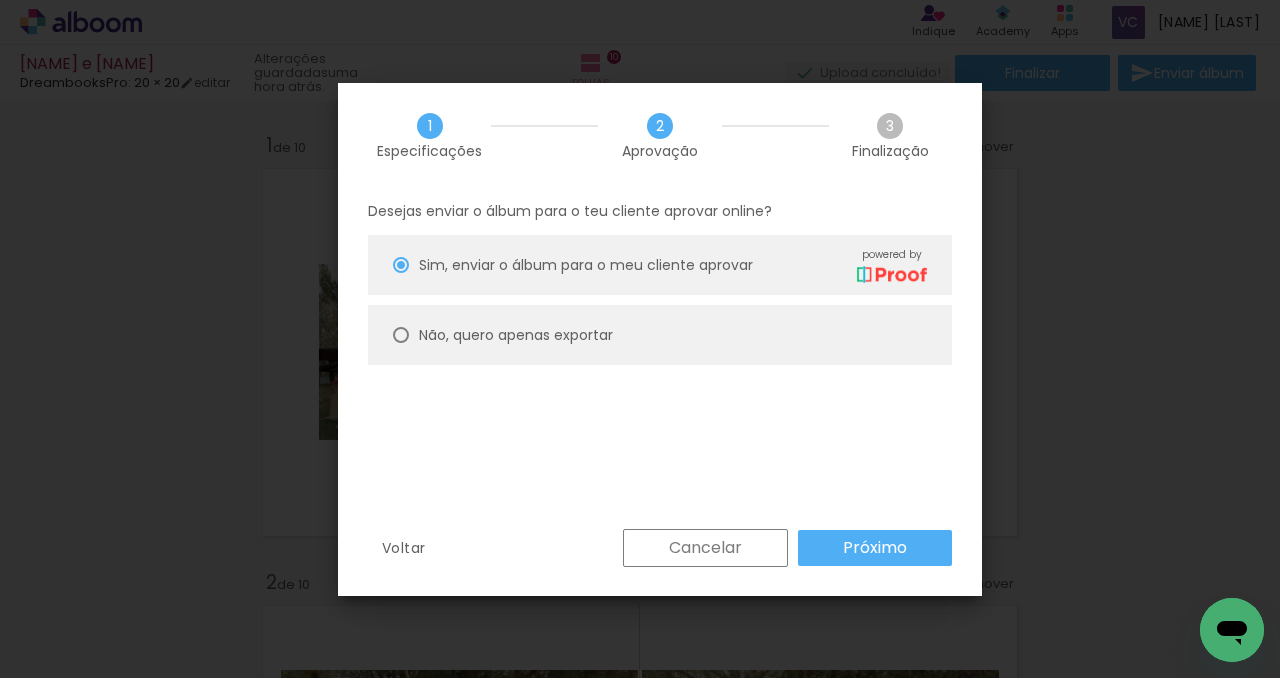 click on "Próximo" at bounding box center (875, 548) 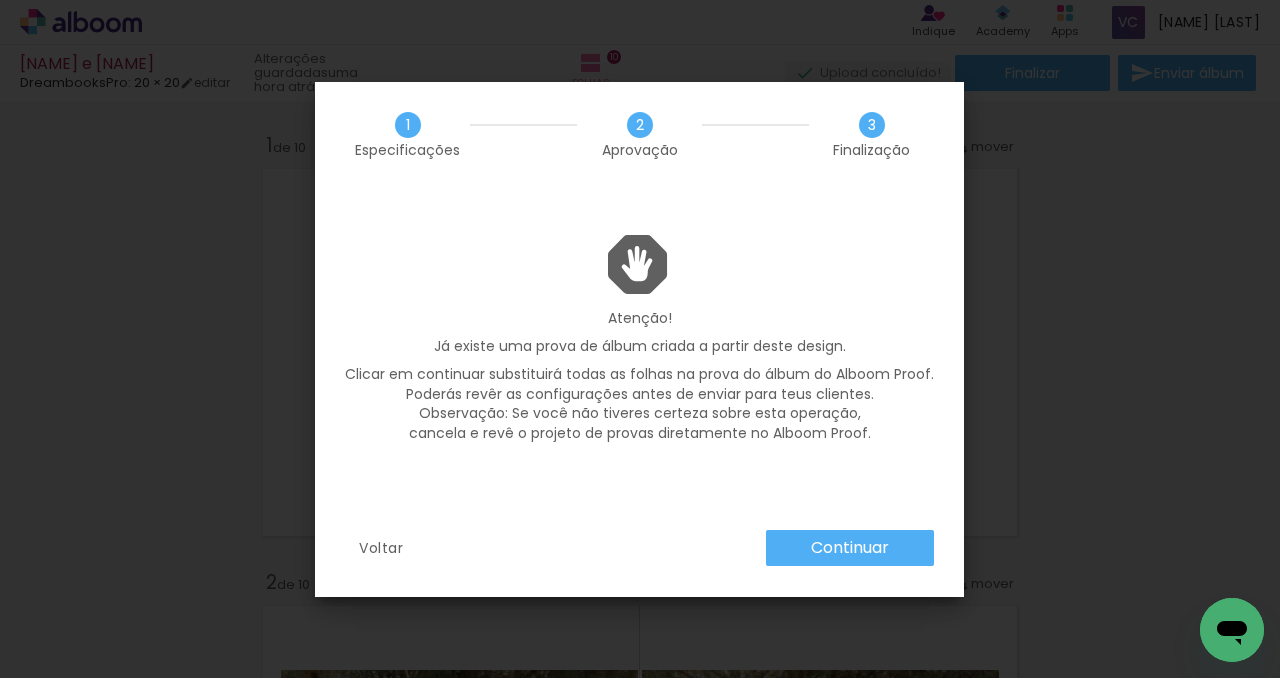 click on "Continuar" at bounding box center (0, 0) 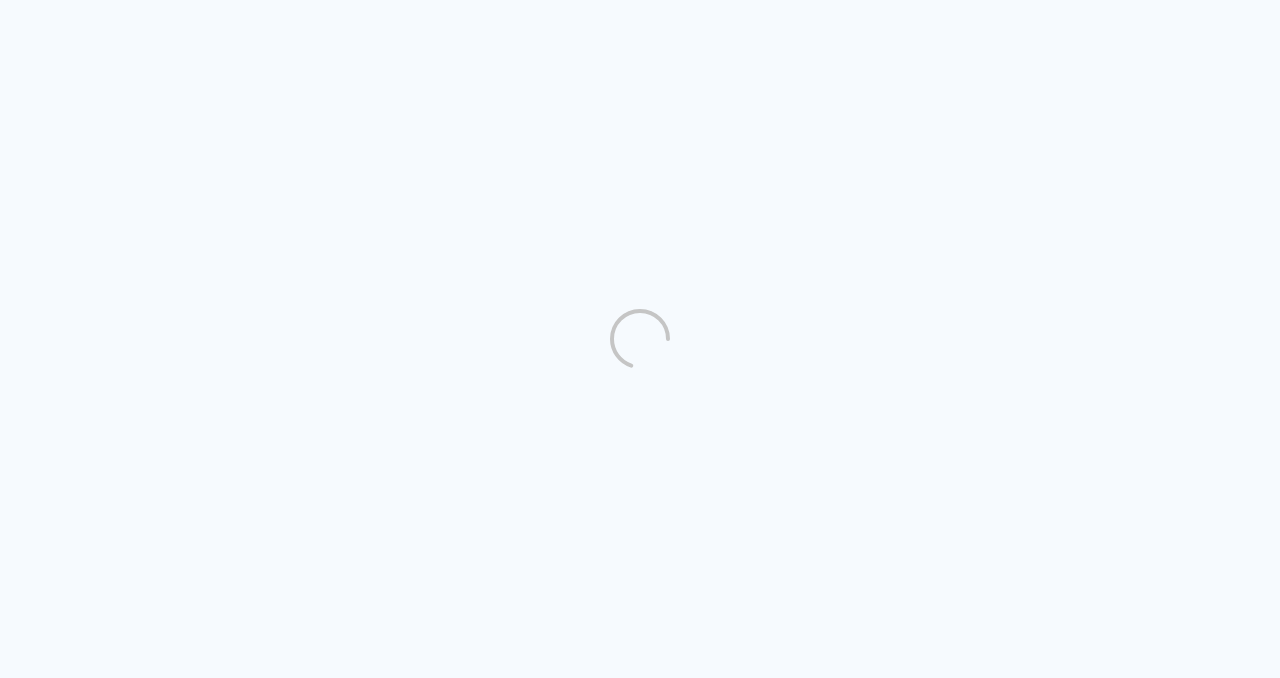scroll, scrollTop: 0, scrollLeft: 0, axis: both 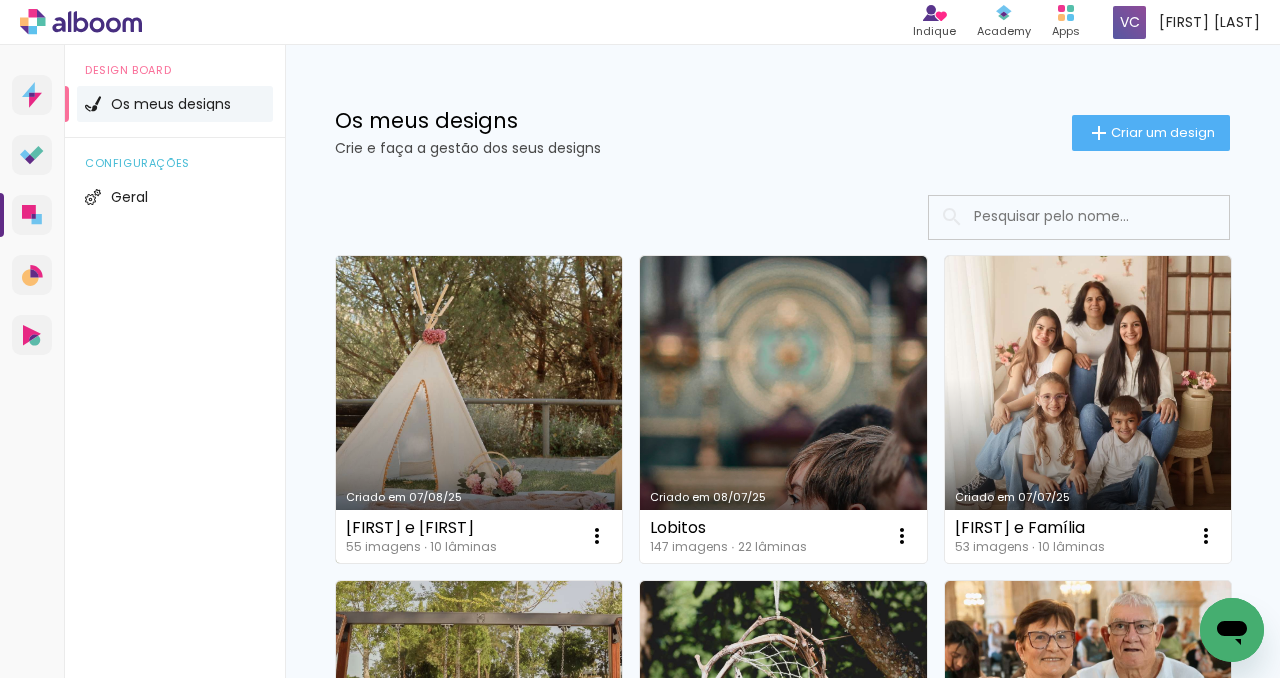 click on "Criado em 07/08/25" at bounding box center [479, 409] 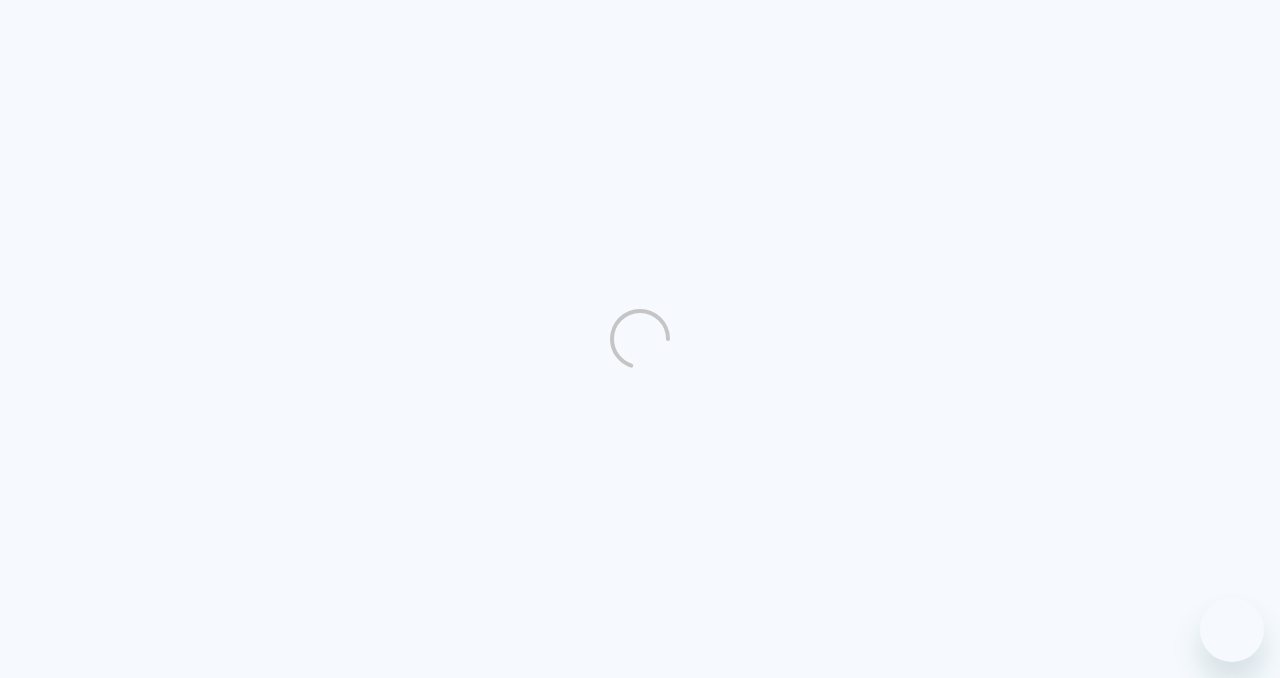 scroll, scrollTop: 0, scrollLeft: 0, axis: both 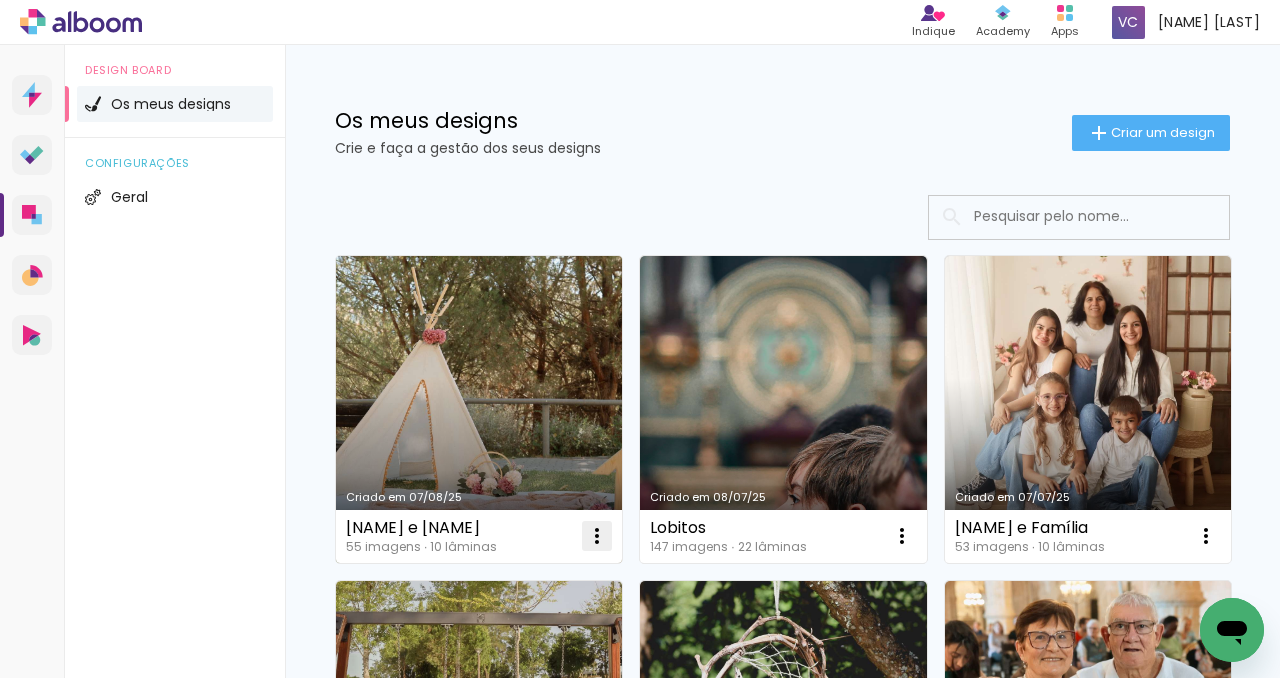 click at bounding box center [597, 536] 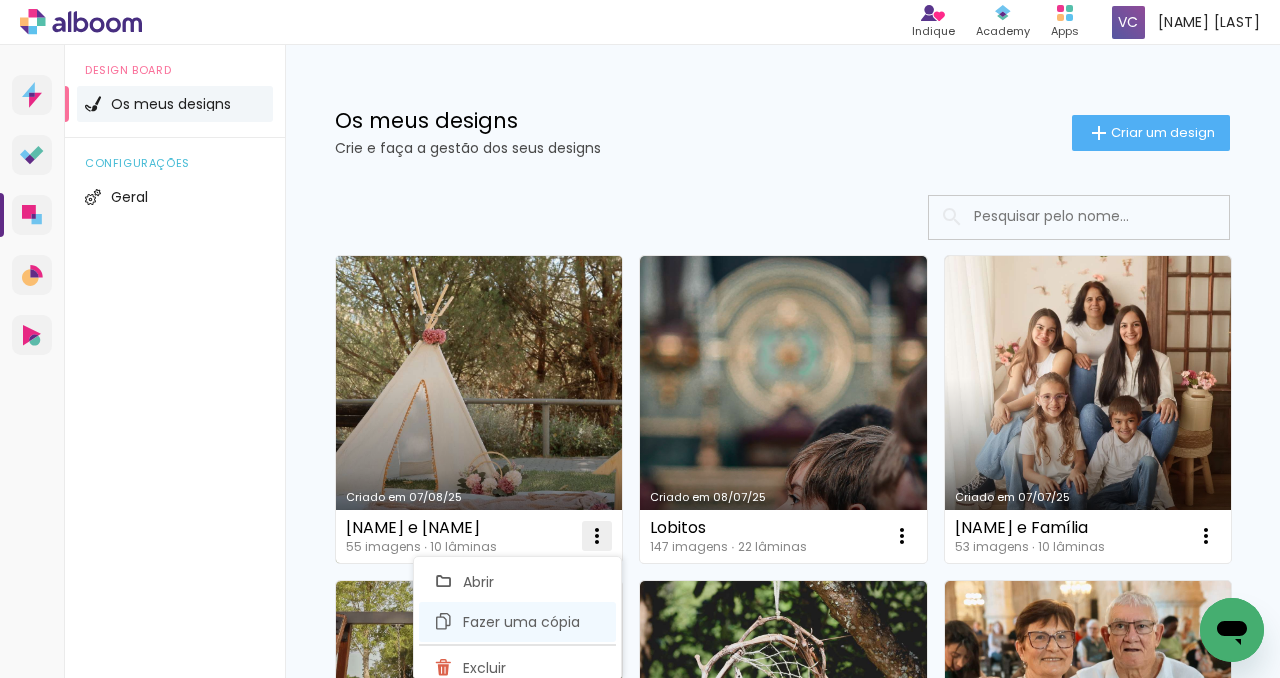 click on "Fazer uma cópia" 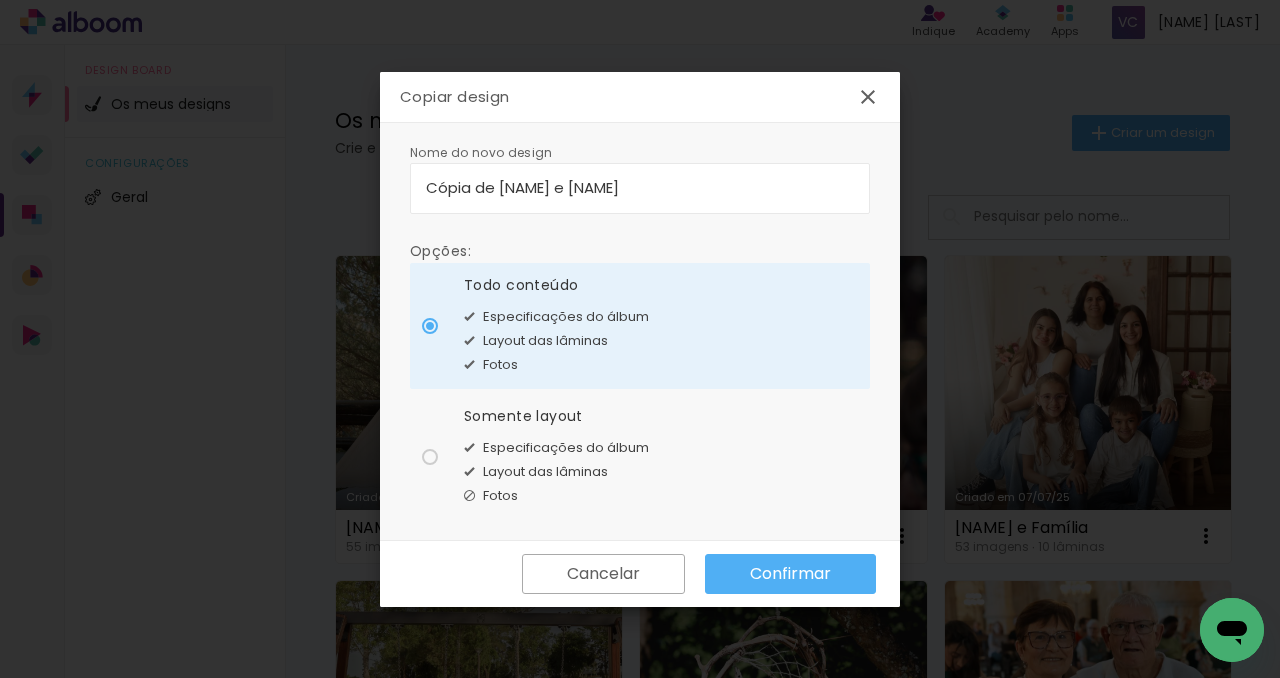 click on "Confirmar" at bounding box center (0, 0) 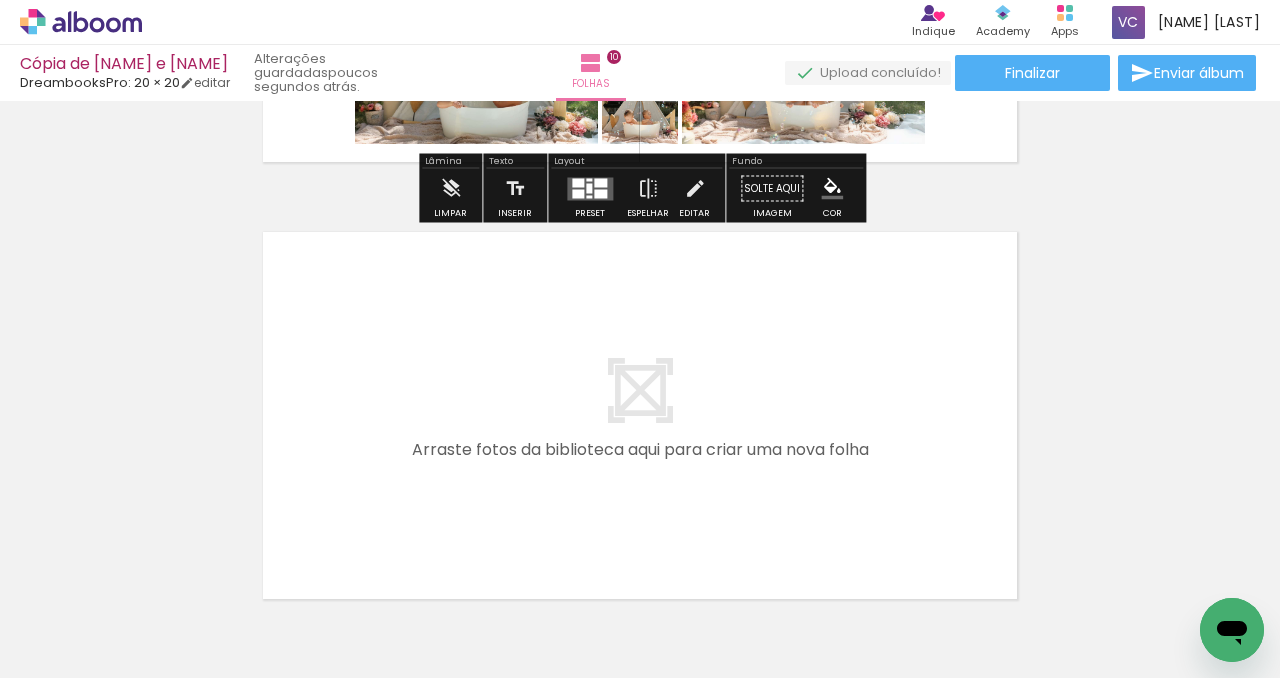 scroll, scrollTop: 4433, scrollLeft: 0, axis: vertical 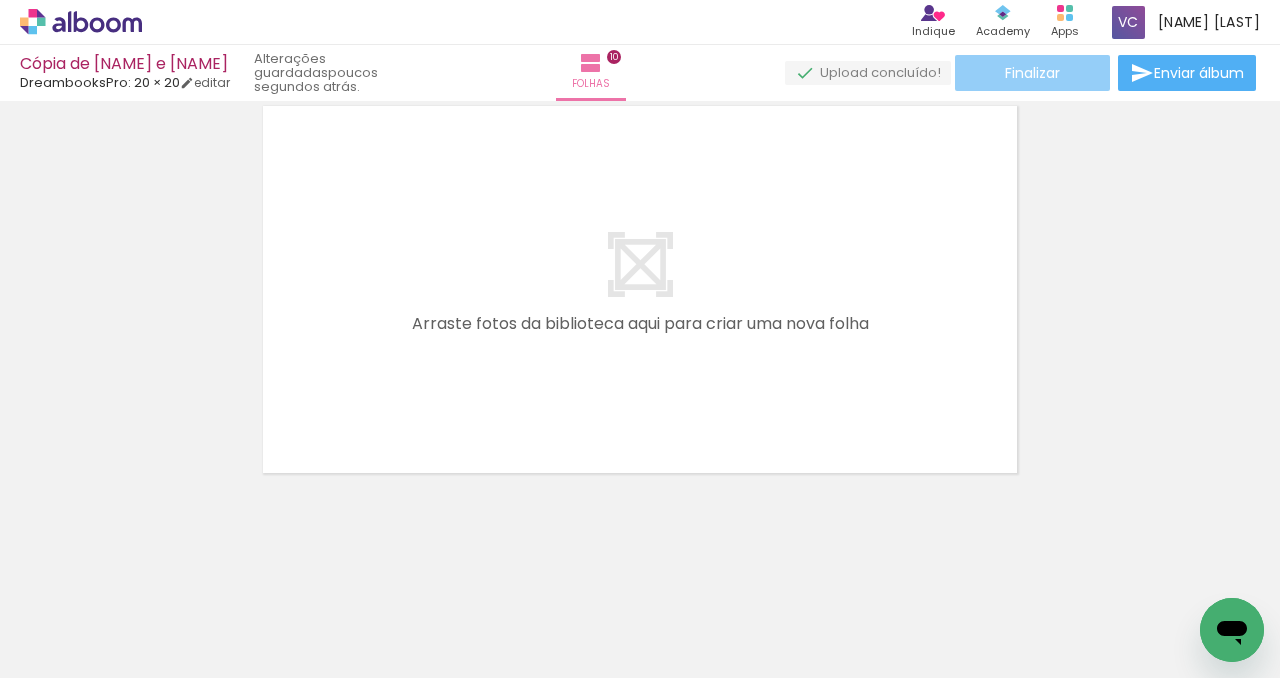 click on "Finalizar" 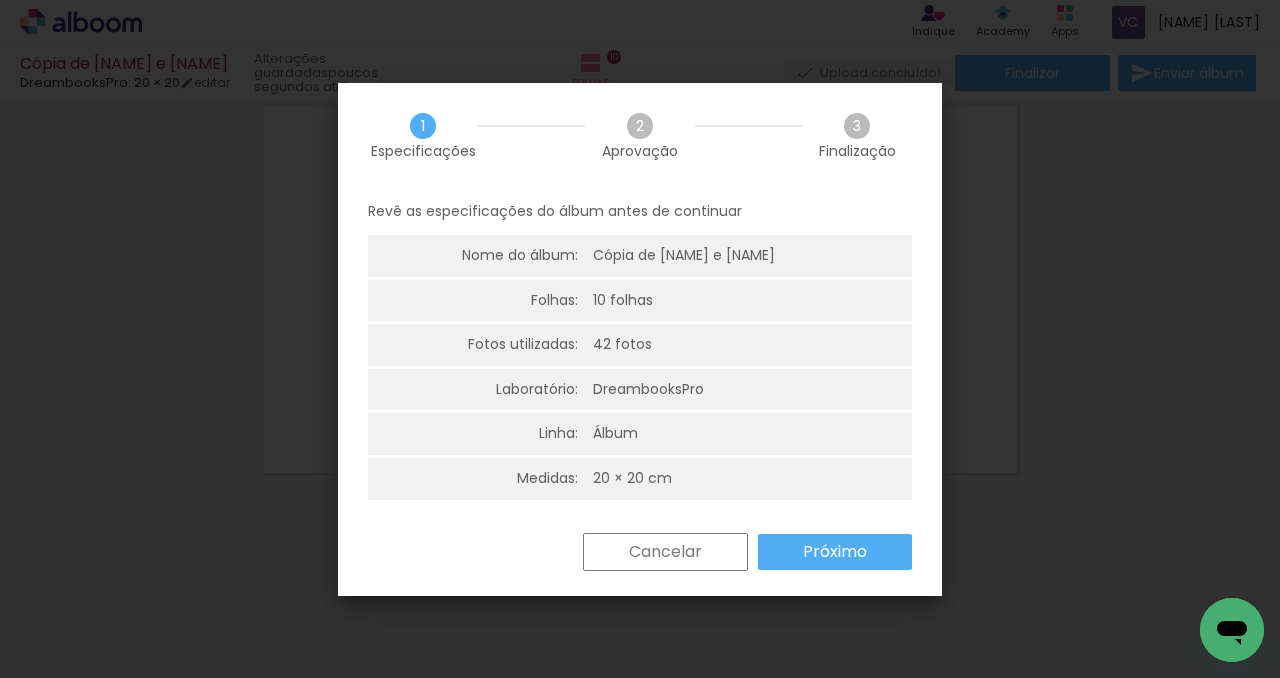 click on "Próximo" at bounding box center (0, 0) 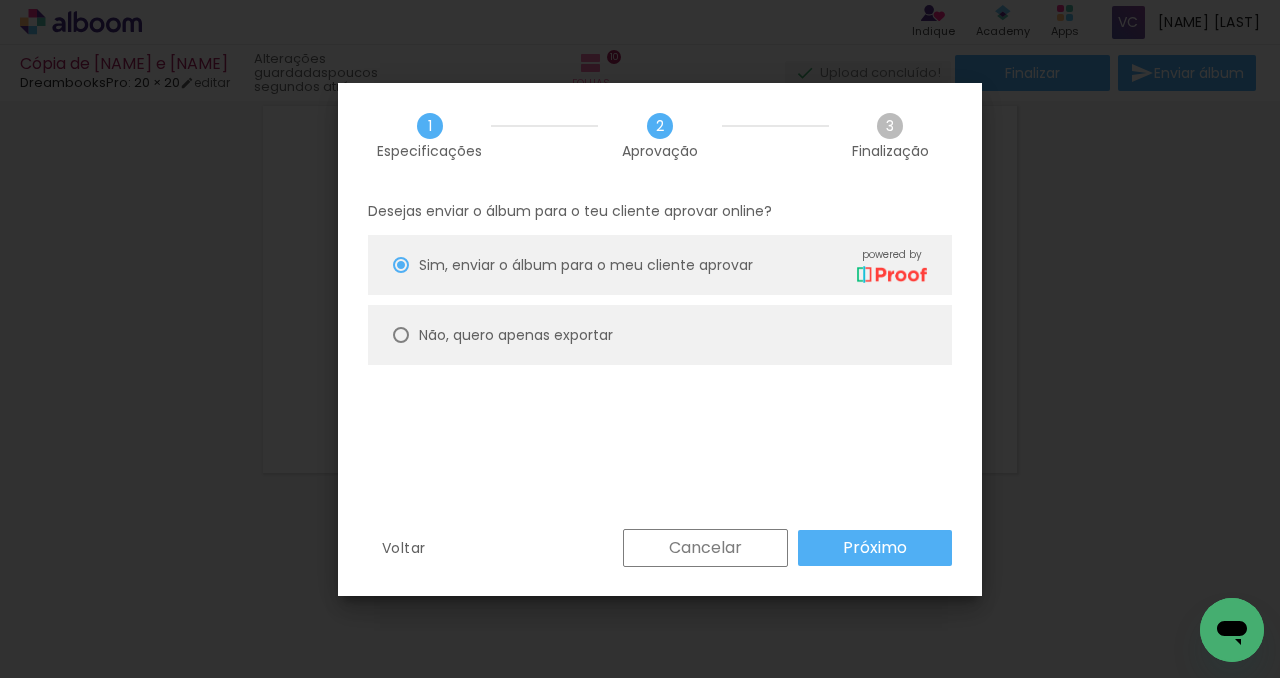 click on "Próximo" at bounding box center (875, 548) 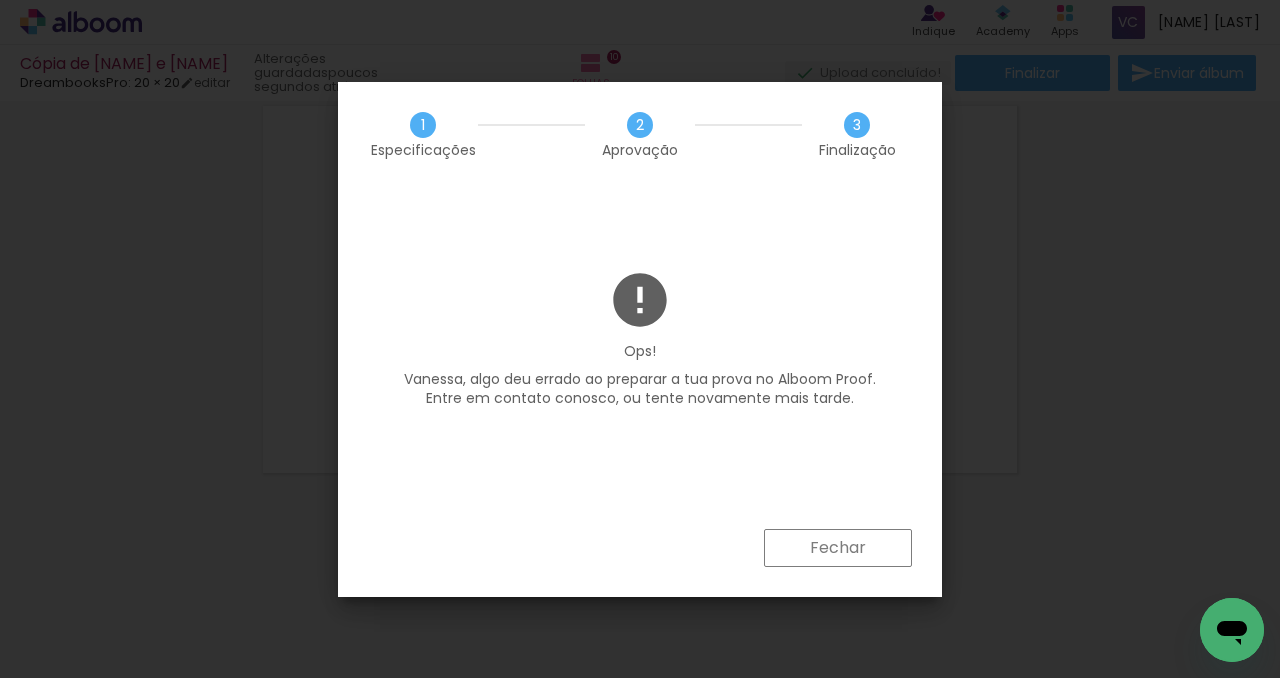 click on "Fechar" at bounding box center [0, 0] 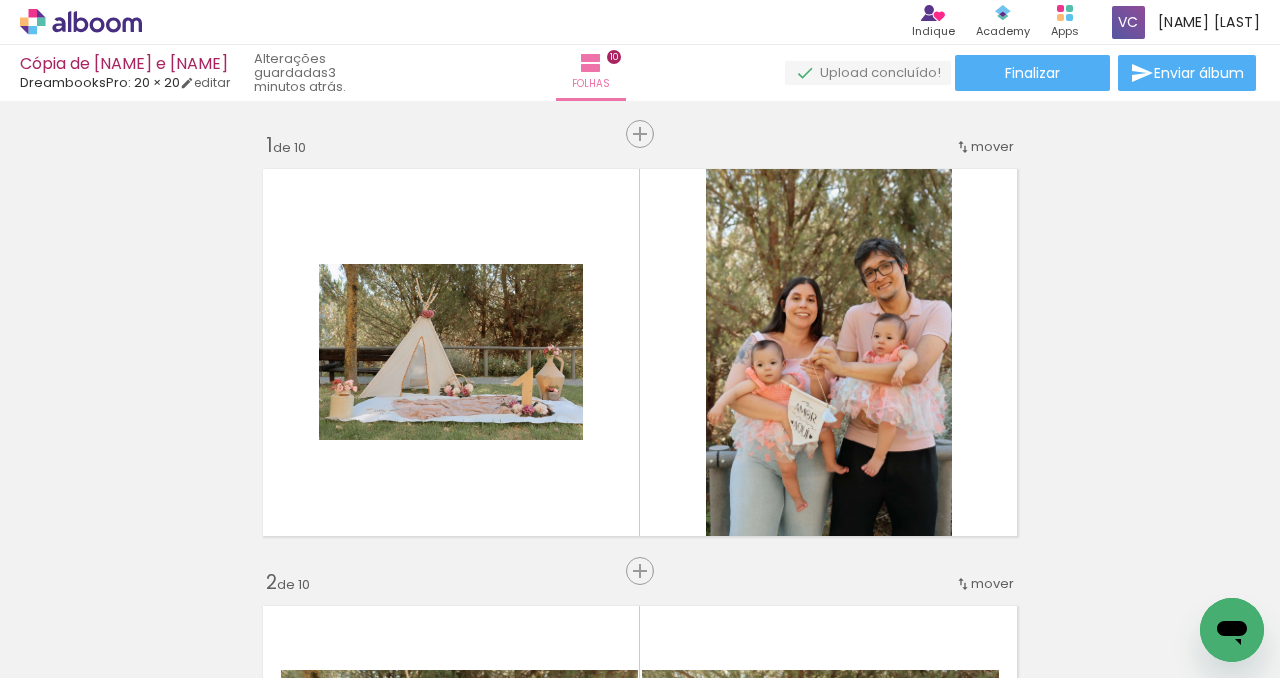 scroll, scrollTop: 0, scrollLeft: 0, axis: both 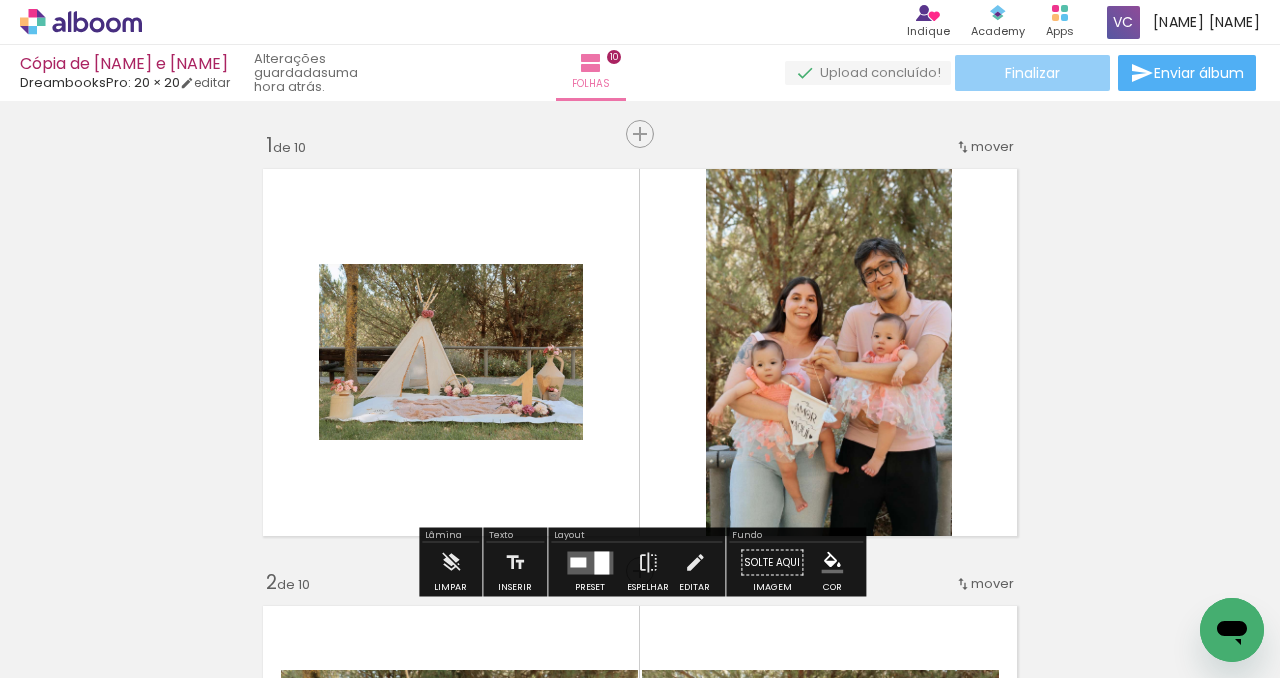 click on "Finalizar" 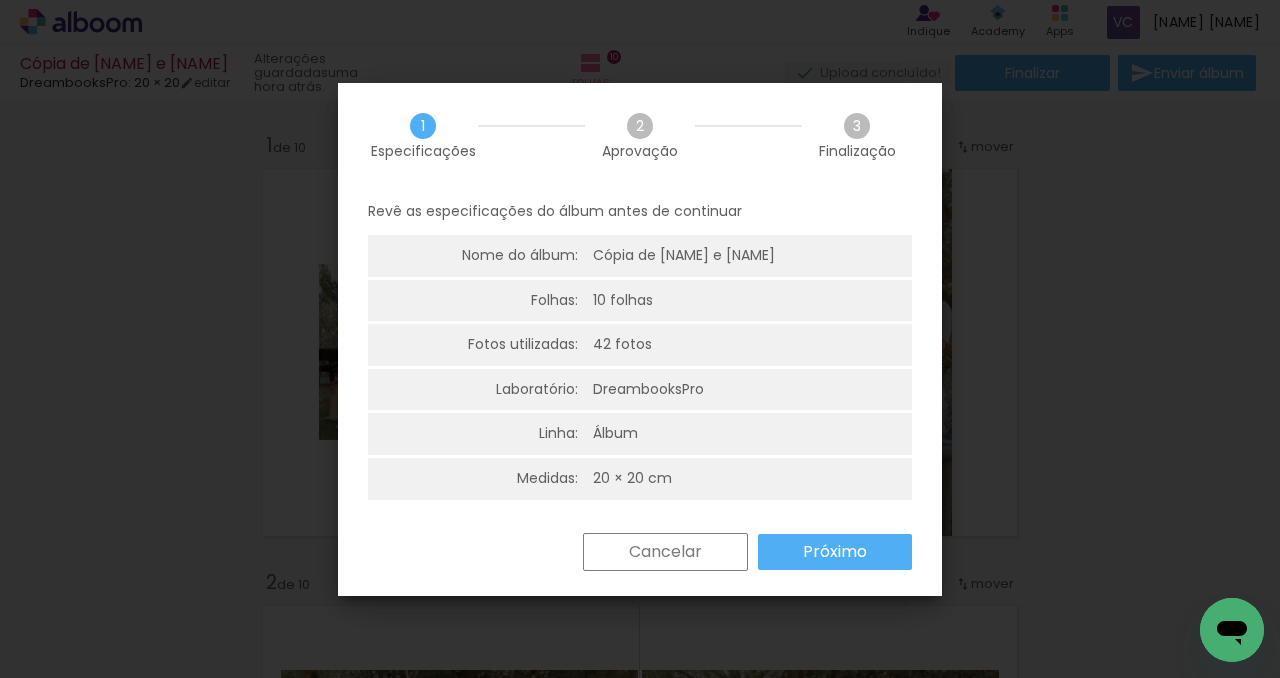 click on "Próximo" at bounding box center (0, 0) 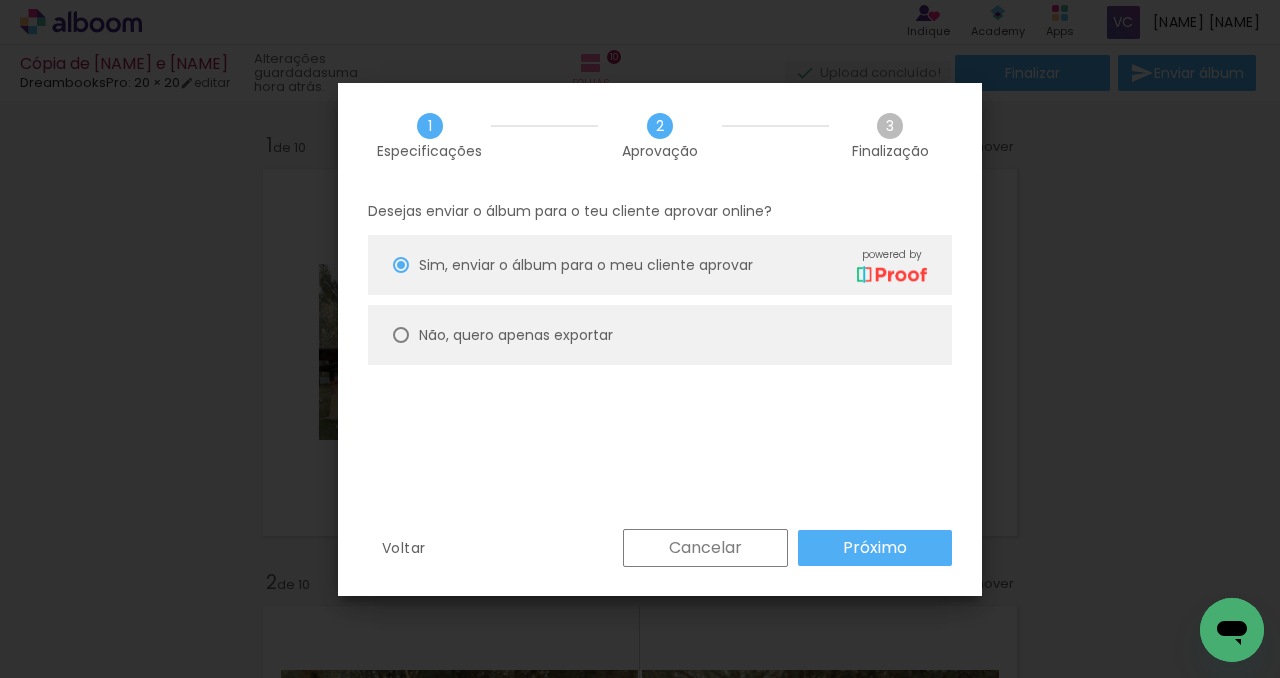 click on "Próximo" at bounding box center [875, 548] 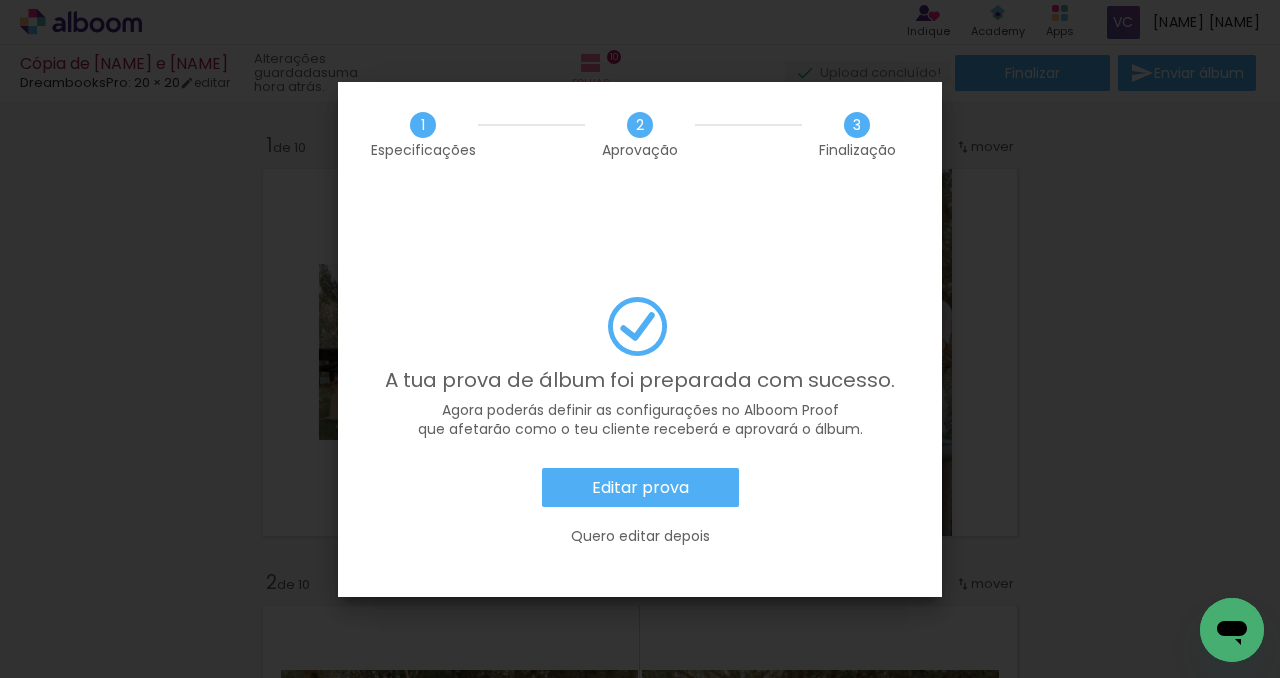 click on "Quero editar depois" at bounding box center [0, 0] 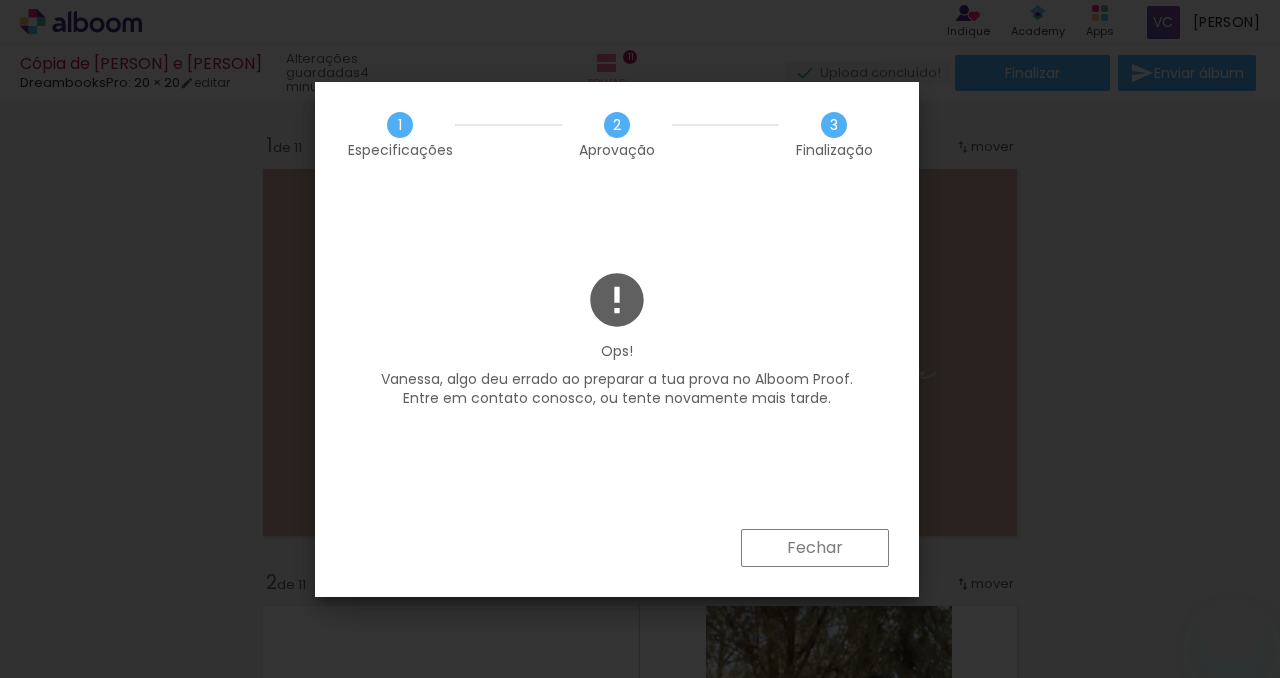 scroll, scrollTop: 0, scrollLeft: 0, axis: both 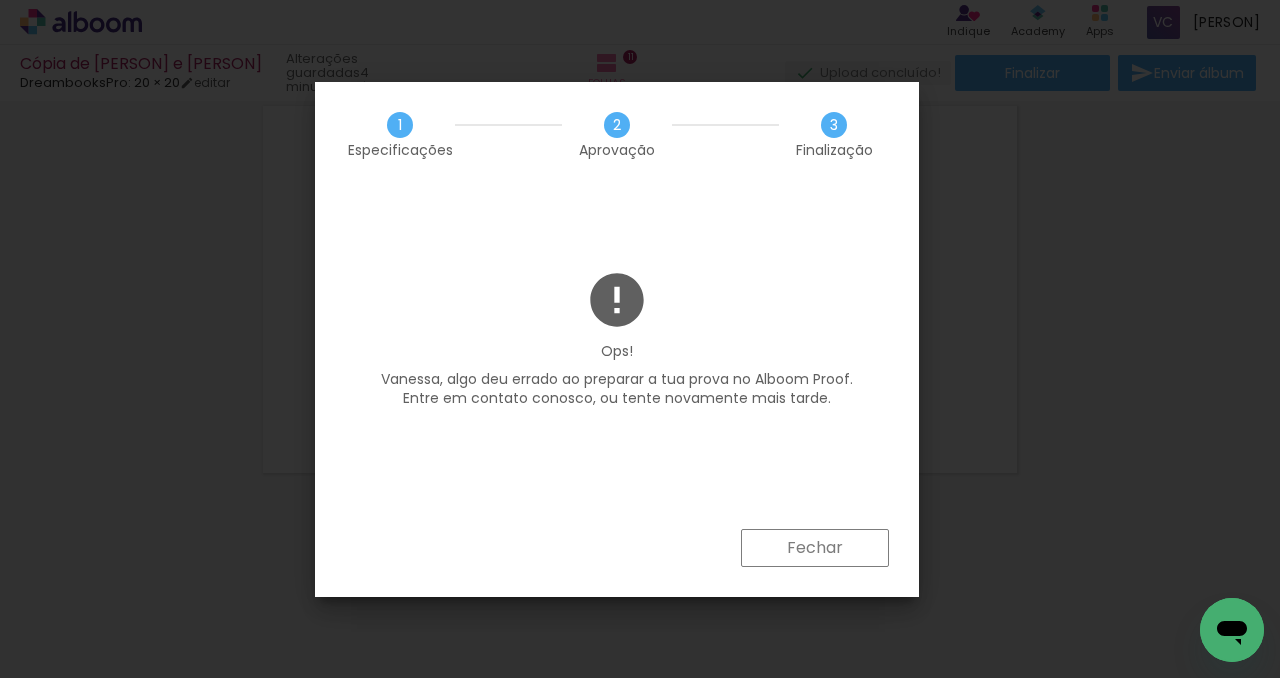 click on "Fechar" at bounding box center [0, 0] 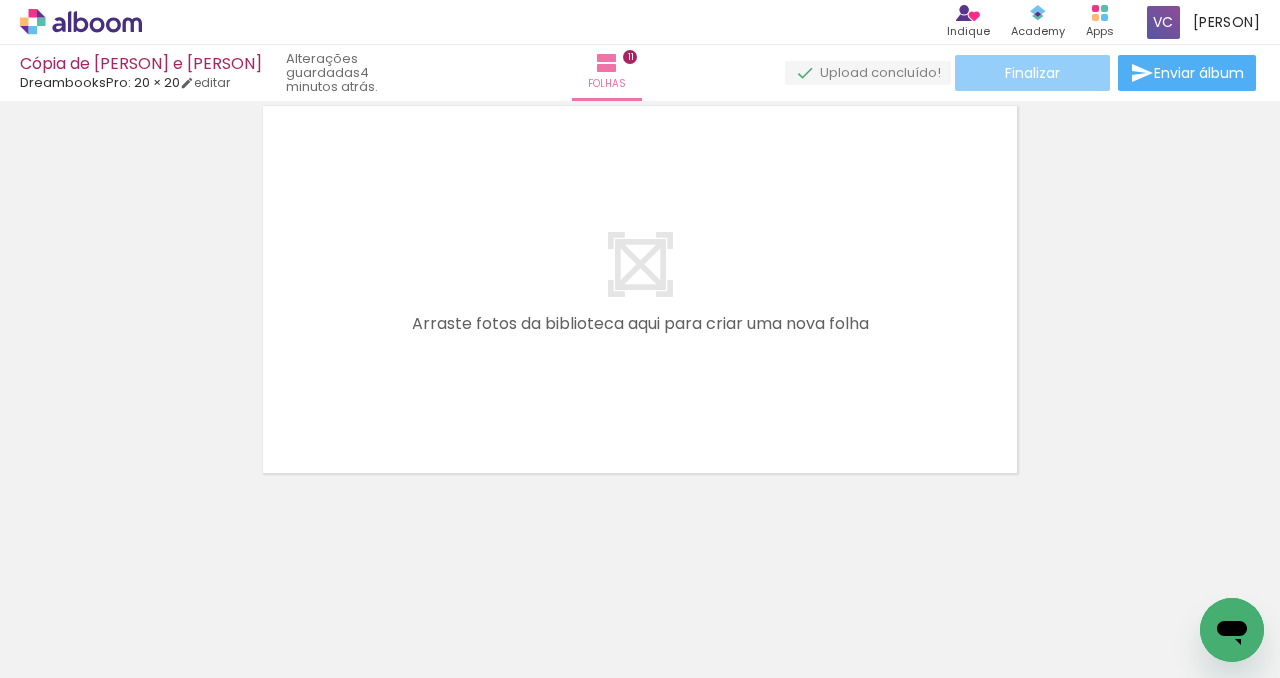 click on "Finalizar" 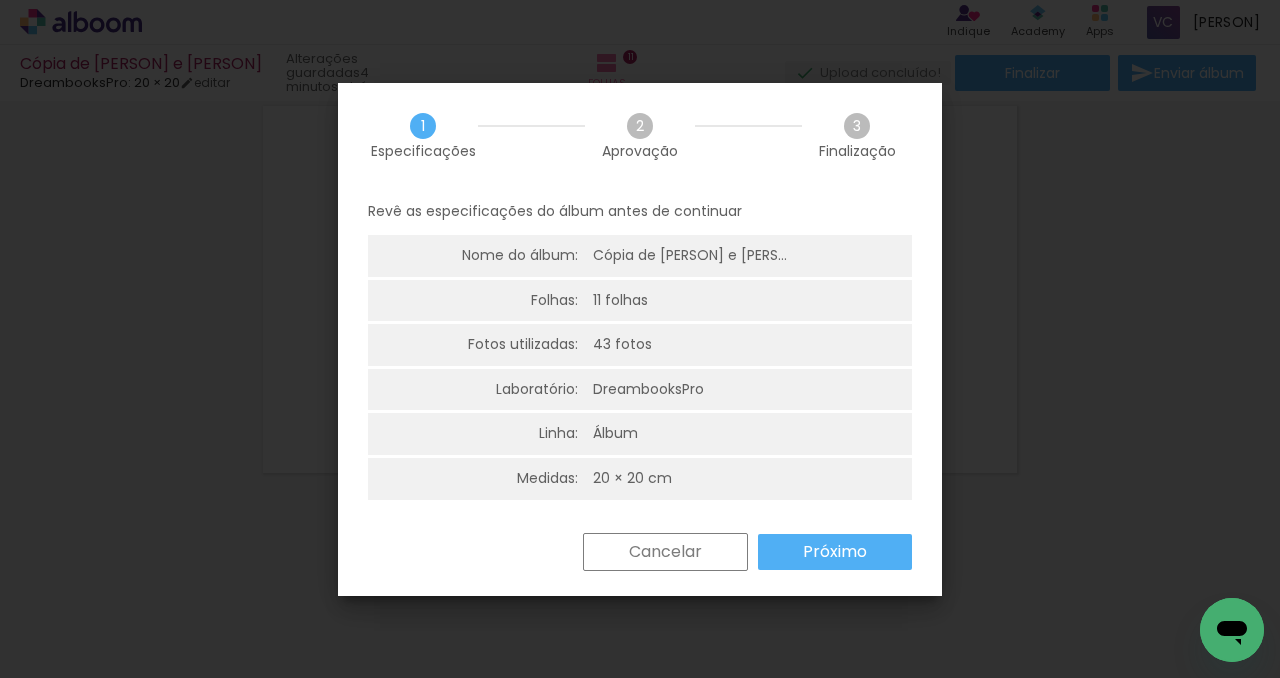 click on "Próximo" at bounding box center (835, 552) 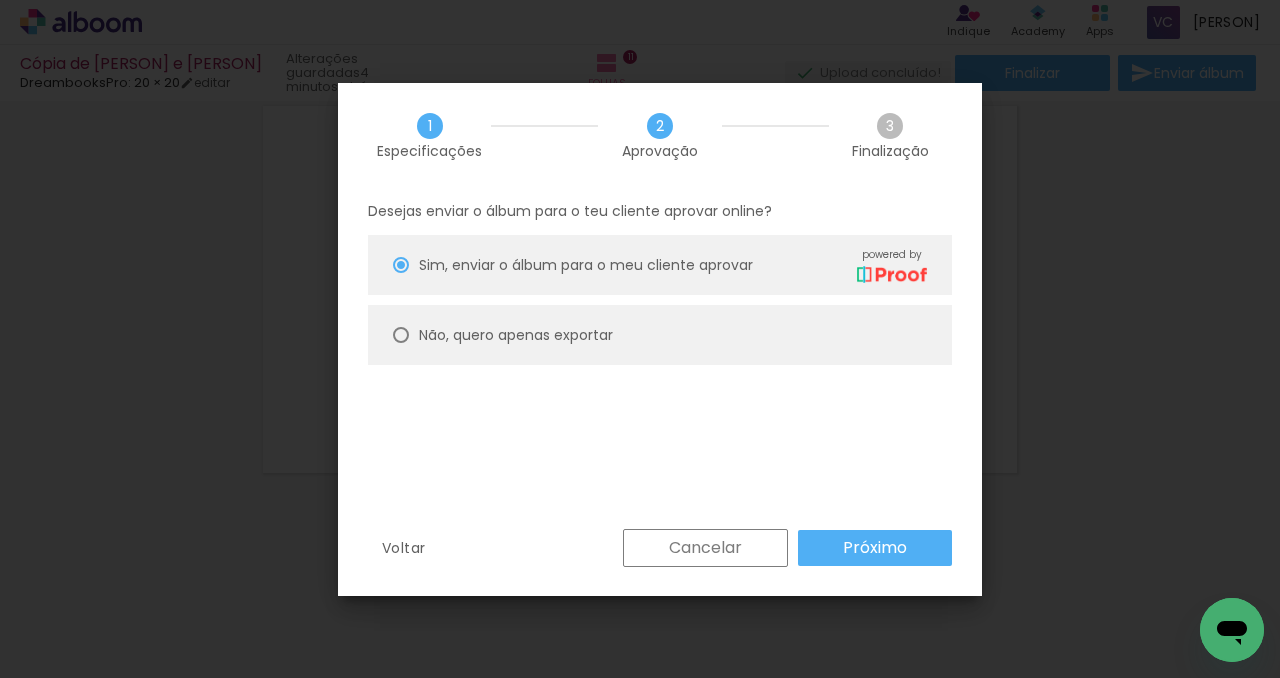 click on "Próximo" at bounding box center [0, 0] 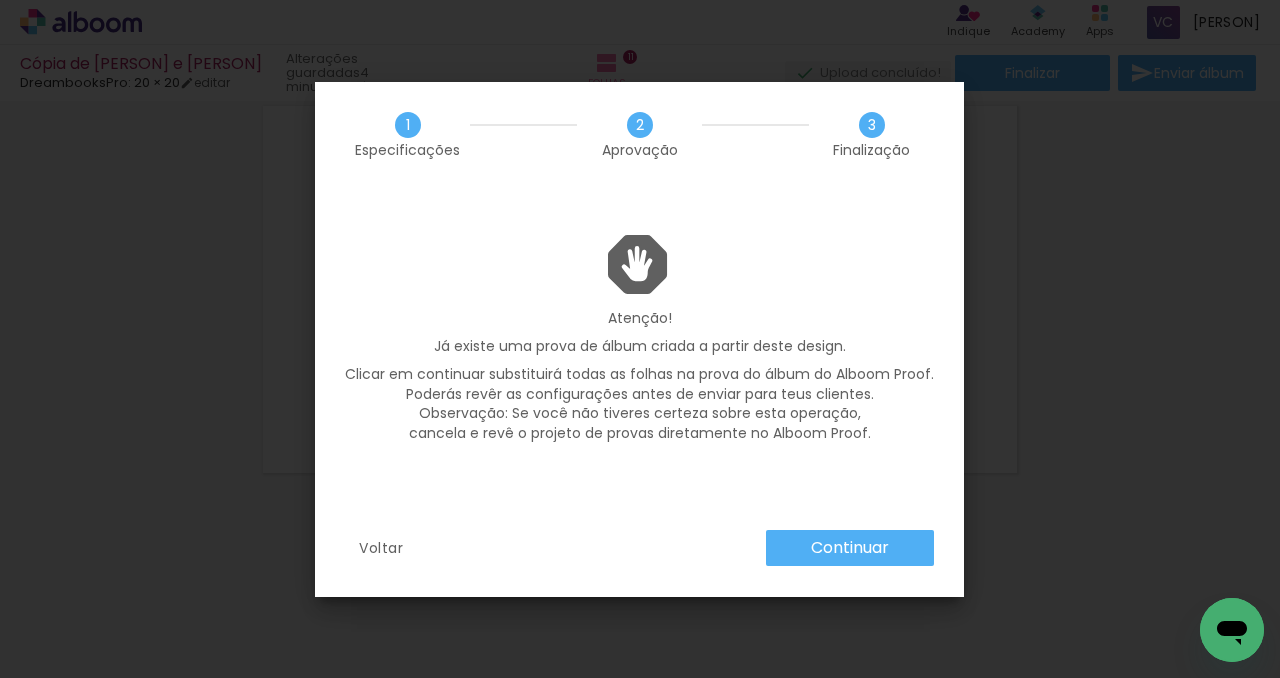 click on "Continuar" at bounding box center (0, 0) 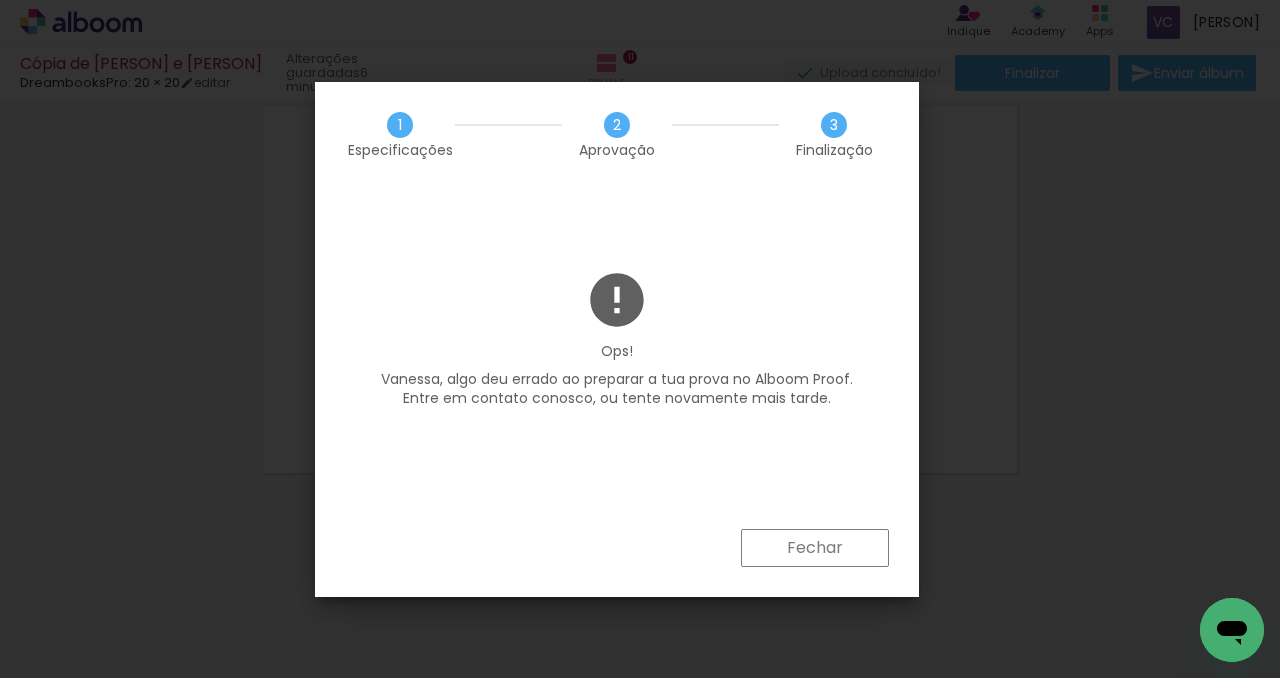 click on "Fechar" at bounding box center (0, 0) 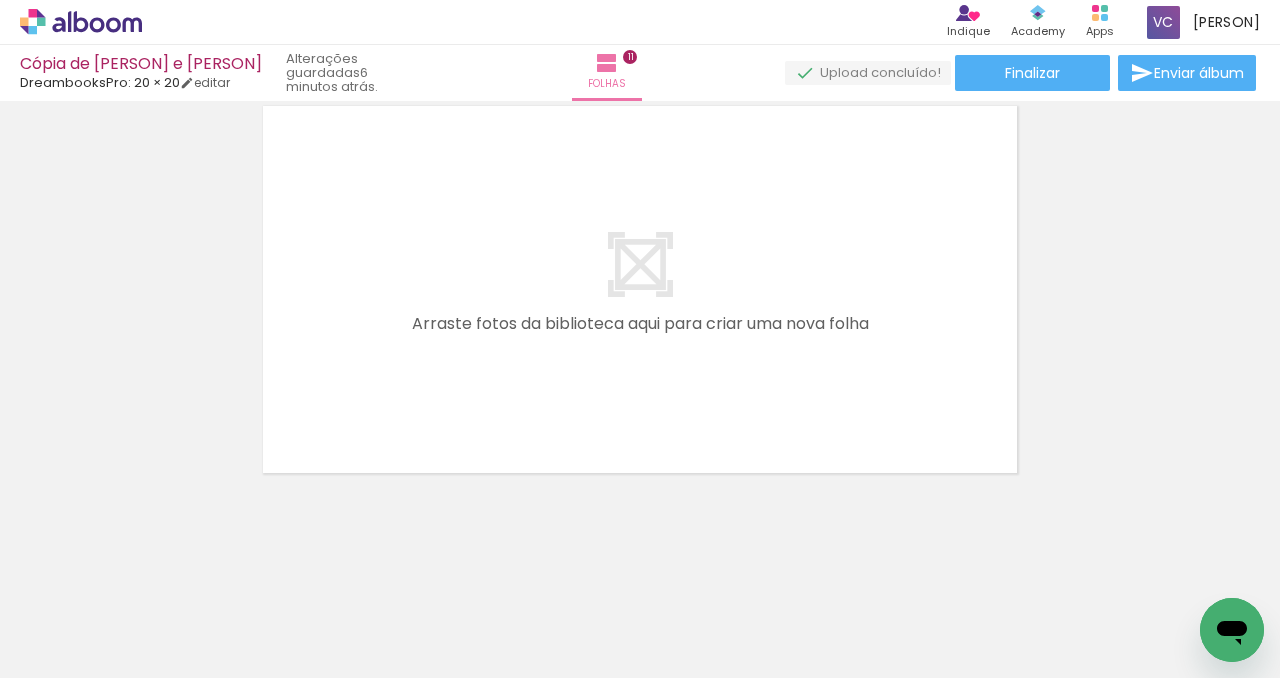 click 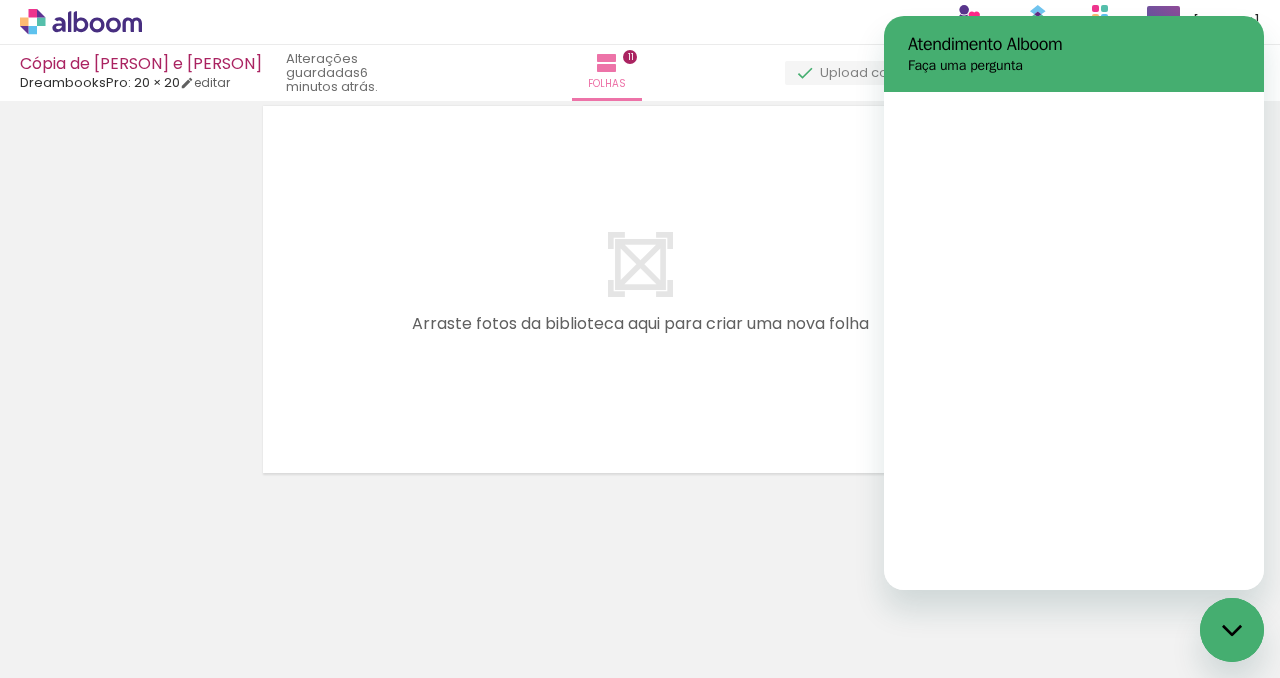 scroll, scrollTop: 0, scrollLeft: 0, axis: both 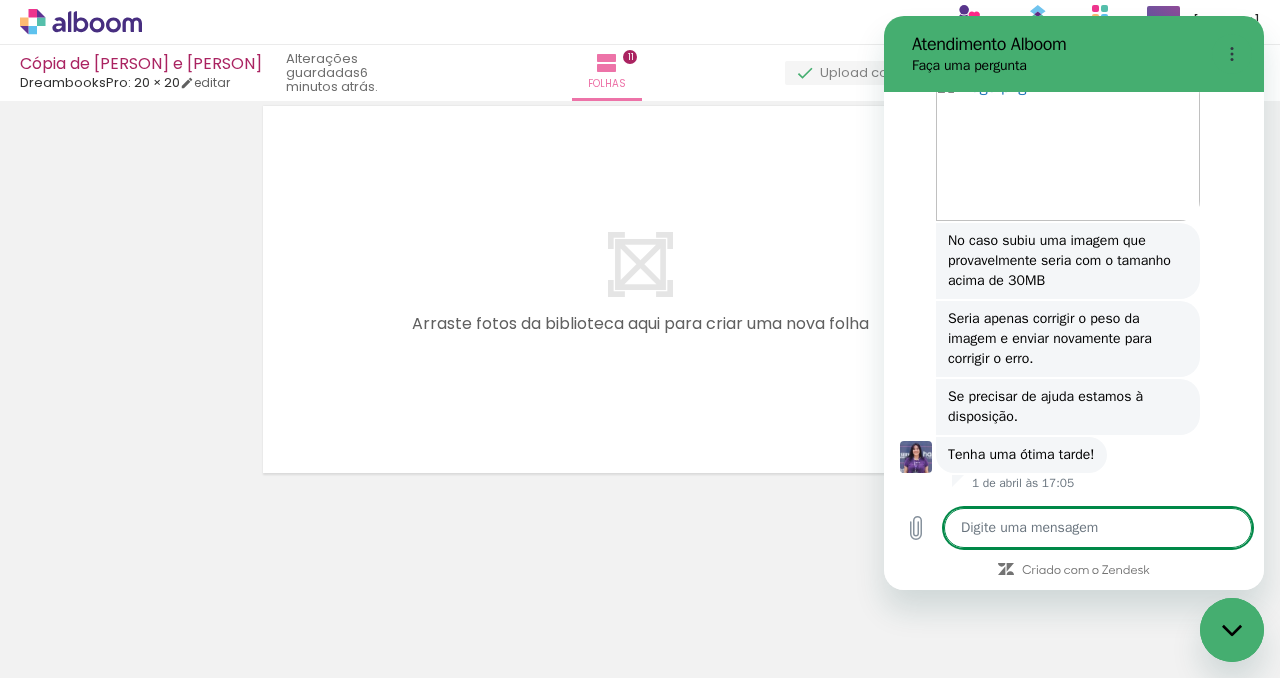 type on "x" 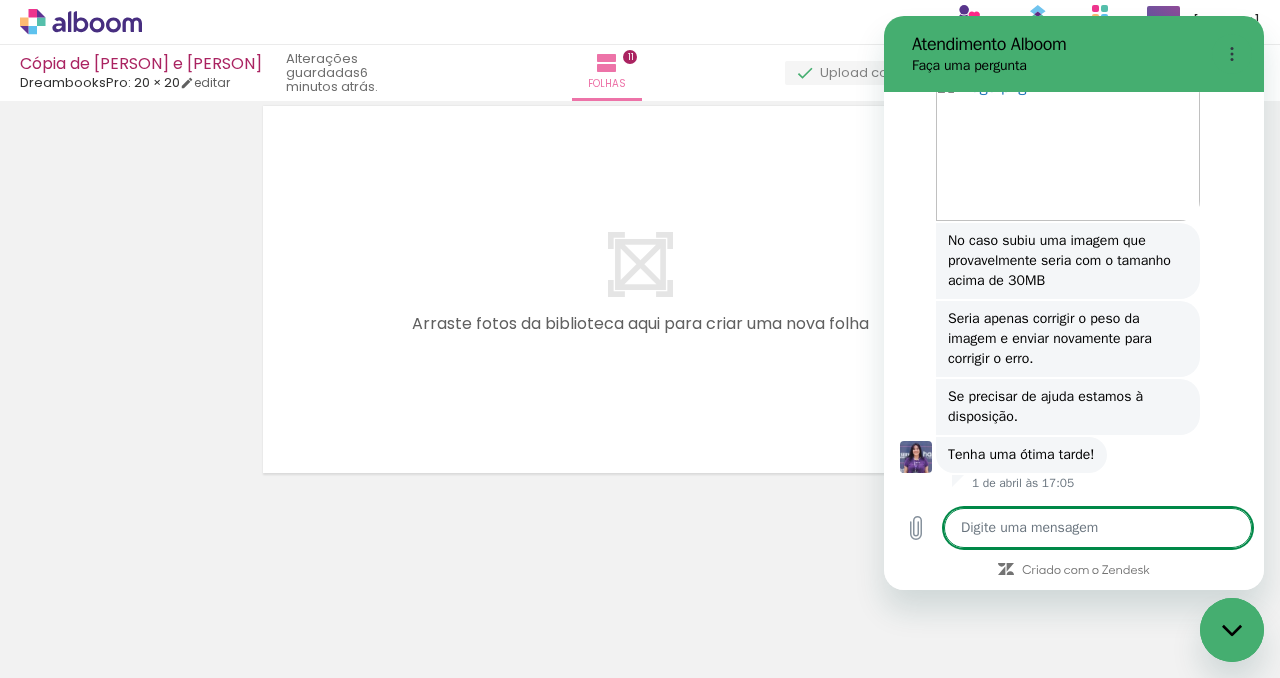 type on "b" 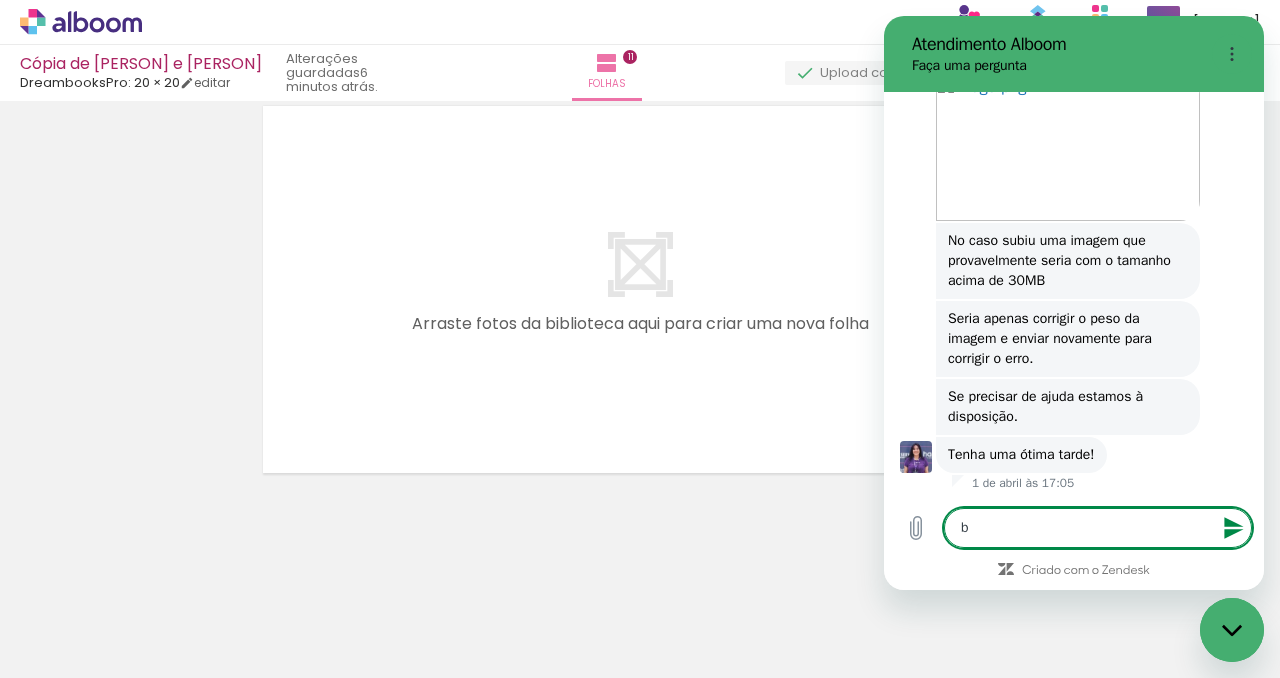 type on "bO" 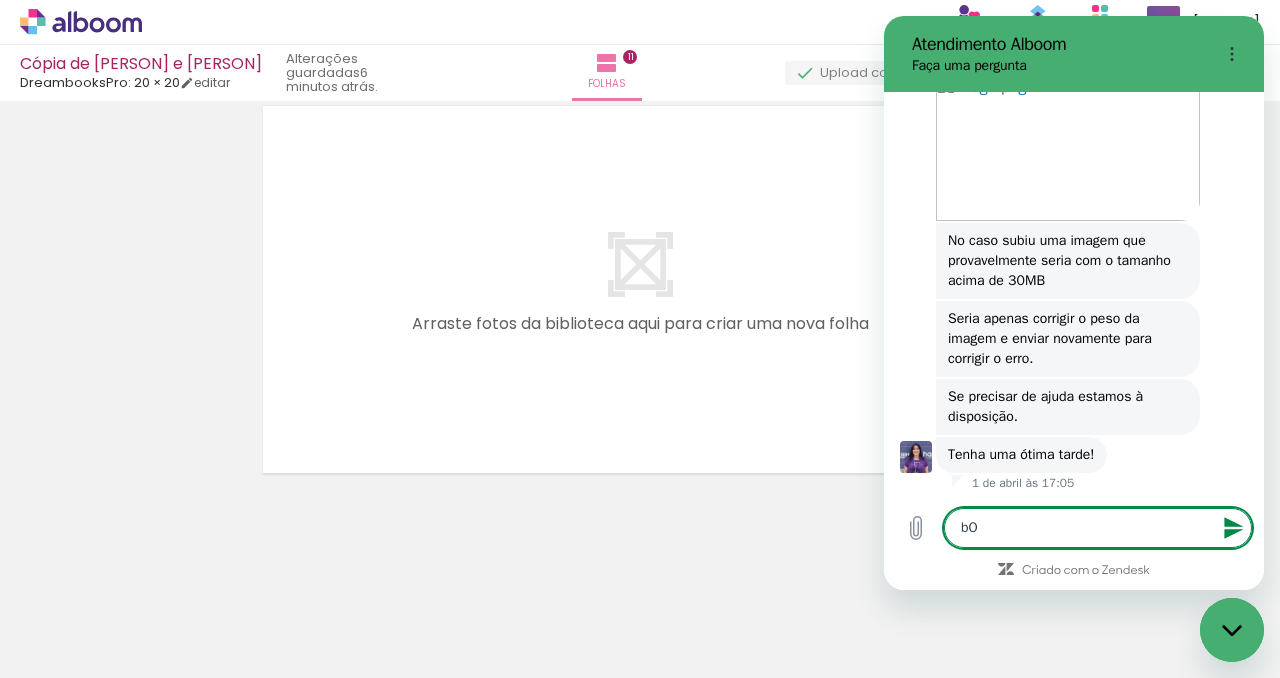 type on "bOM" 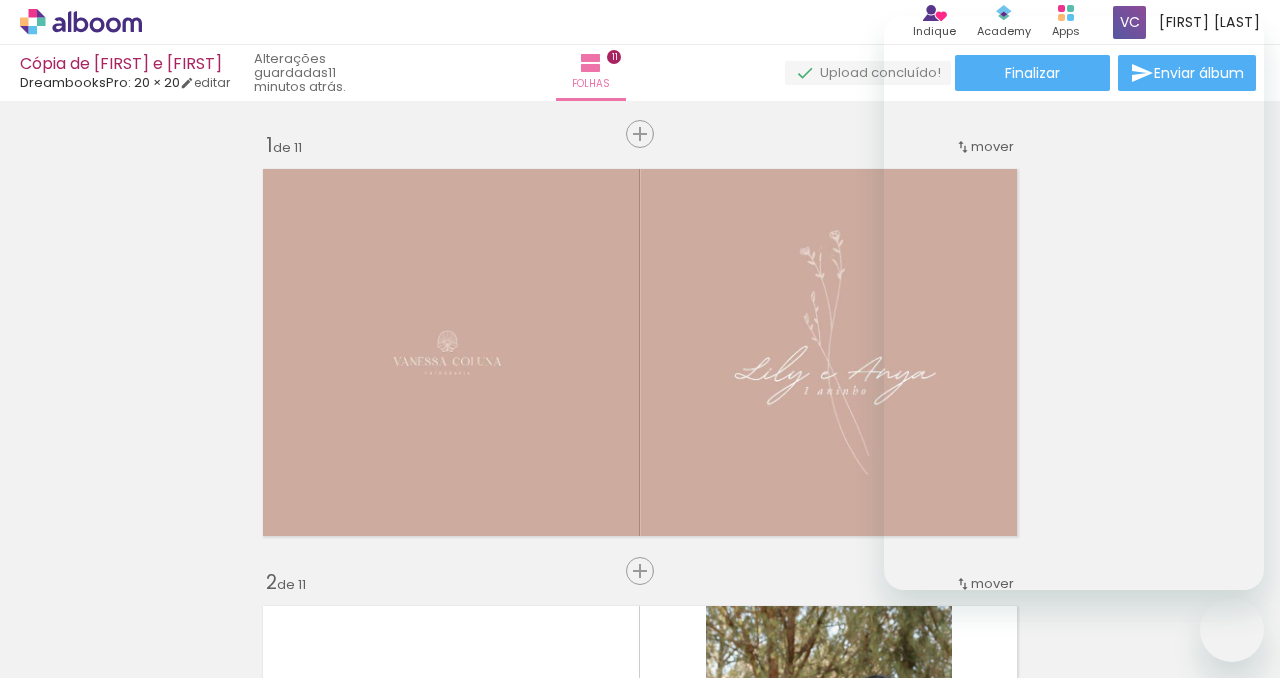 scroll, scrollTop: 0, scrollLeft: 0, axis: both 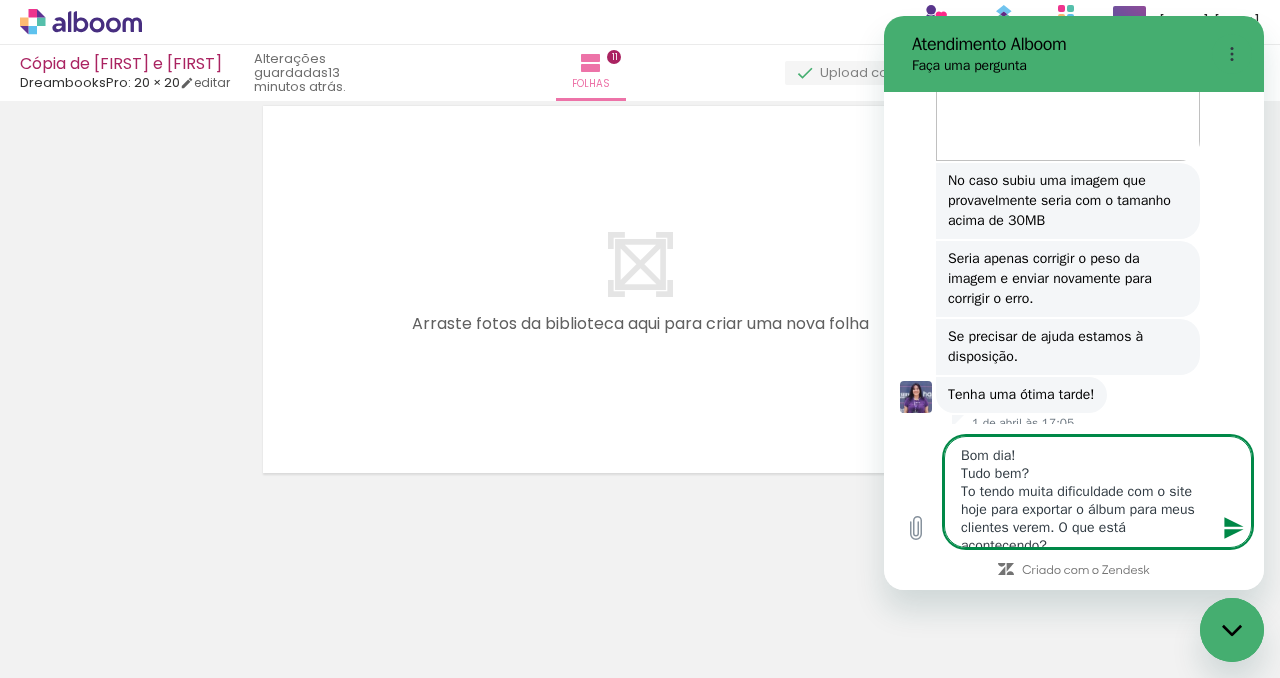 click on "Bom dia!
Tudo bem?
To tendo muita dificuldade com o site hoje para exportar o álbum para meus clientes verem. O que está acontecendo?
Obrigada" at bounding box center [1098, 492] 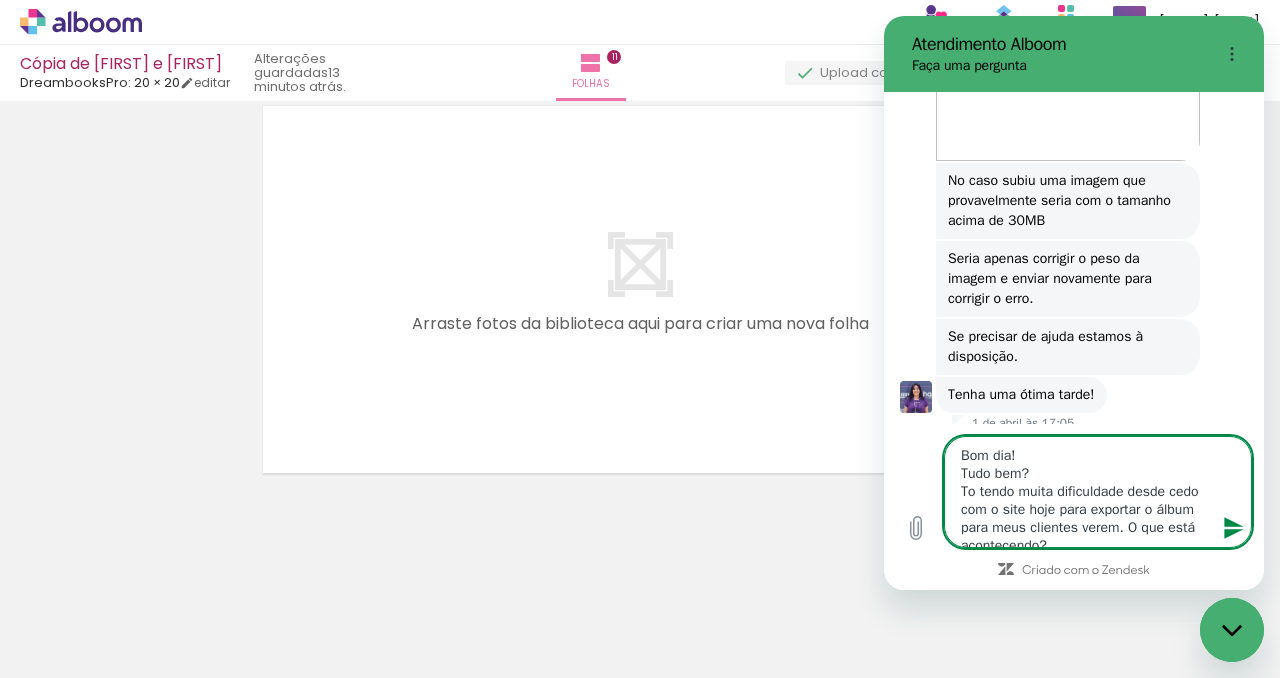 type on "Bom dia!
Tudo bem?
To tendo muita dificuldade desde cedo com o site hoje para exportar o álbum para meus clientes verem. O que está acontecendo?
Obrigada" 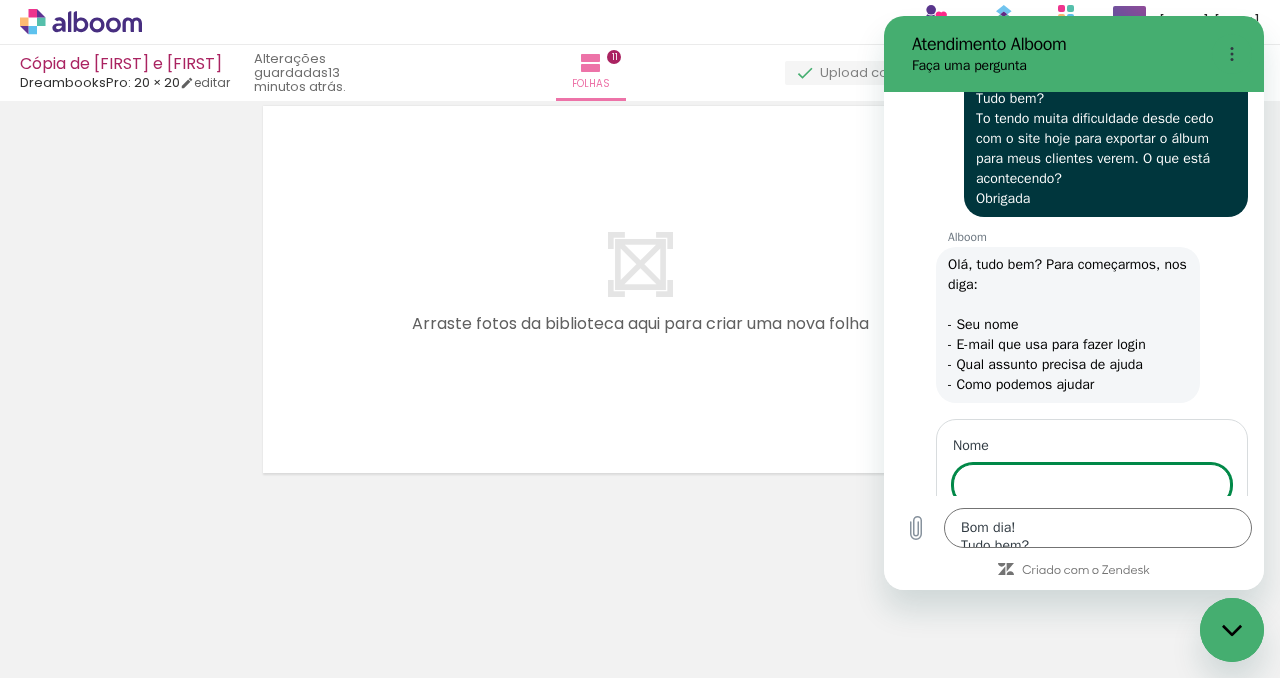 scroll, scrollTop: 3737, scrollLeft: 0, axis: vertical 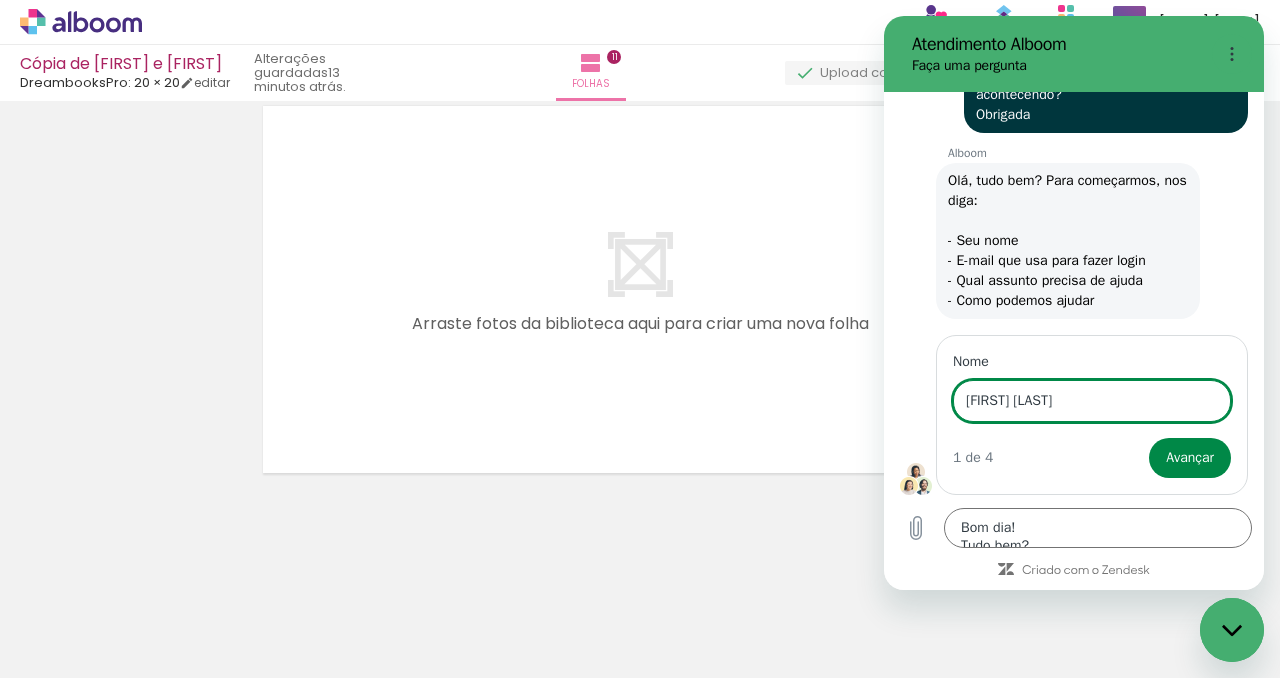 type on "[FIRST] [LAST]" 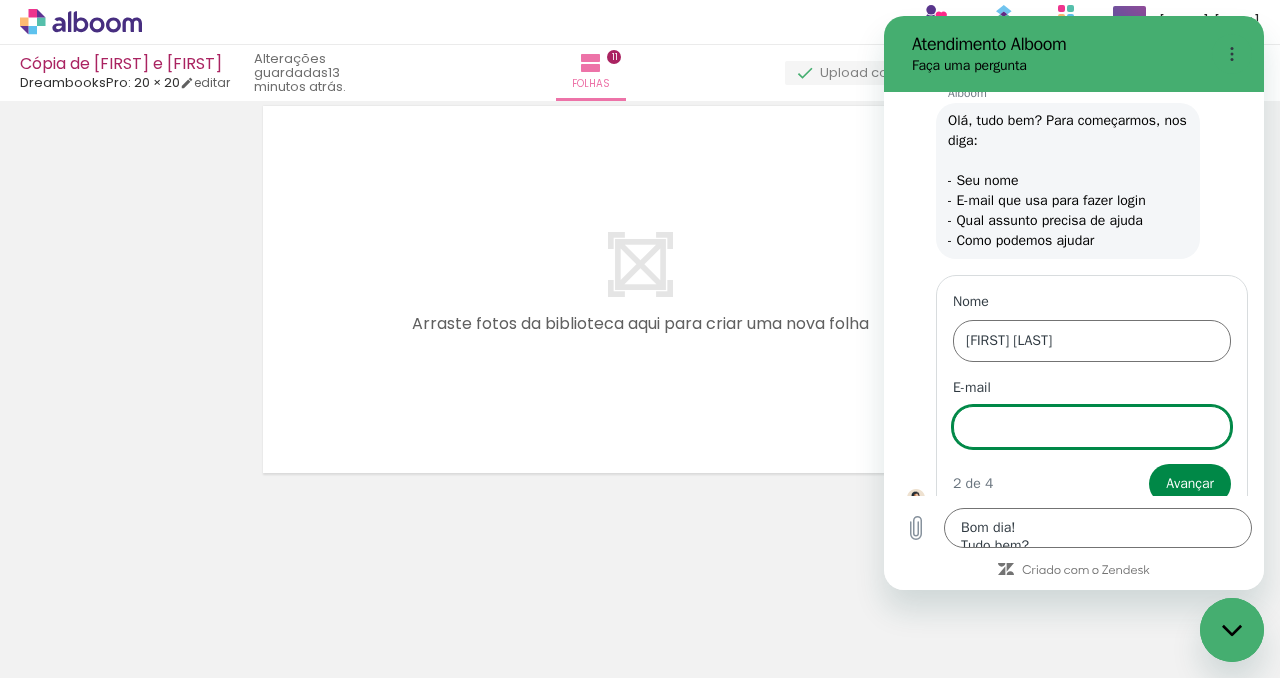 scroll, scrollTop: 3823, scrollLeft: 0, axis: vertical 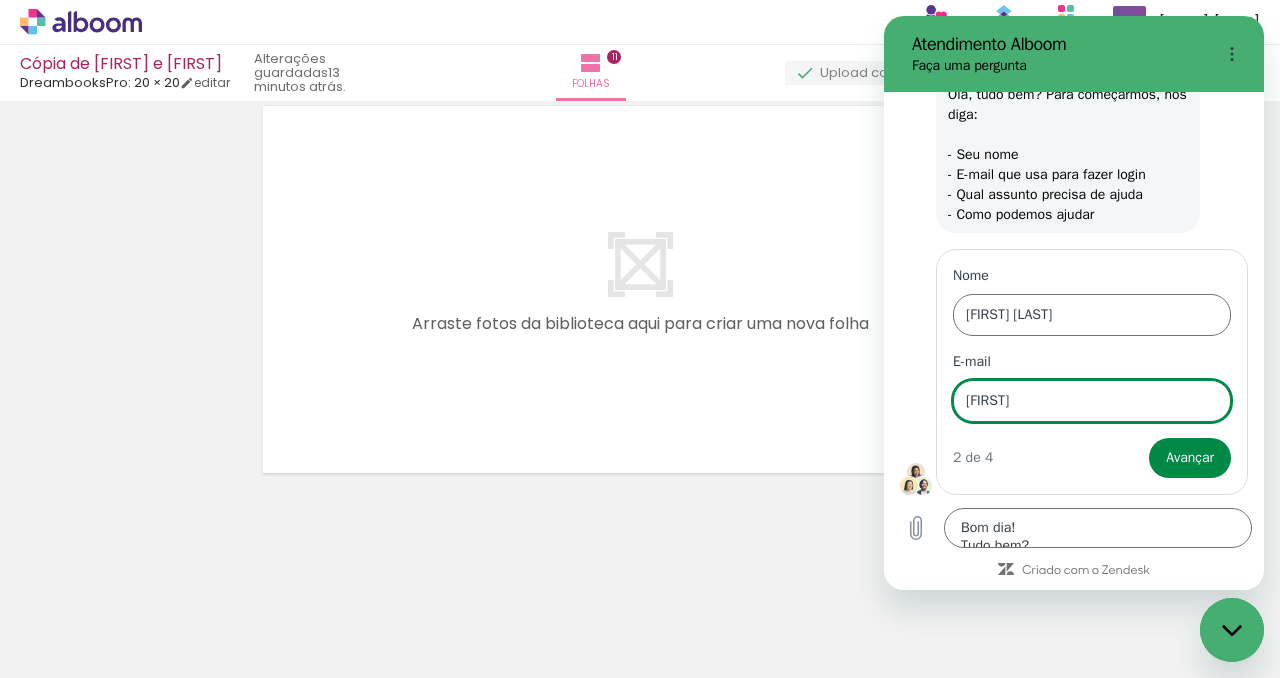 type on "vanessacolunafoto@gmail.com" 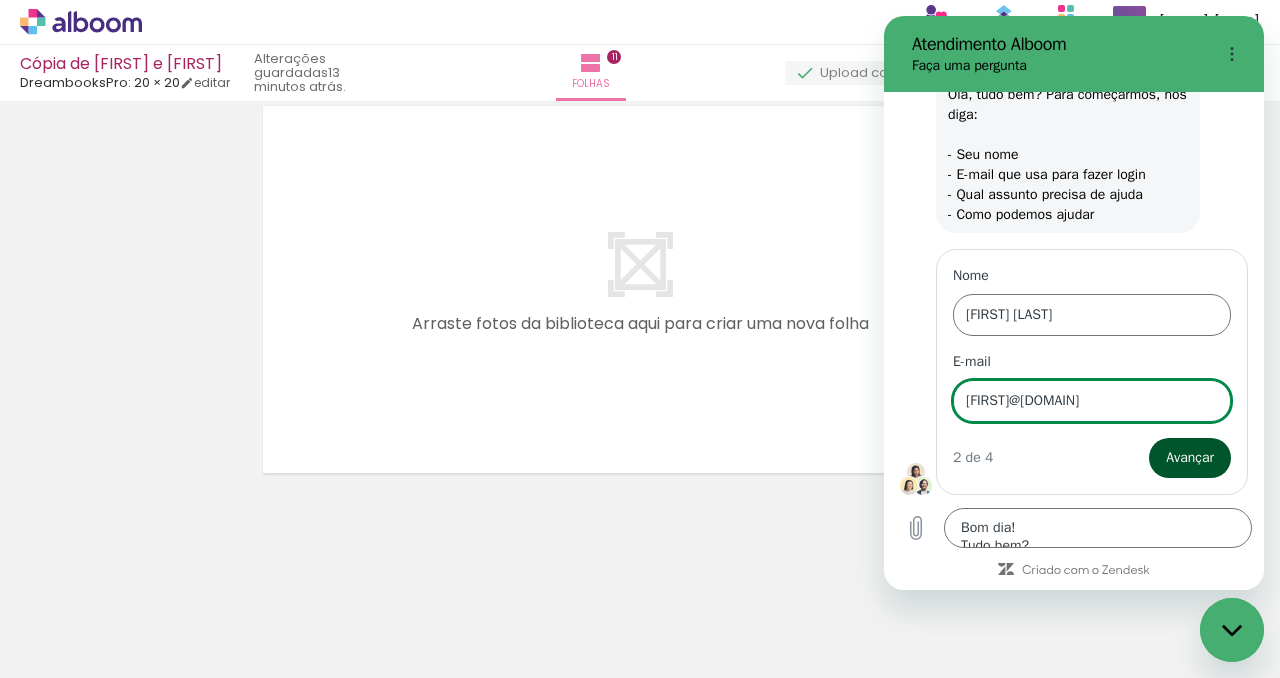 click on "Avançar" at bounding box center [1190, 458] 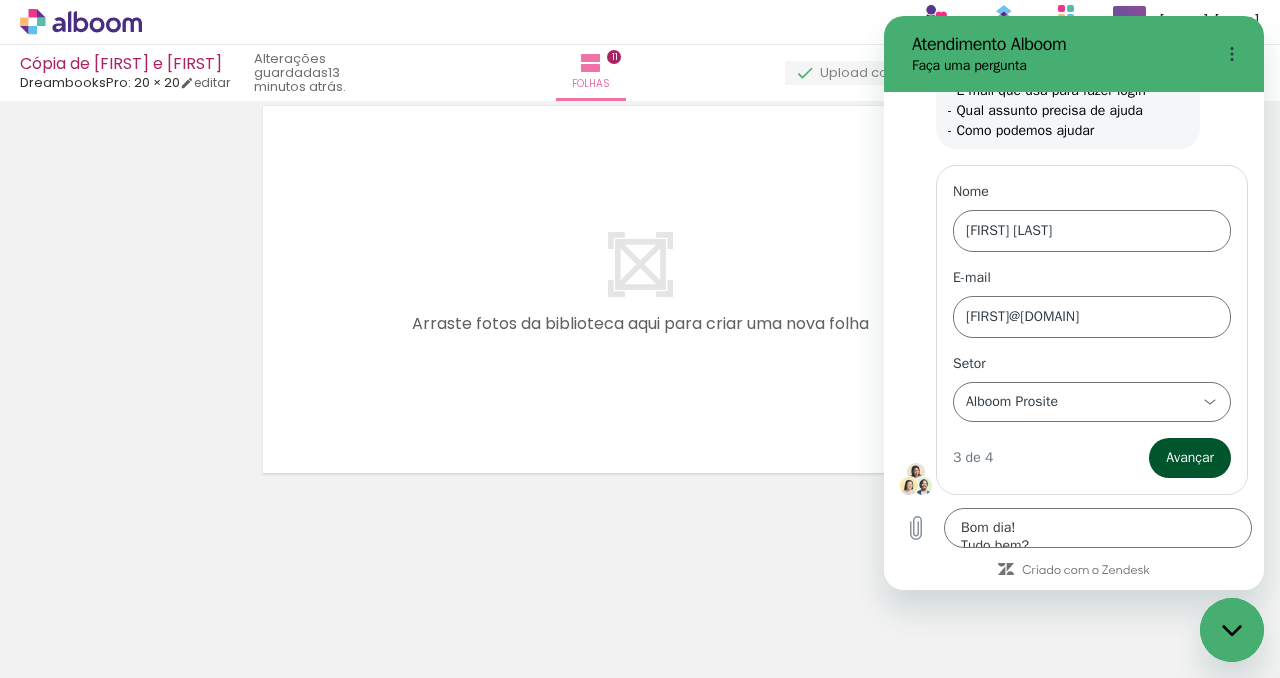 scroll, scrollTop: 3907, scrollLeft: 0, axis: vertical 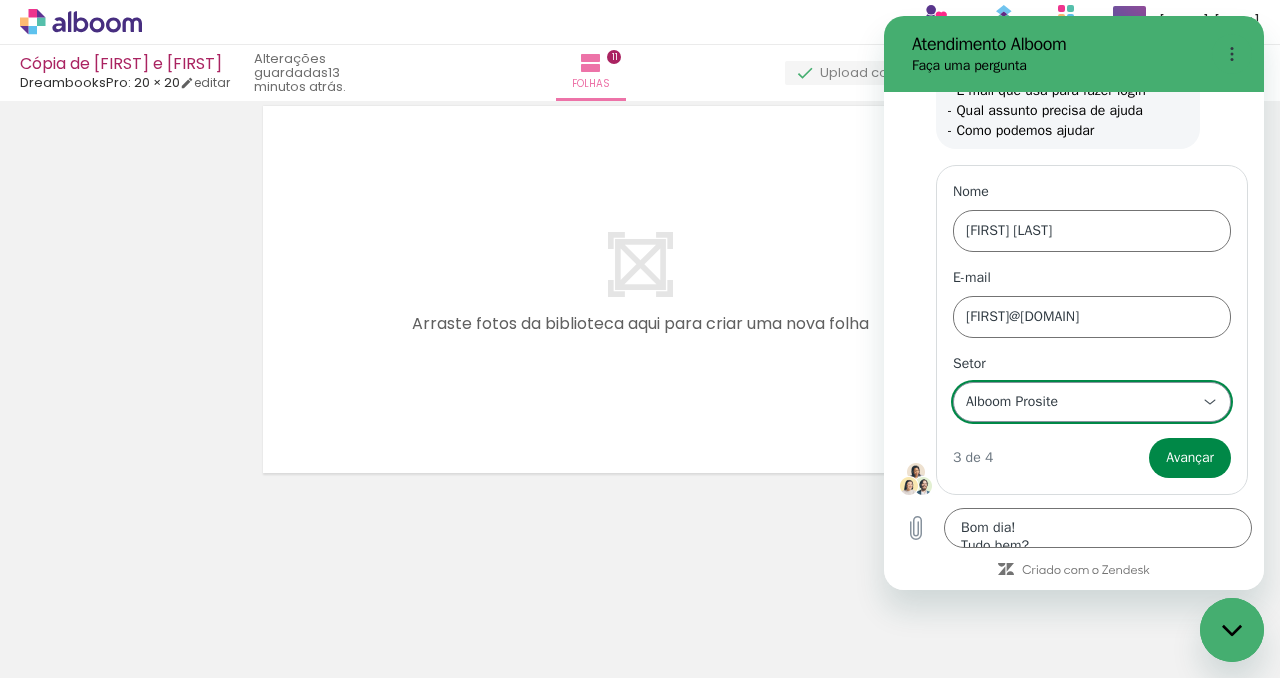 click on "Alboom Prosite Alboom Prosite" at bounding box center (1080, 402) 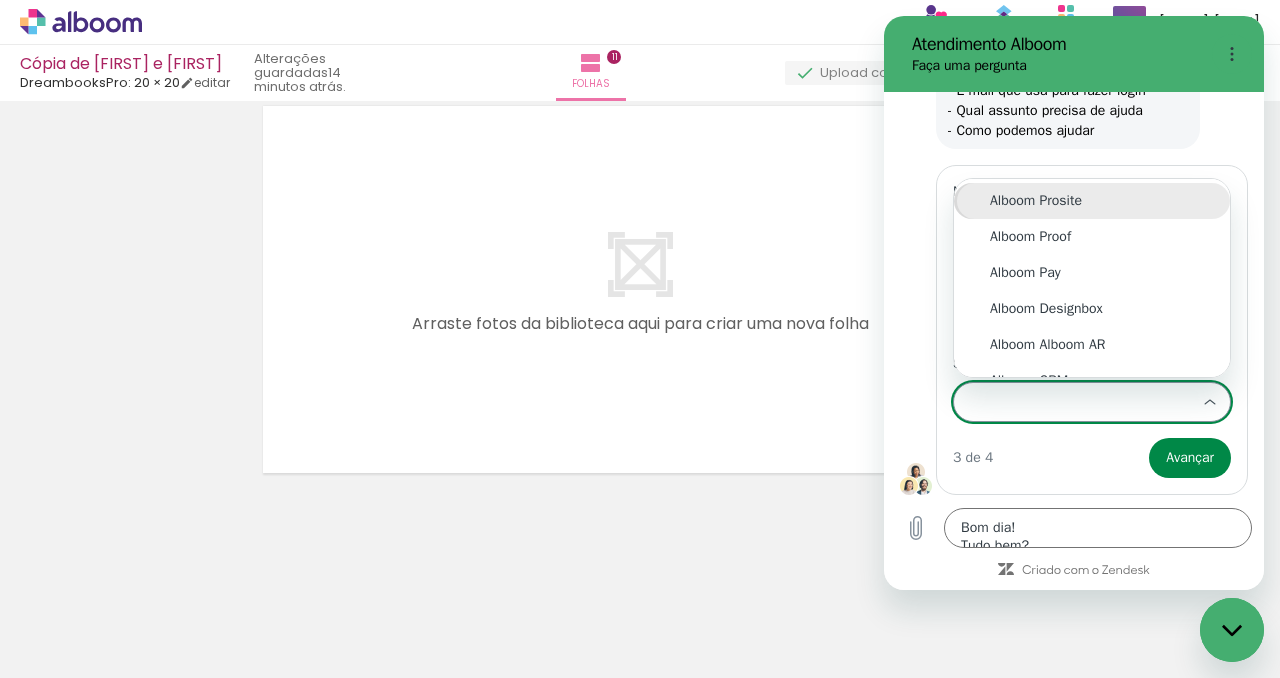 scroll, scrollTop: 0, scrollLeft: 0, axis: both 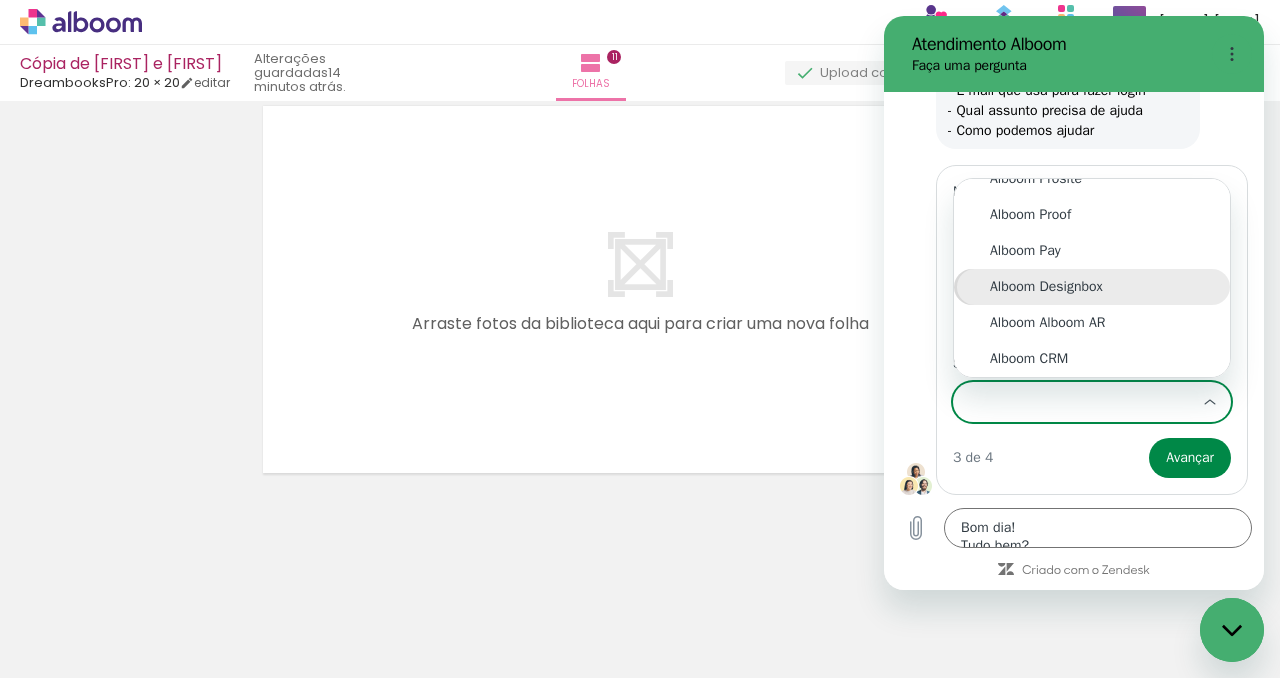 click on "Alboom Designbox" at bounding box center [1092, 287] 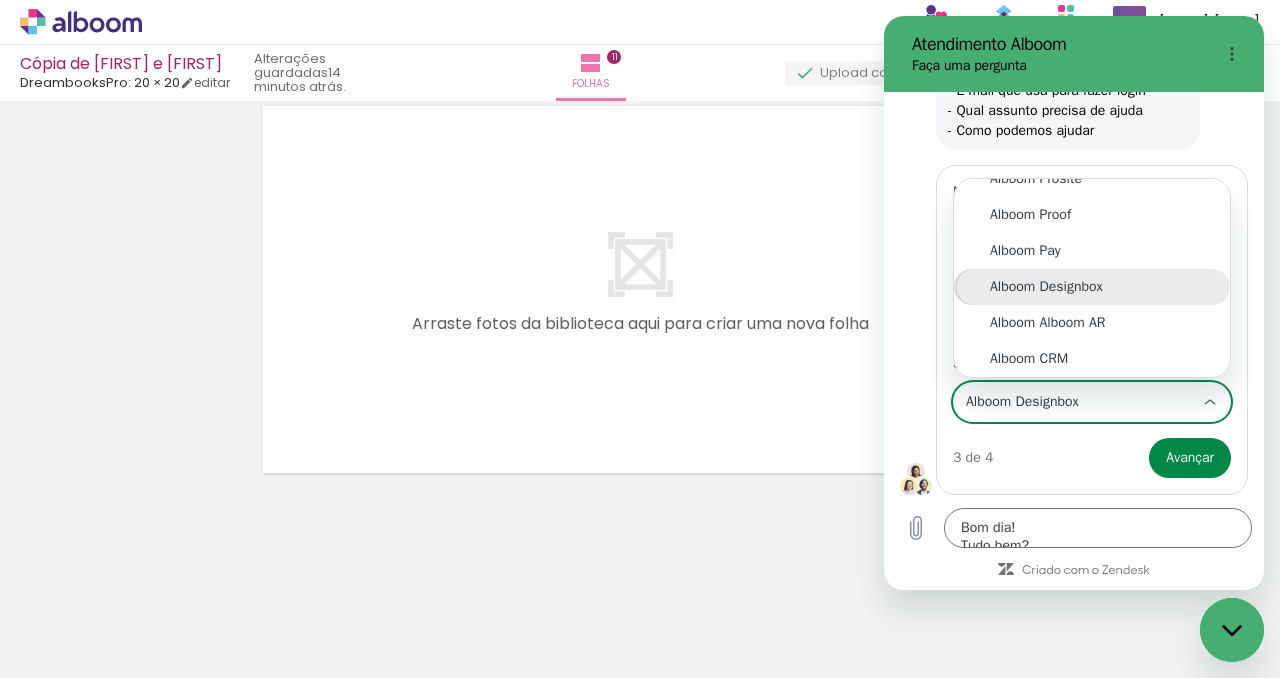 scroll, scrollTop: 0, scrollLeft: 0, axis: both 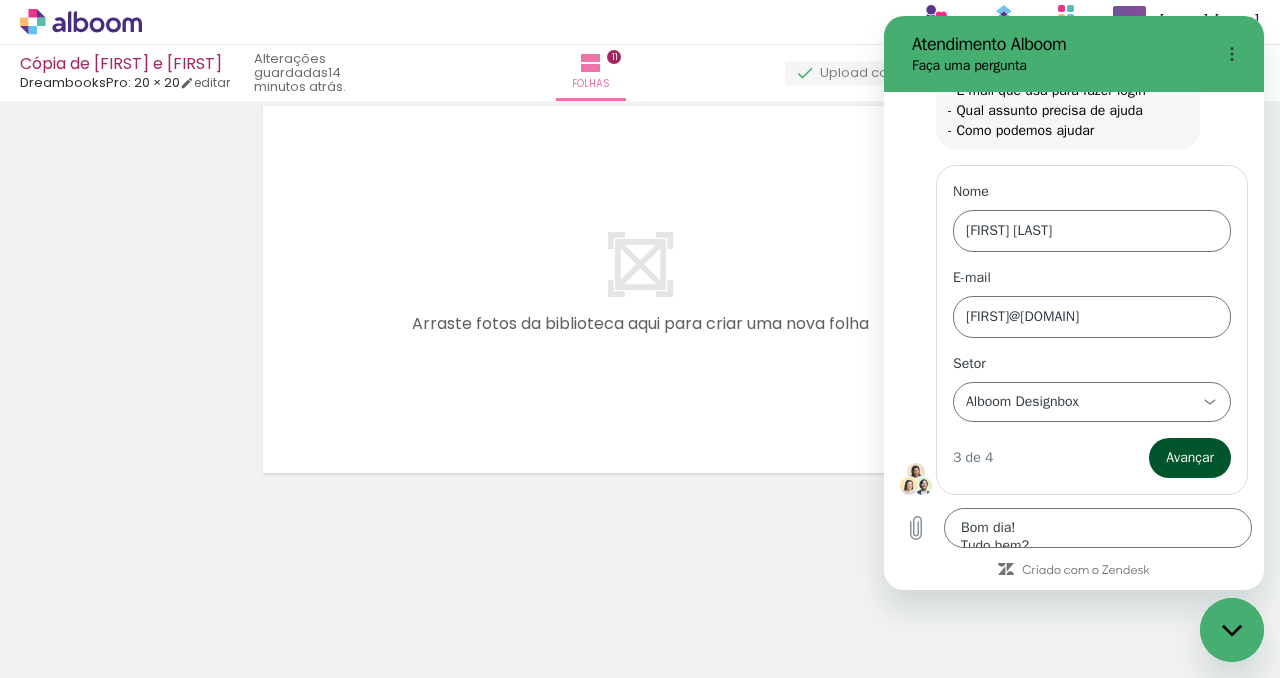 click on "Avançar" at bounding box center [1190, 458] 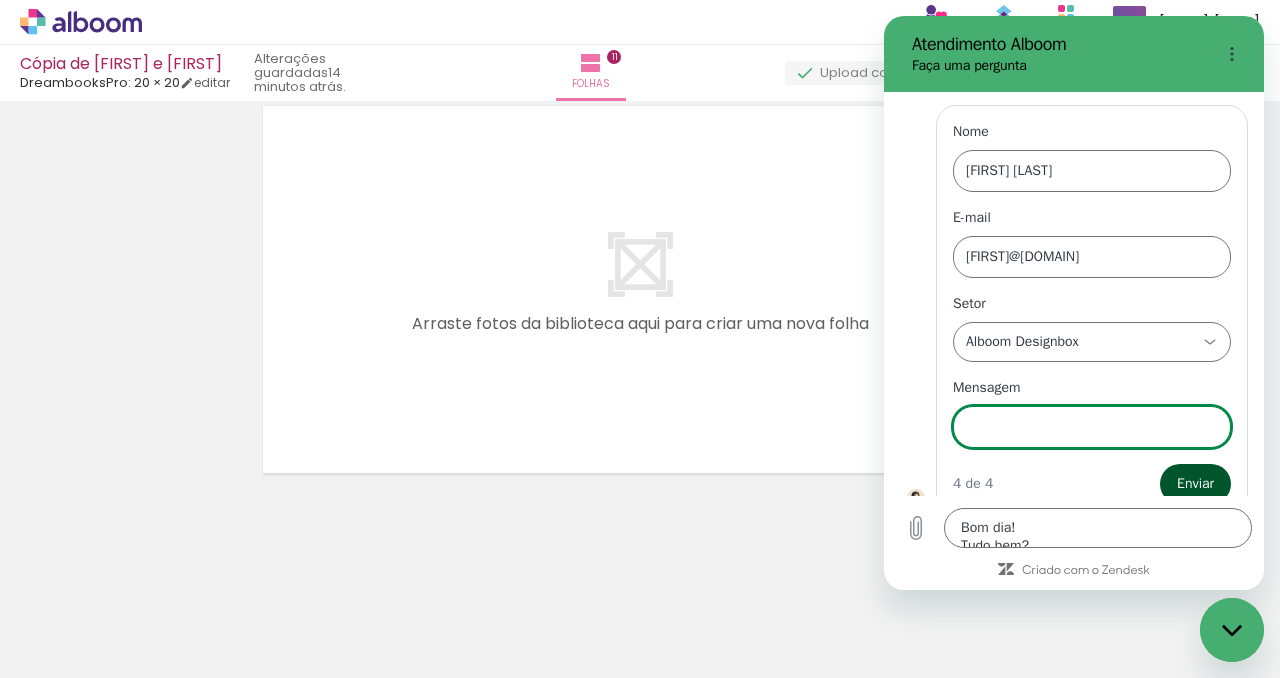 scroll, scrollTop: 3993, scrollLeft: 0, axis: vertical 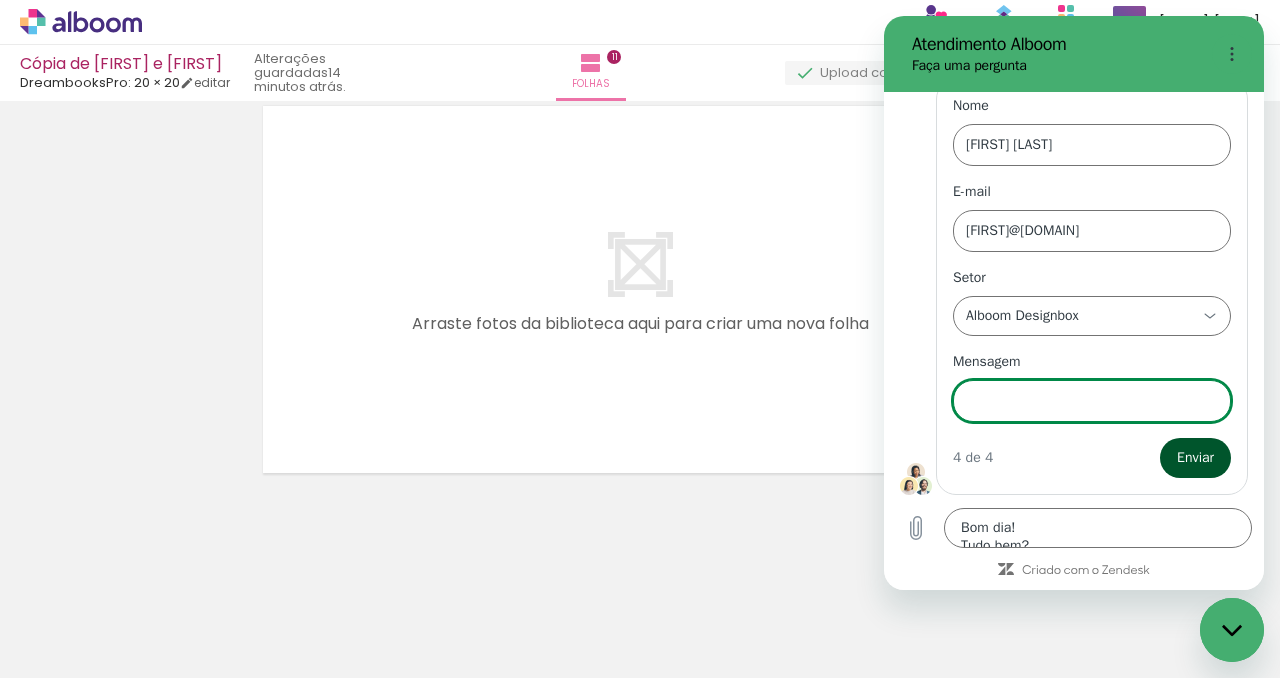 click on "Enviar" at bounding box center (1195, 458) 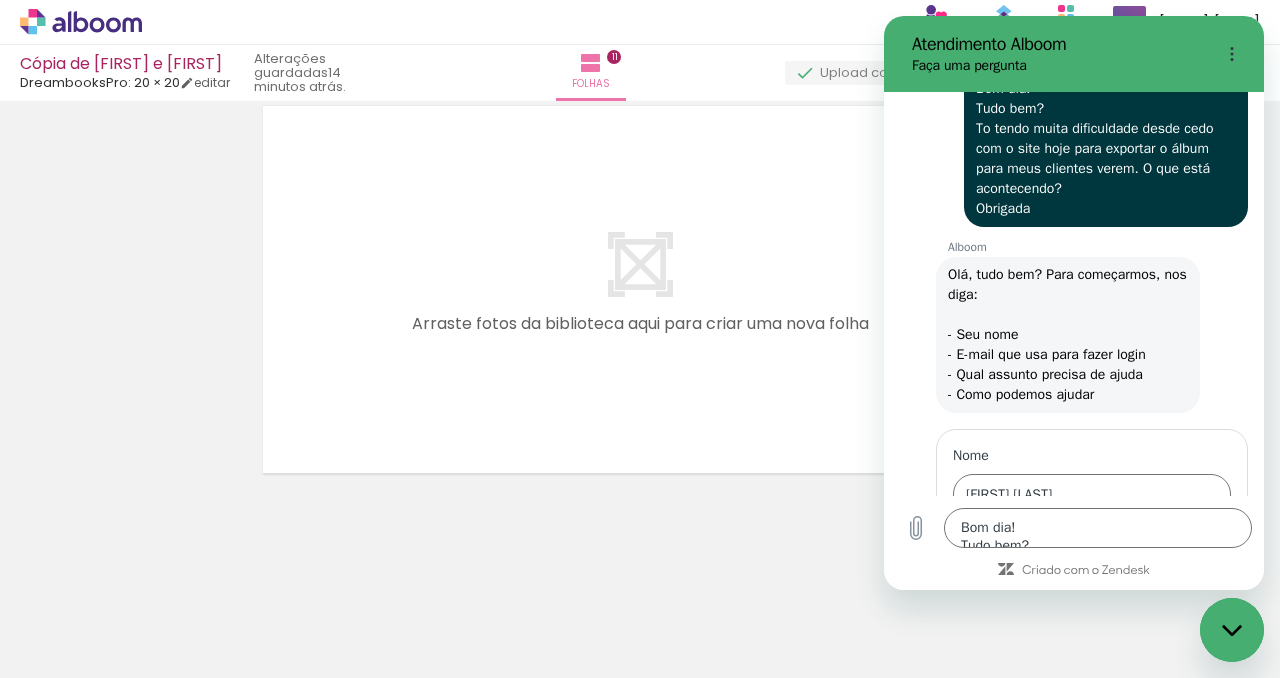 scroll, scrollTop: 3555, scrollLeft: 0, axis: vertical 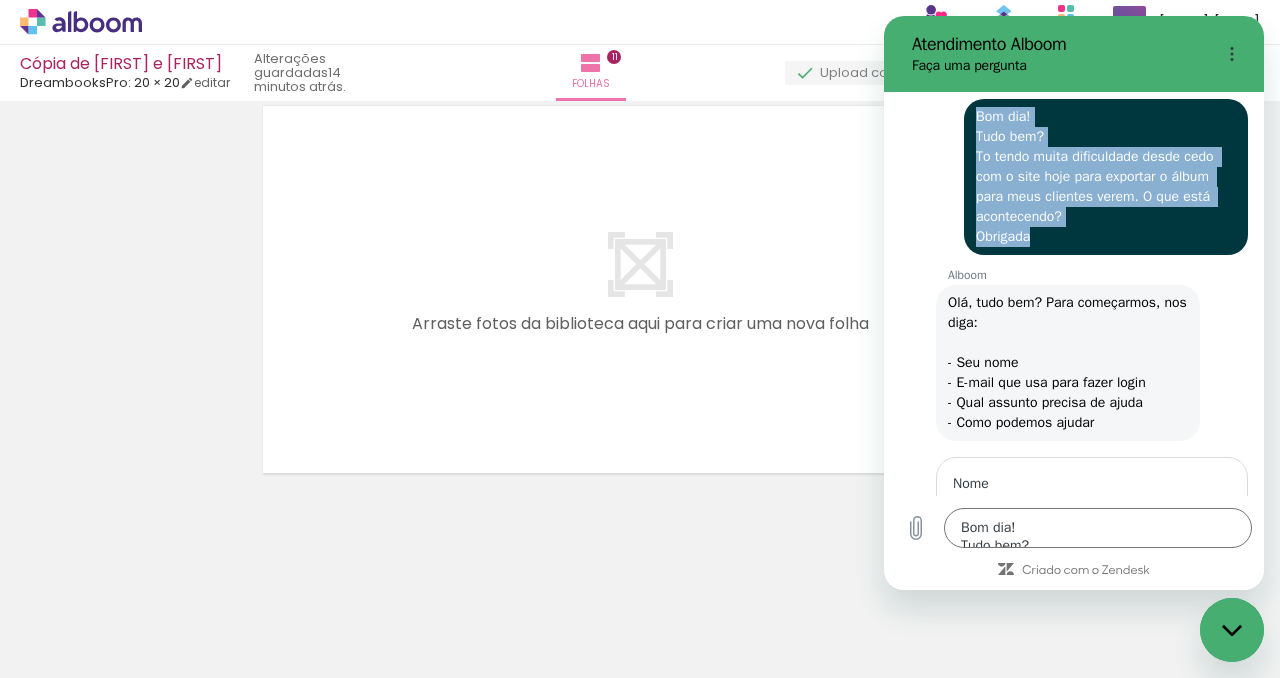 drag, startPoint x: 1074, startPoint y: 288, endPoint x: 966, endPoint y: 146, distance: 178.40404 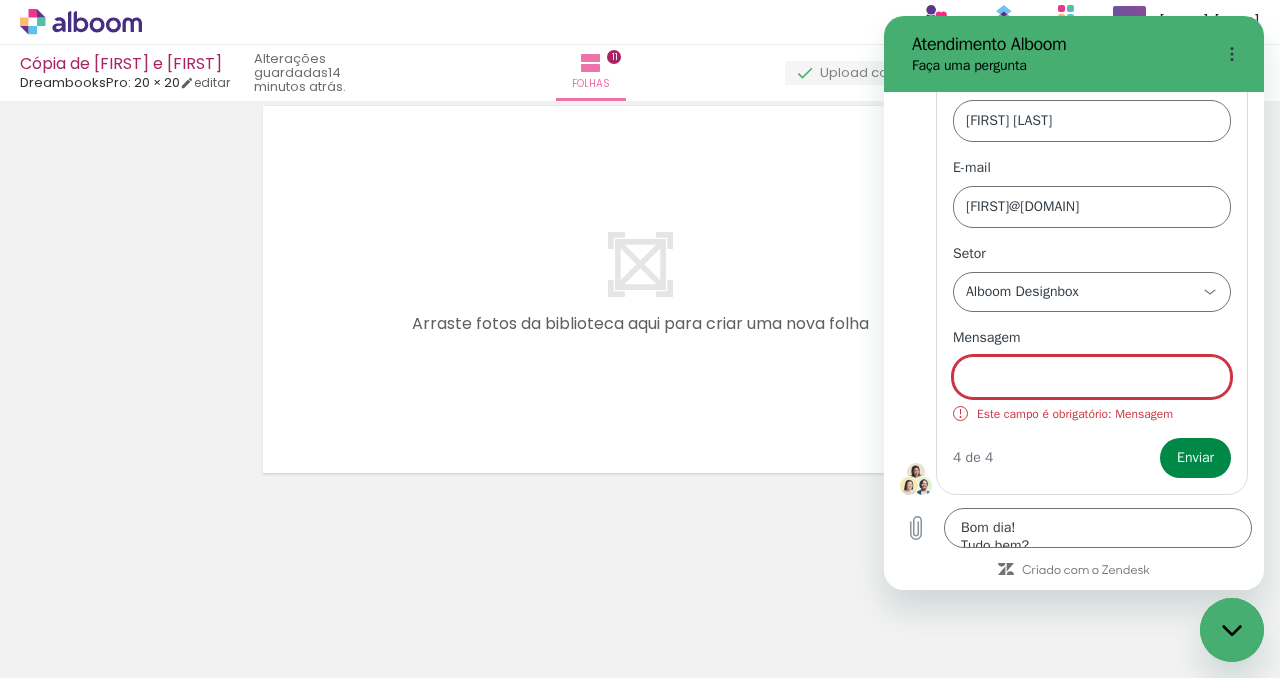 click on "Mensagem" at bounding box center [1092, 377] 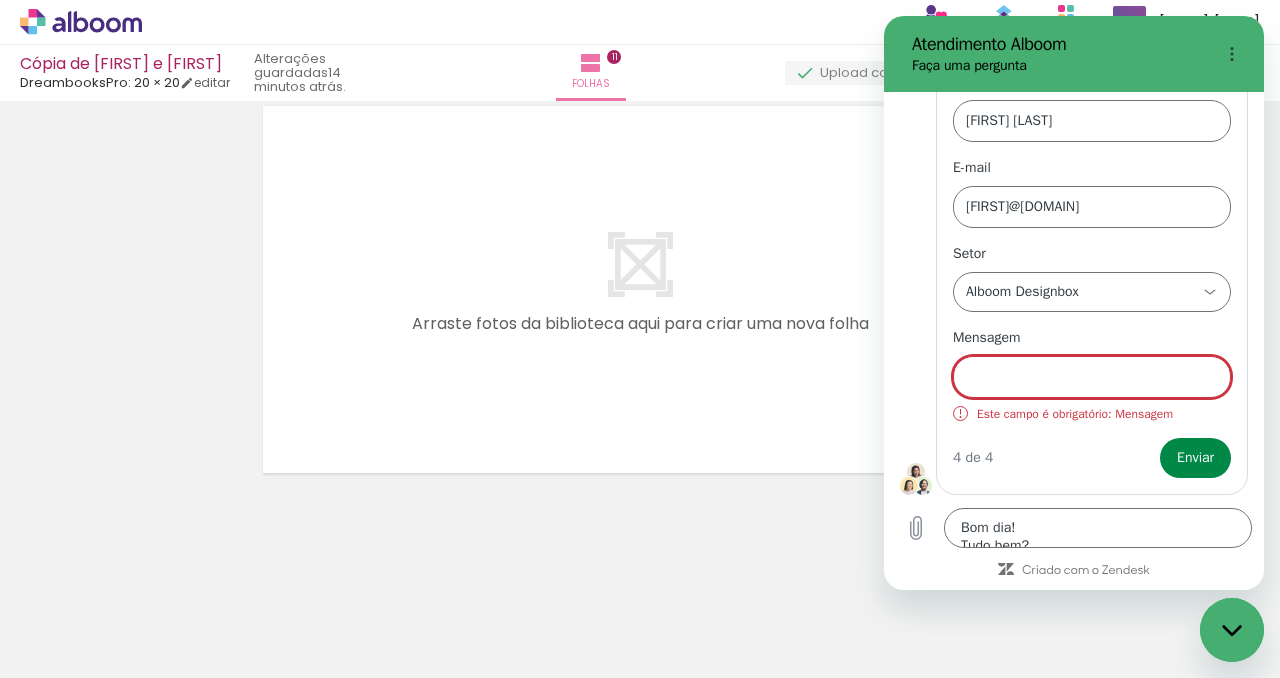 paste on "12:24  diz:Bom dia! Tudo bem? To tendo muita dificuldade desde cedo com o site hoje para exportar o álbum para meus clientes verem. O que está acontecendo? Obrigada" 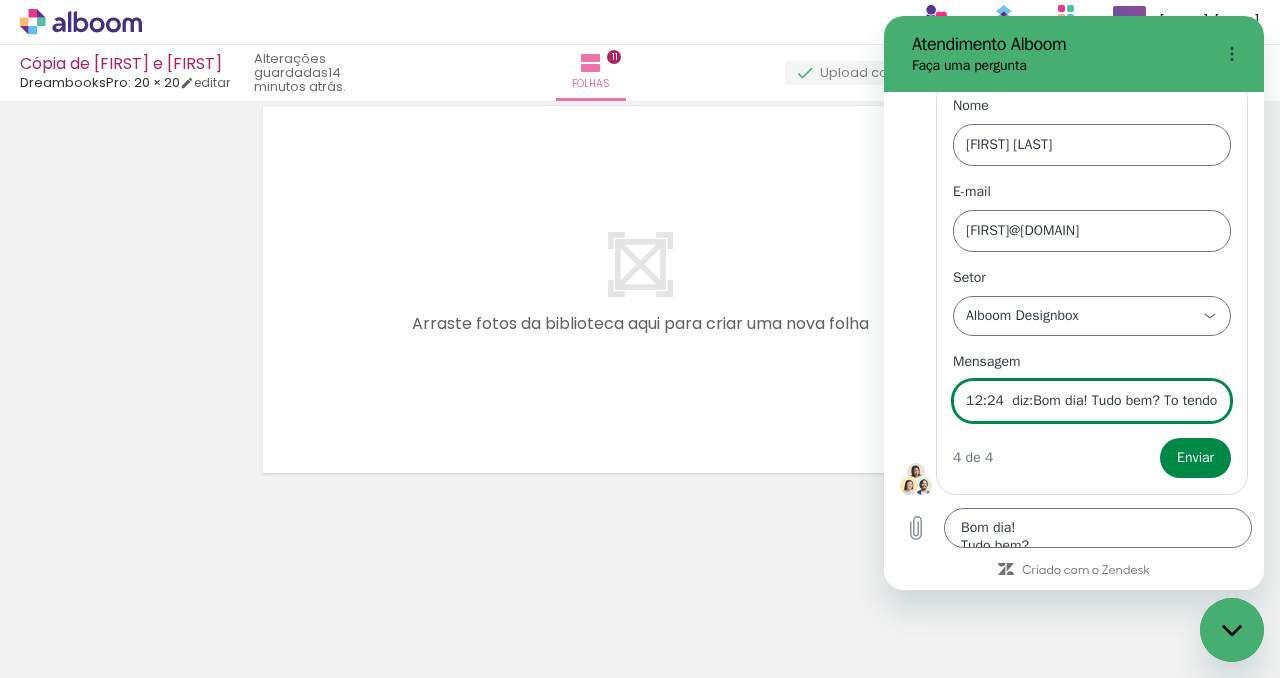 scroll, scrollTop: 0, scrollLeft: 853, axis: horizontal 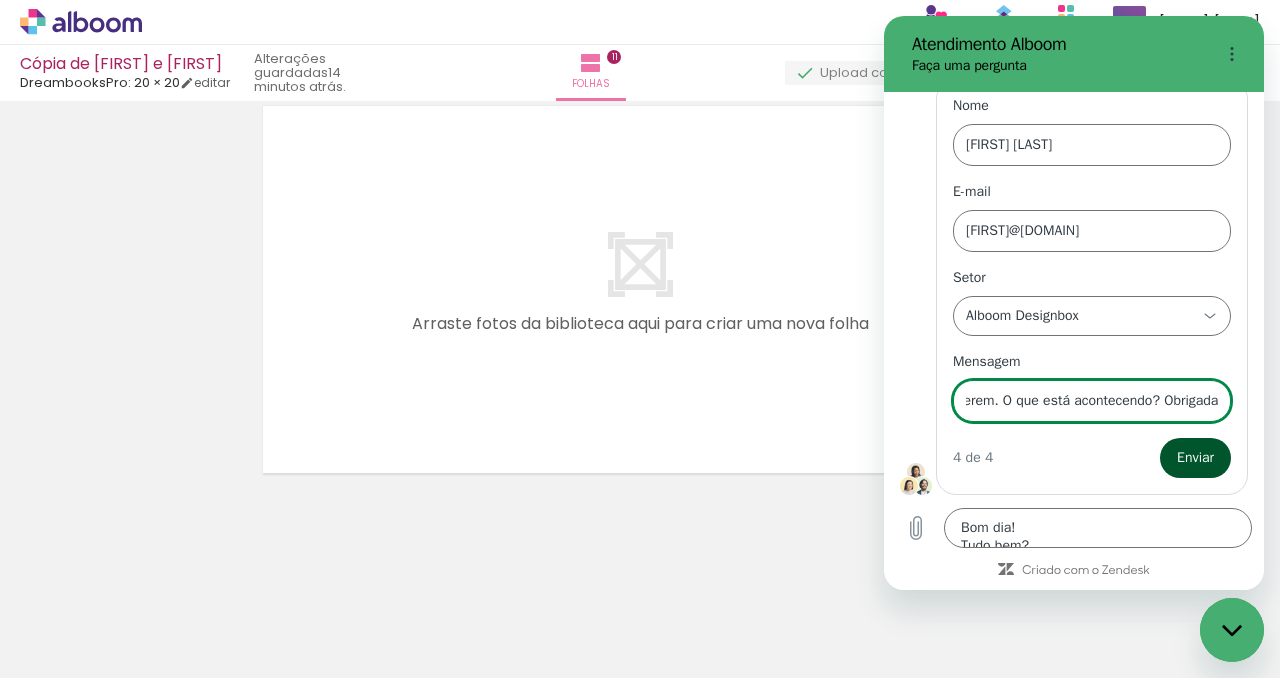 type on "12:24  diz:Bom dia! Tudo bem? To tendo muita dificuldade desde cedo com o site hoje para exportar o álbum para meus clientes verem. O que está acontecendo? Obrigada" 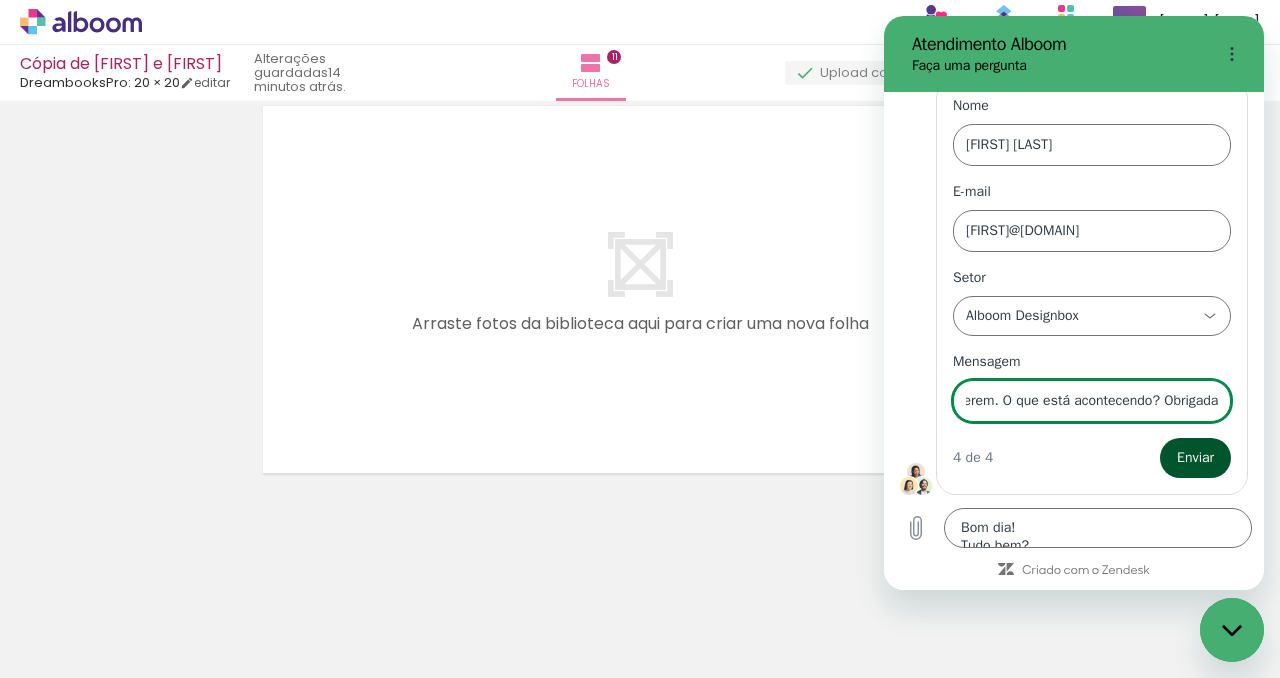 scroll, scrollTop: 0, scrollLeft: 0, axis: both 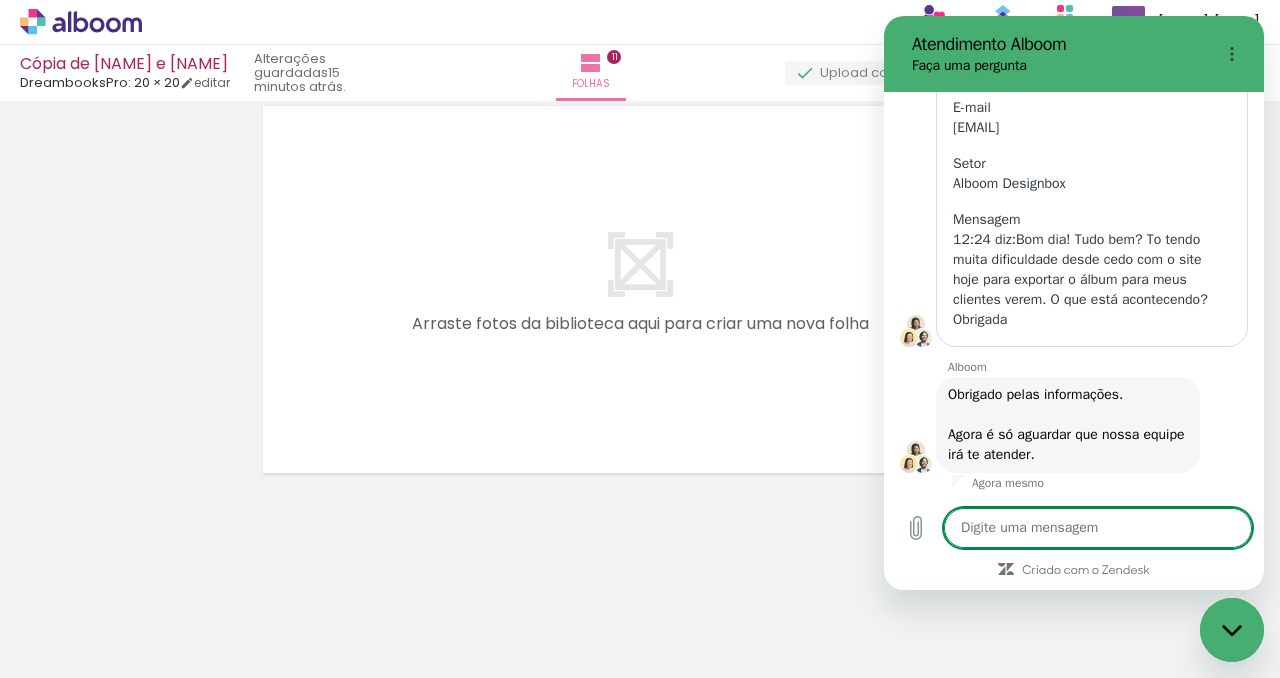 click on "Inserir folha 1  de 11  Inserir folha 2  de 11  Inserir folha 3  de 11  Inserir folha 4  de 11  Inserir folha 5  de 11  Inserir folha 6  de 11  Inserir folha 7  de 11  Inserir folha 8  de 11  Inserir folha 9  de 11  Inserir folha 10  de 11  Inserir folha 11  de 11" at bounding box center (640, -2140) 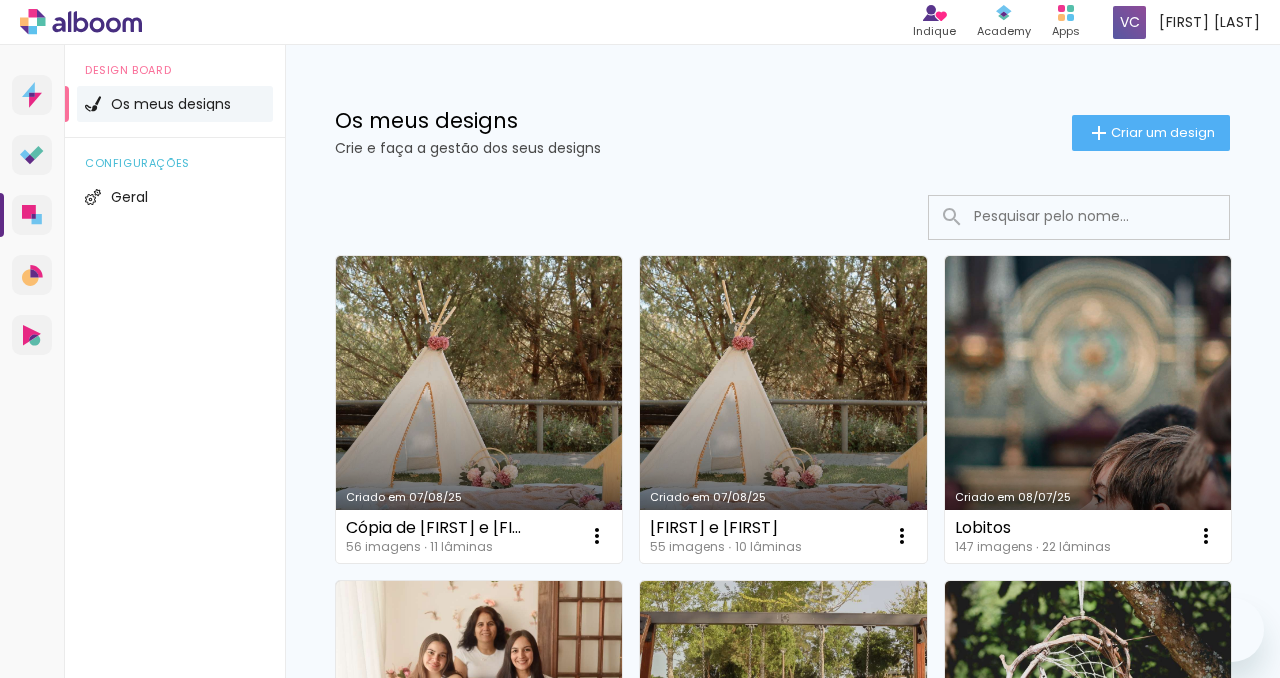 scroll, scrollTop: 0, scrollLeft: 0, axis: both 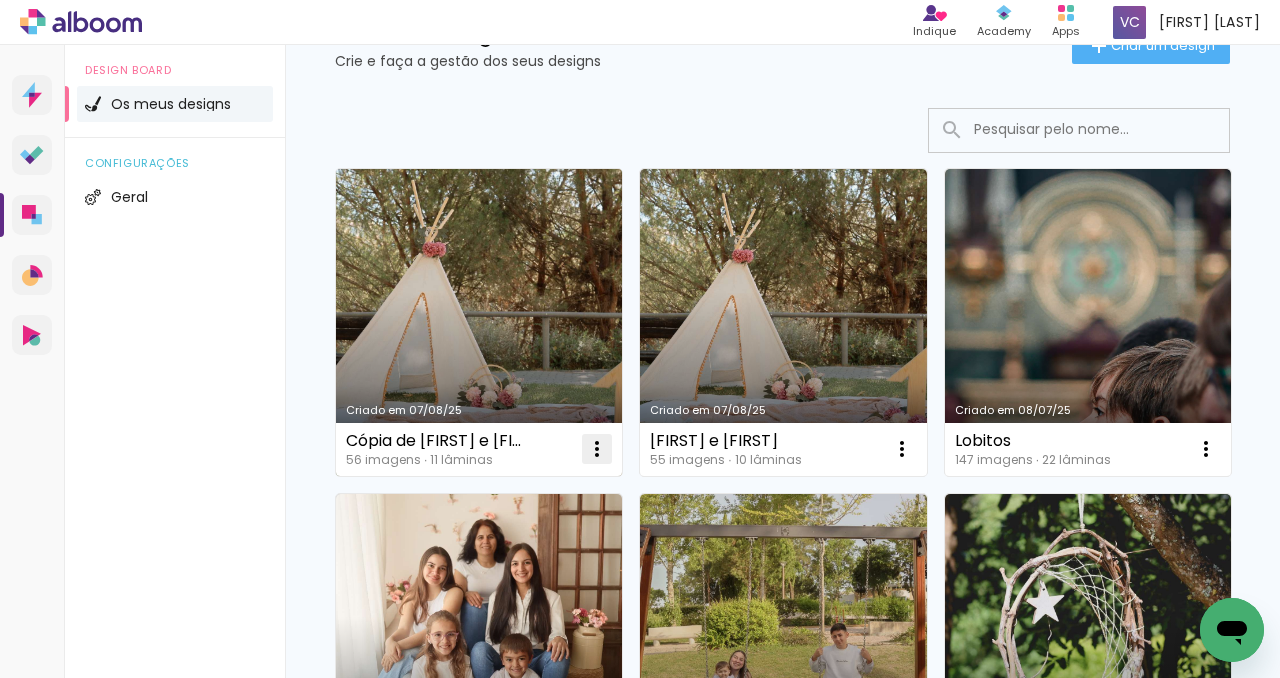 click at bounding box center [597, 449] 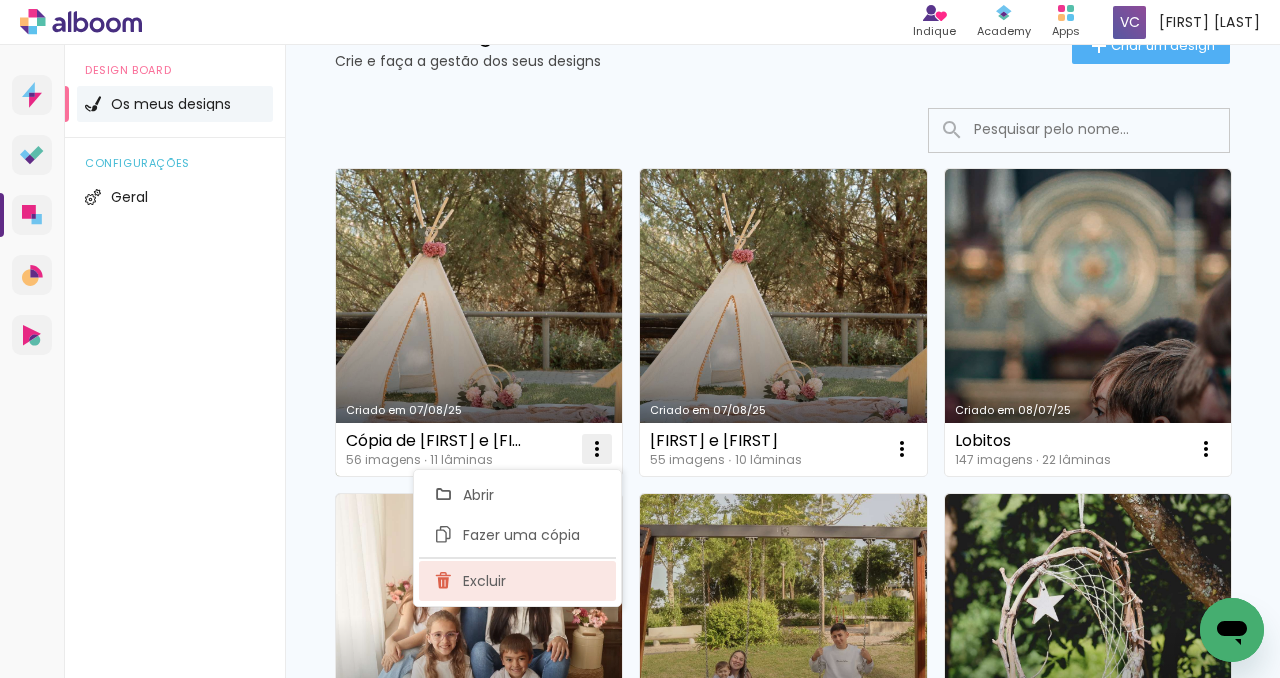 click on "Excluir" 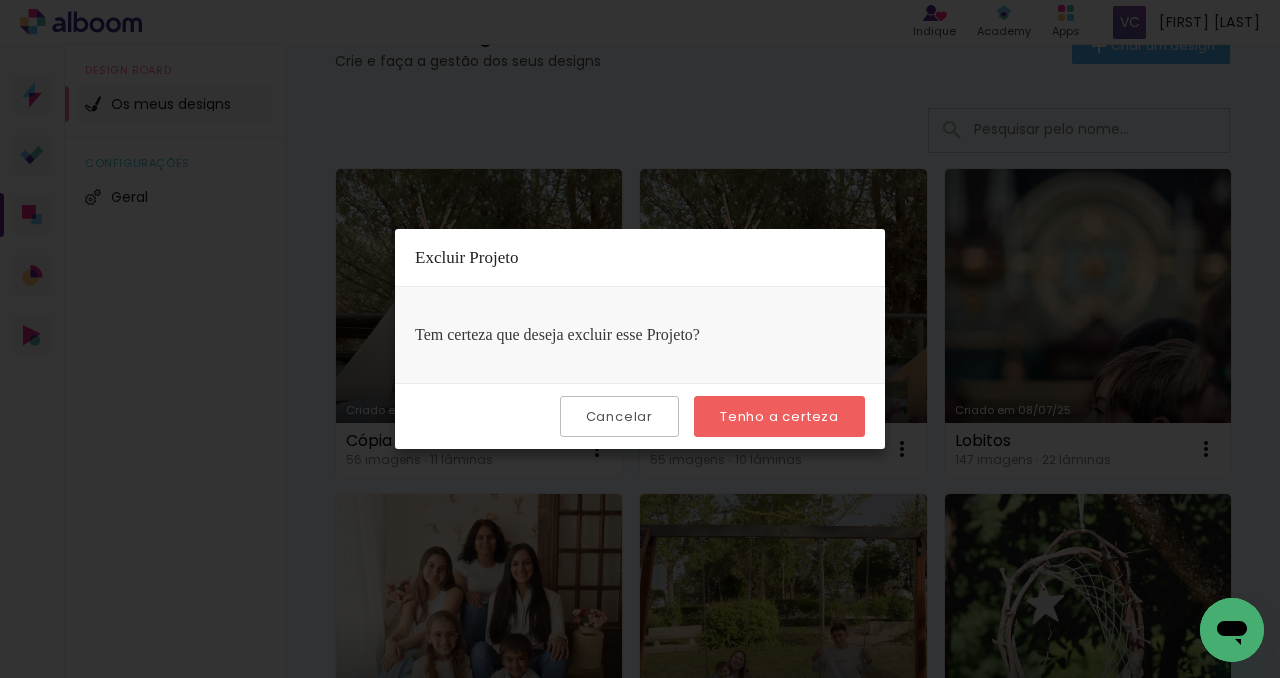 click on "Tenho a certeza" at bounding box center [0, 0] 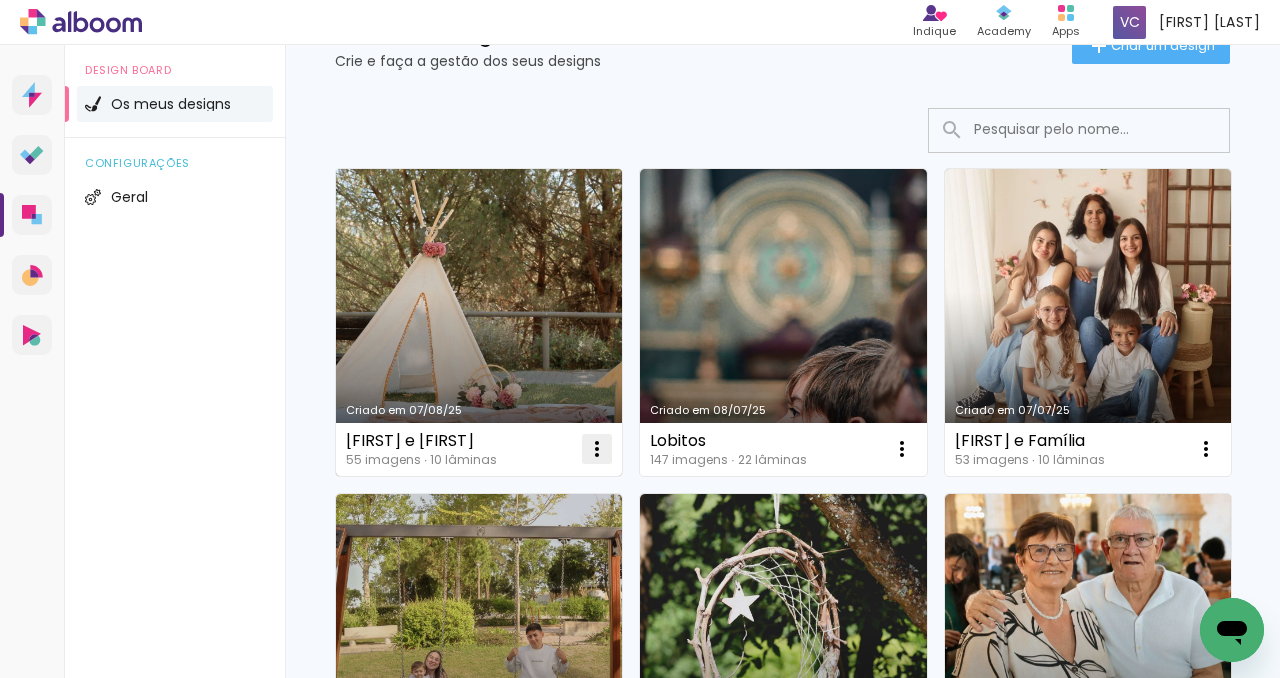 click at bounding box center [597, 449] 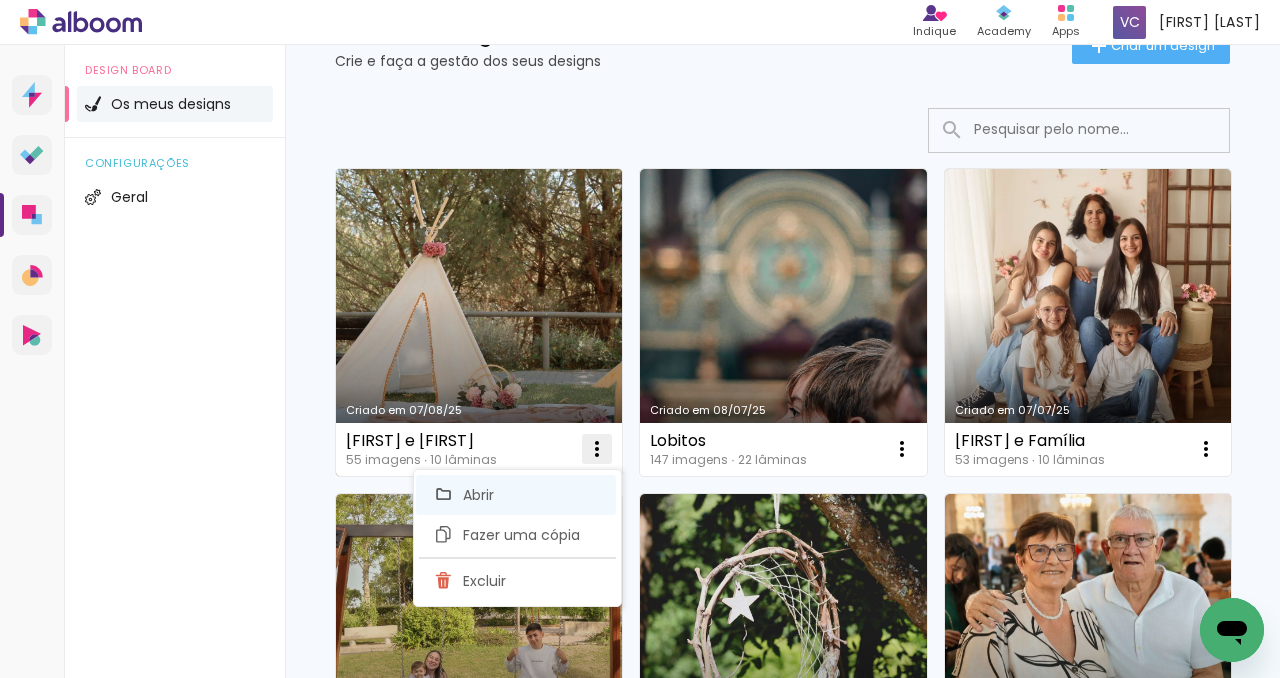 click on "Abrir" 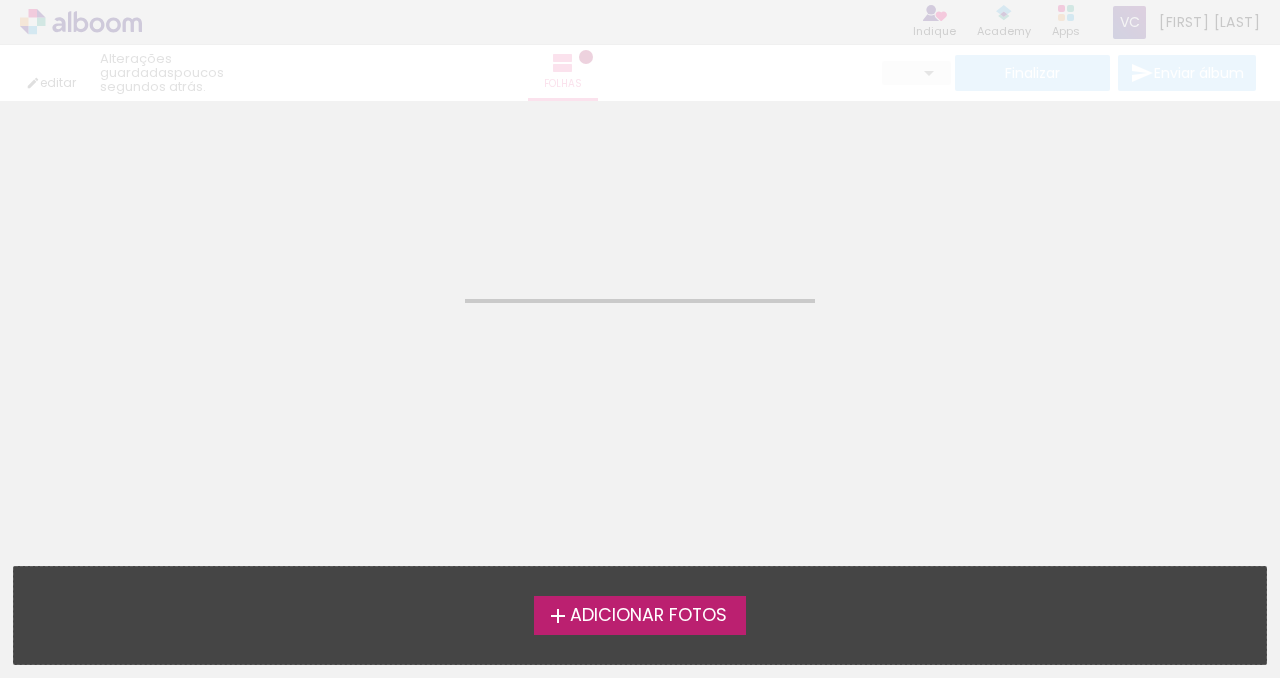 scroll, scrollTop: 0, scrollLeft: 0, axis: both 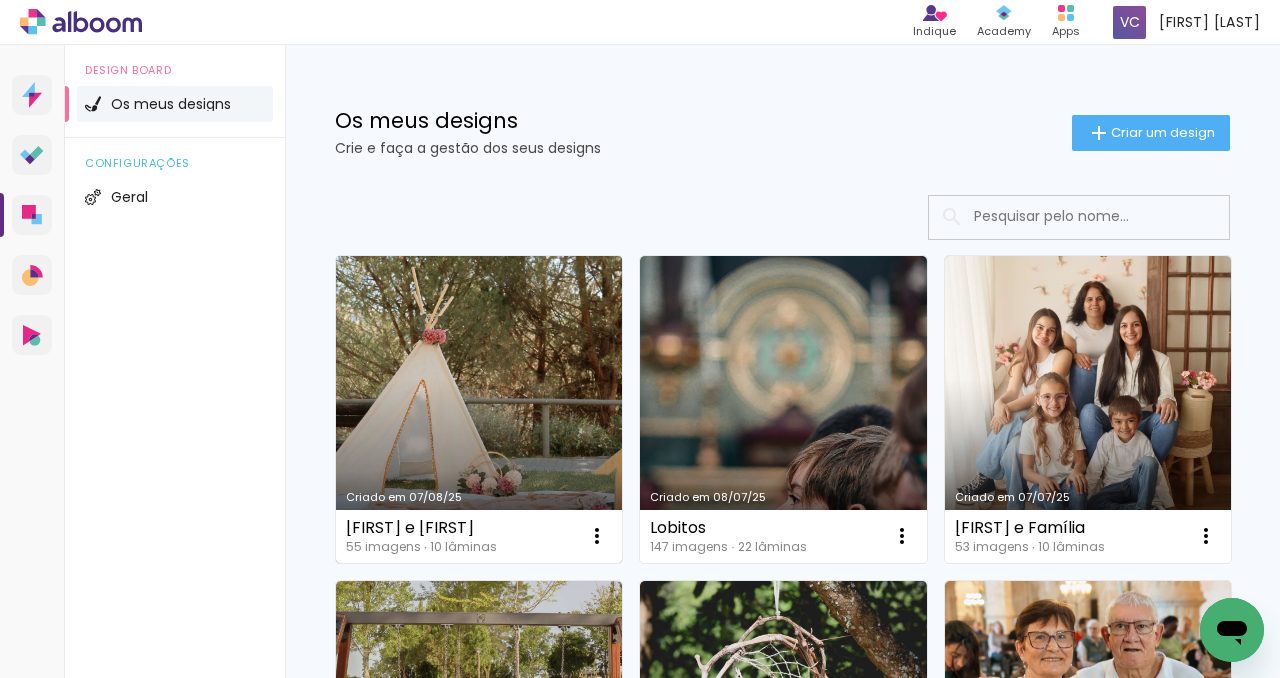 click on "Criado em 07/08/25" at bounding box center (479, 409) 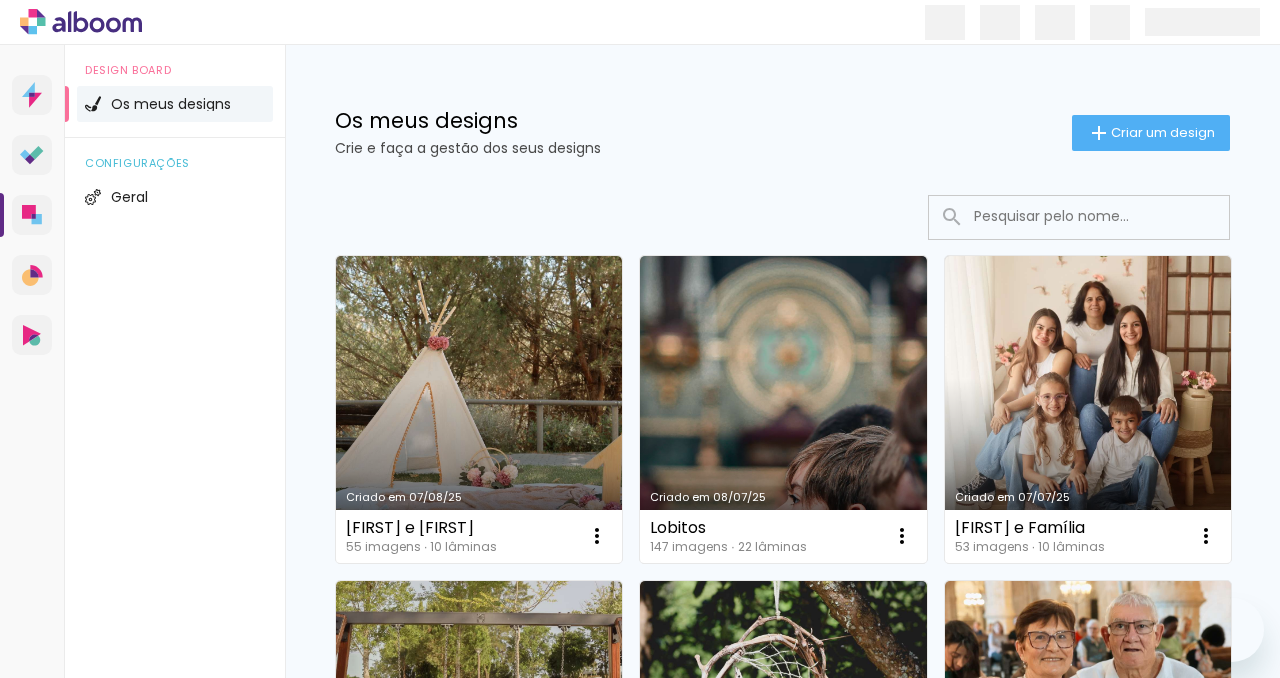scroll, scrollTop: 0, scrollLeft: 0, axis: both 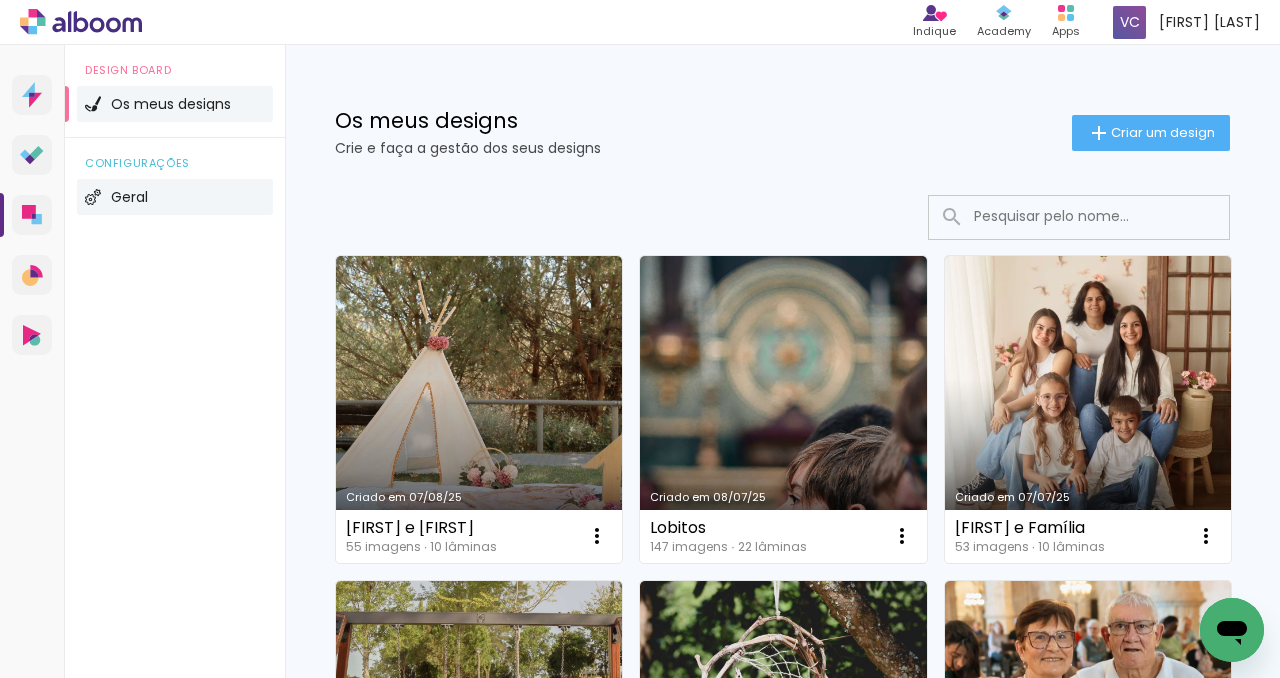 click on "Geral" at bounding box center [175, 197] 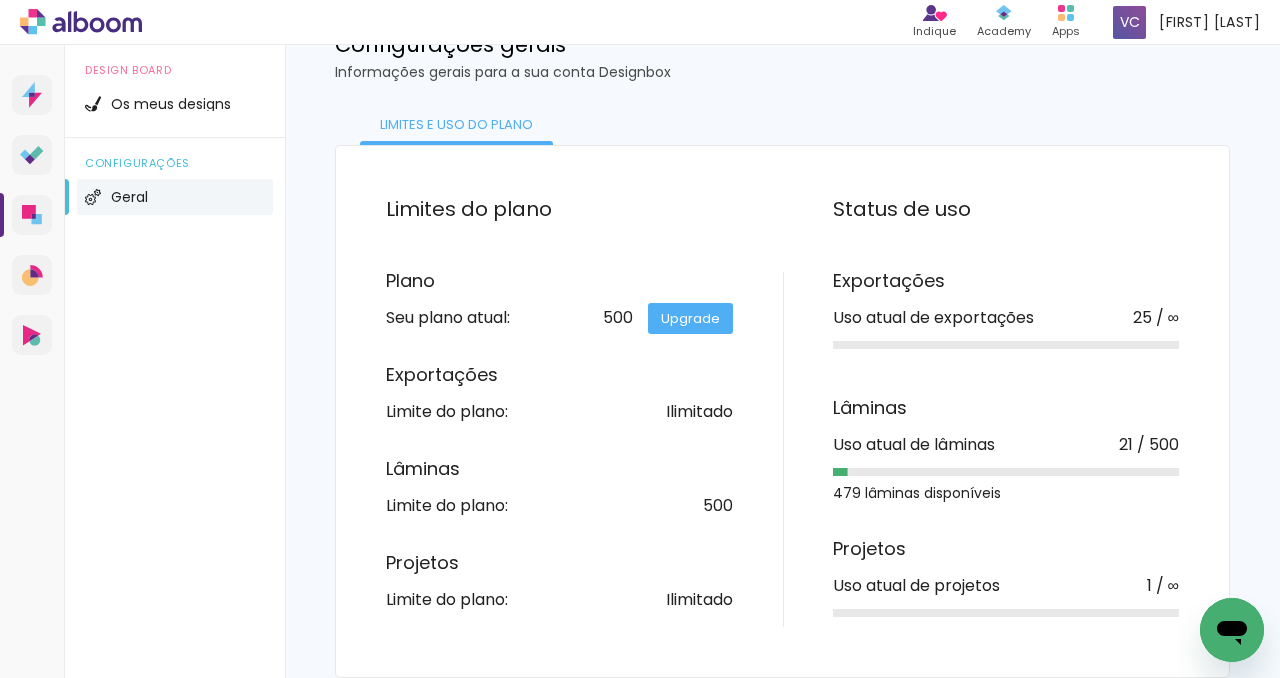 scroll, scrollTop: 0, scrollLeft: 0, axis: both 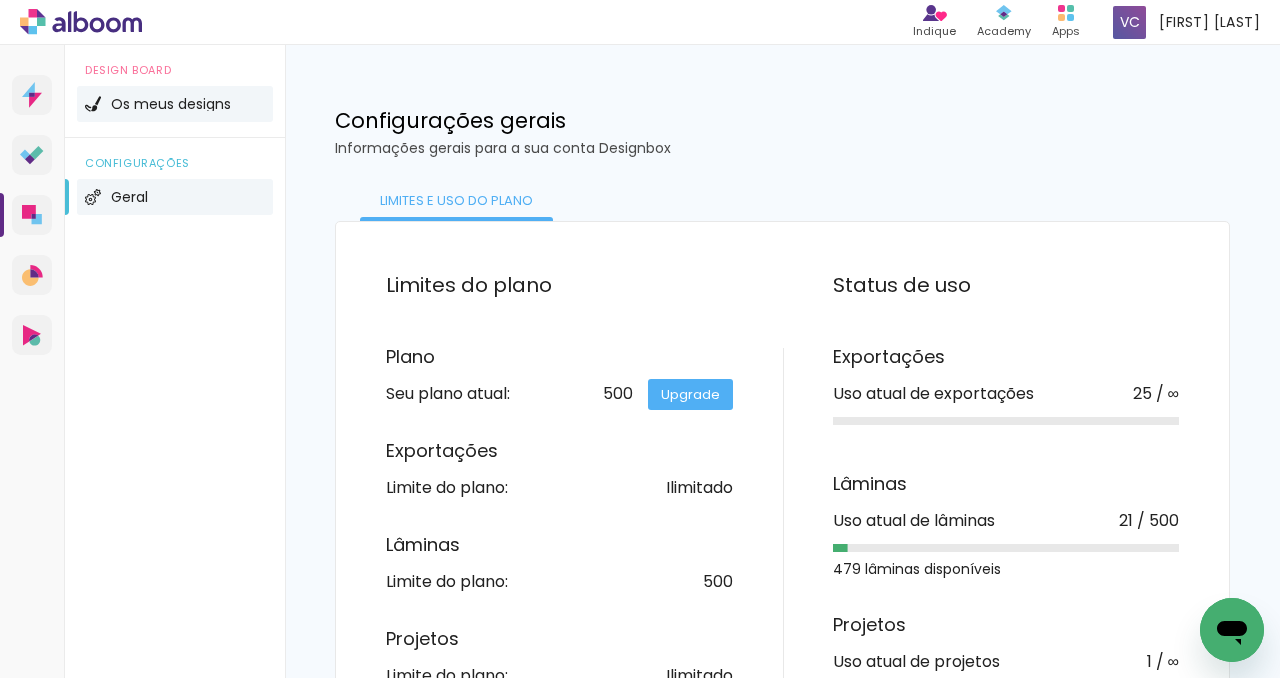 click on "Os meus designs" at bounding box center [171, 104] 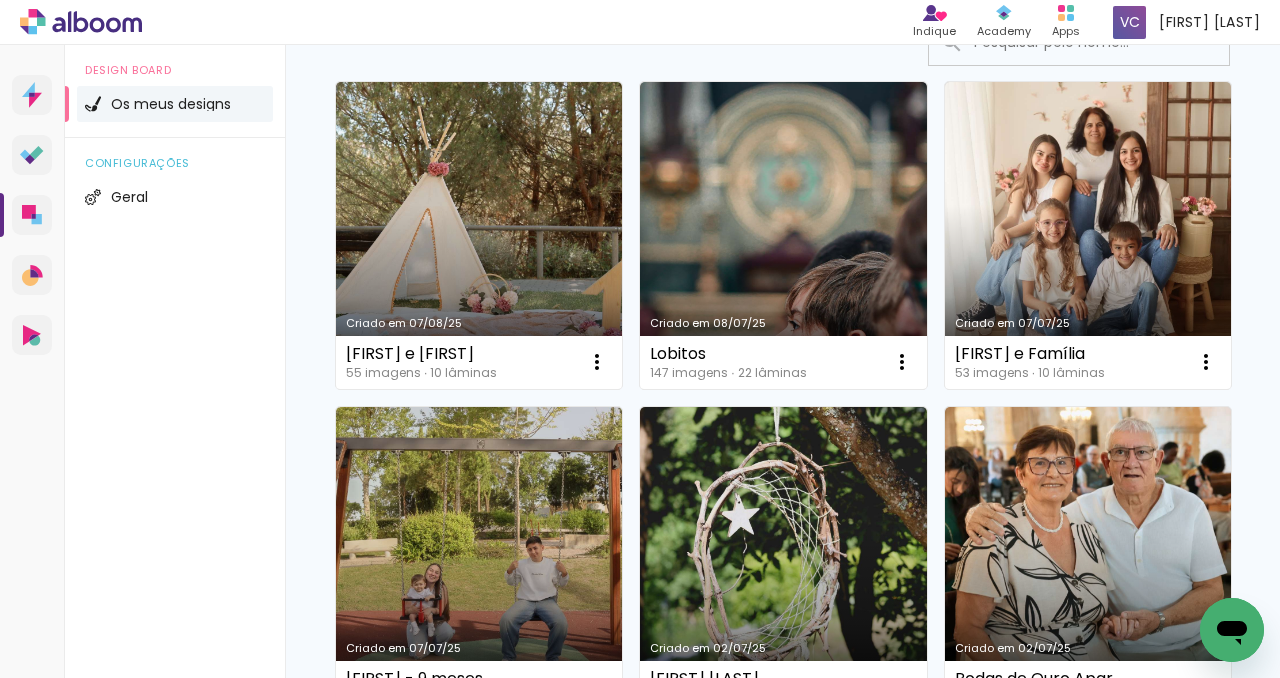 scroll, scrollTop: 0, scrollLeft: 0, axis: both 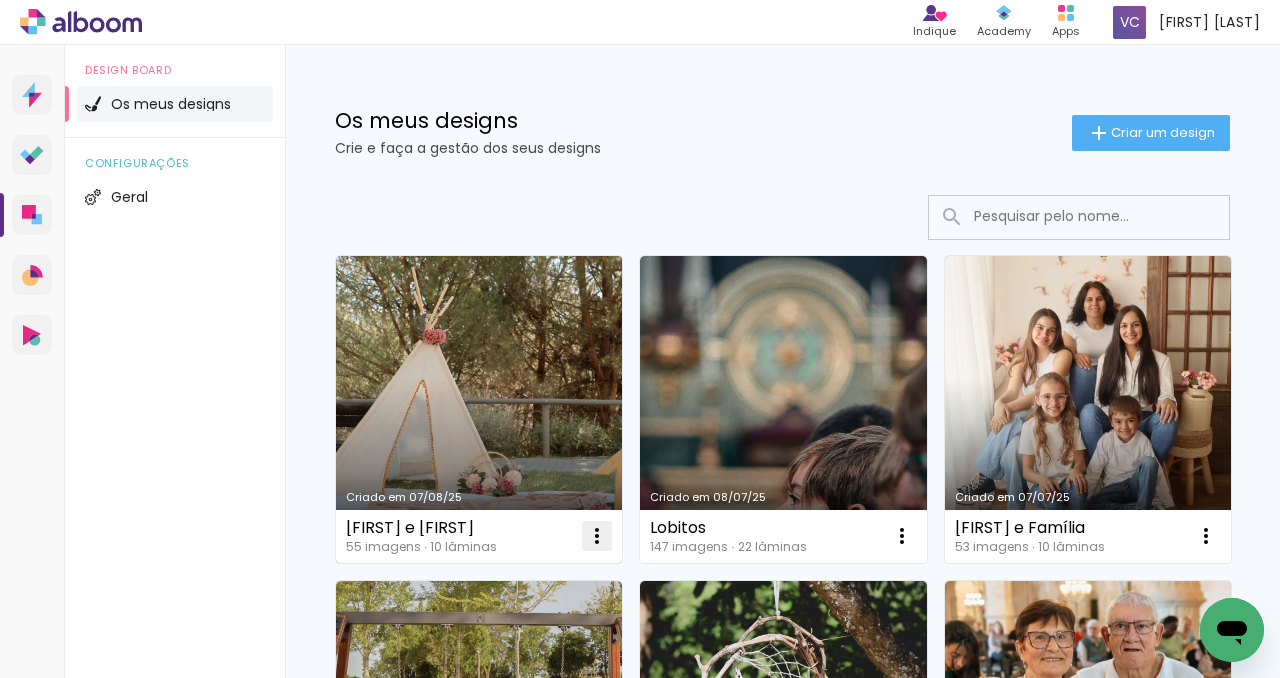 click at bounding box center (597, 536) 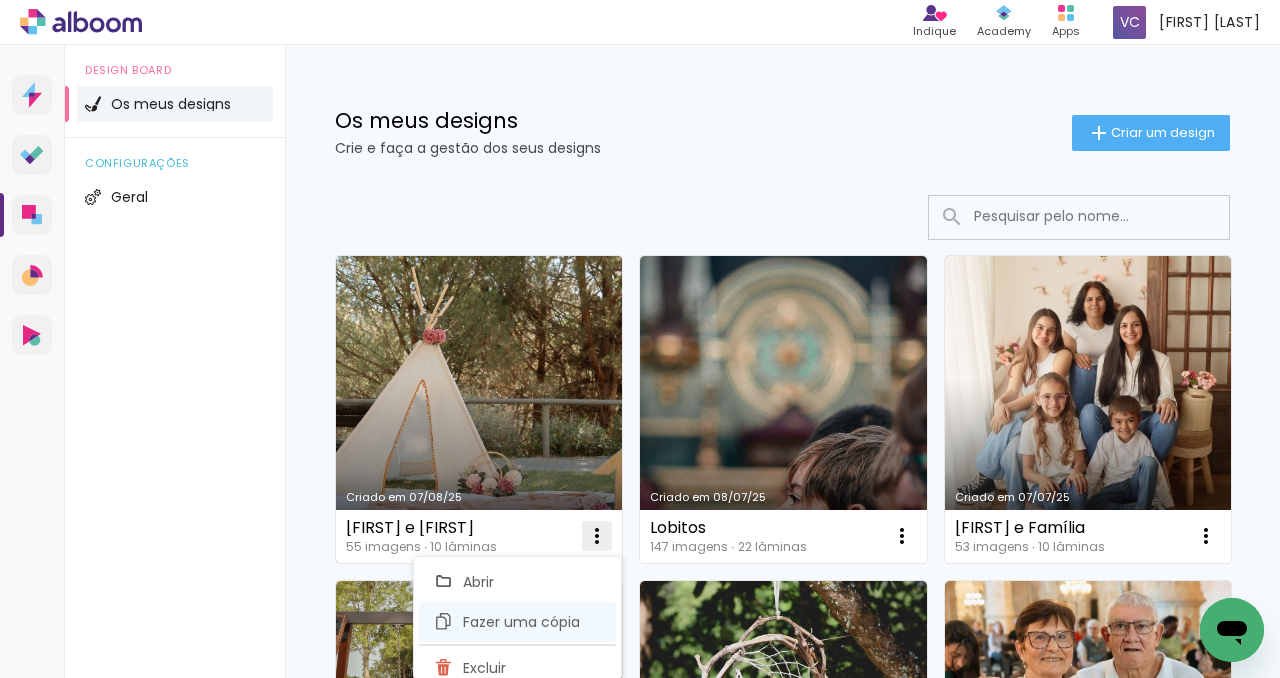 click on "Fazer uma cópia" 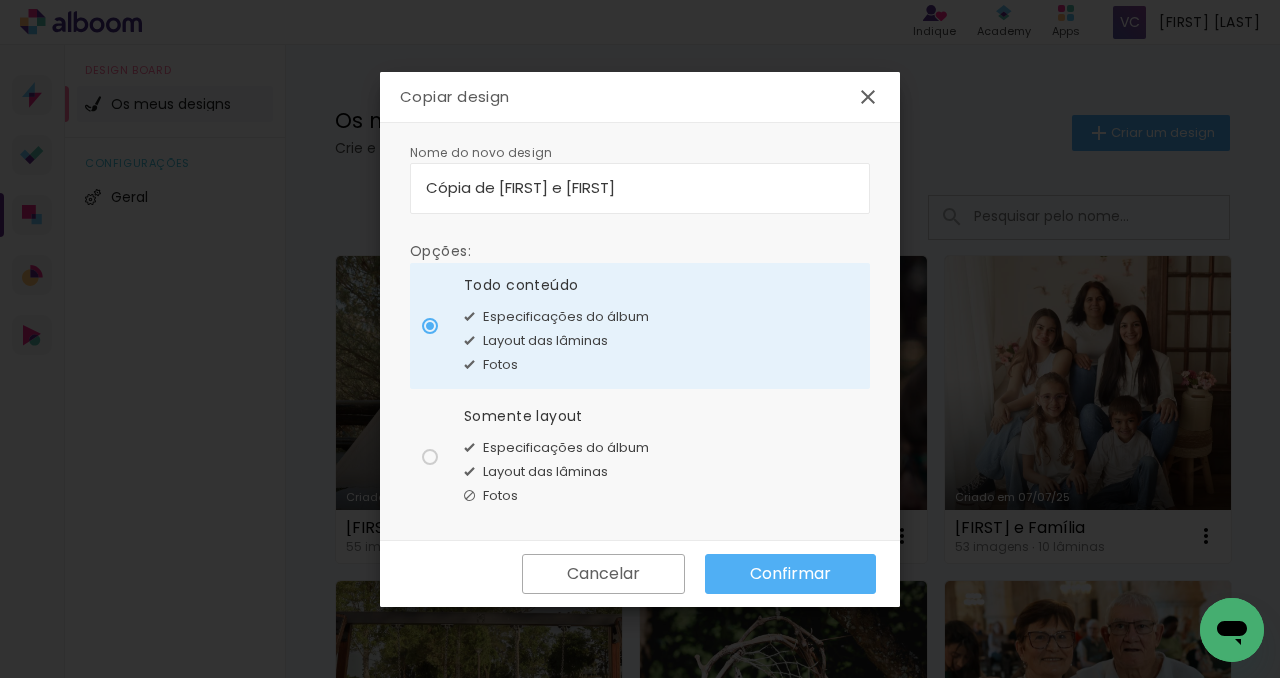 click on "Cópia de Lily e Anya" at bounding box center (640, 187) 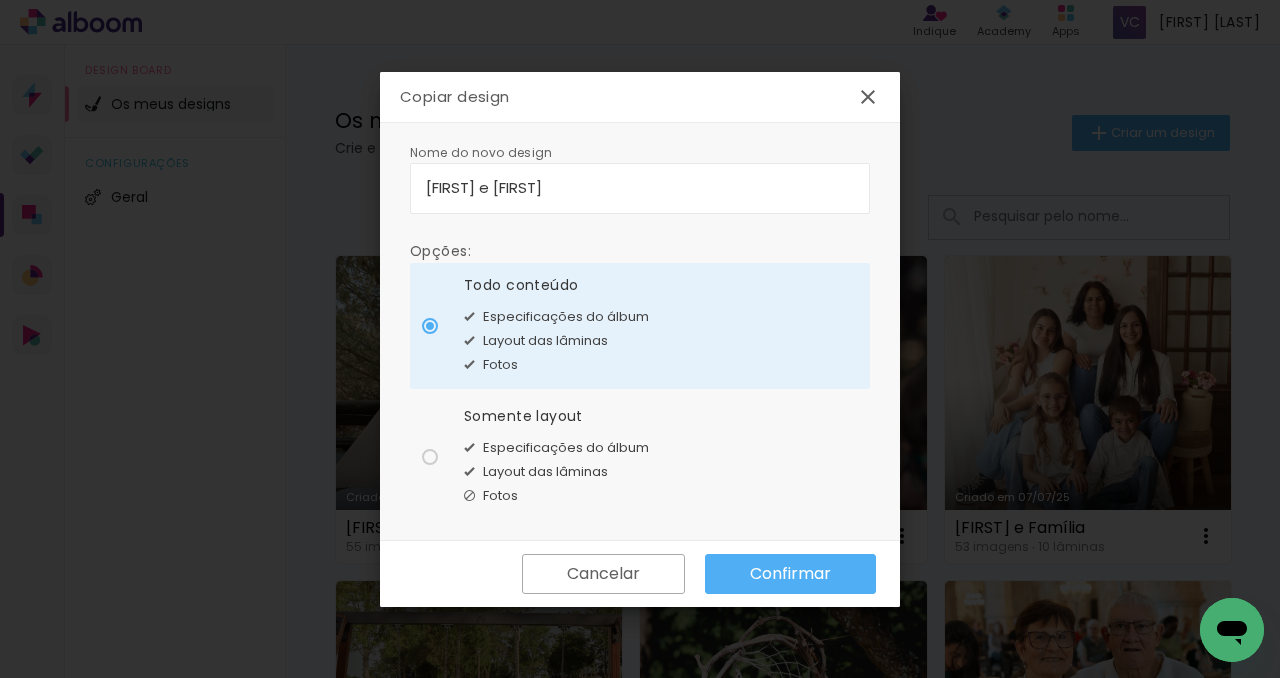 type on "[PERSON] e [PERSON]" 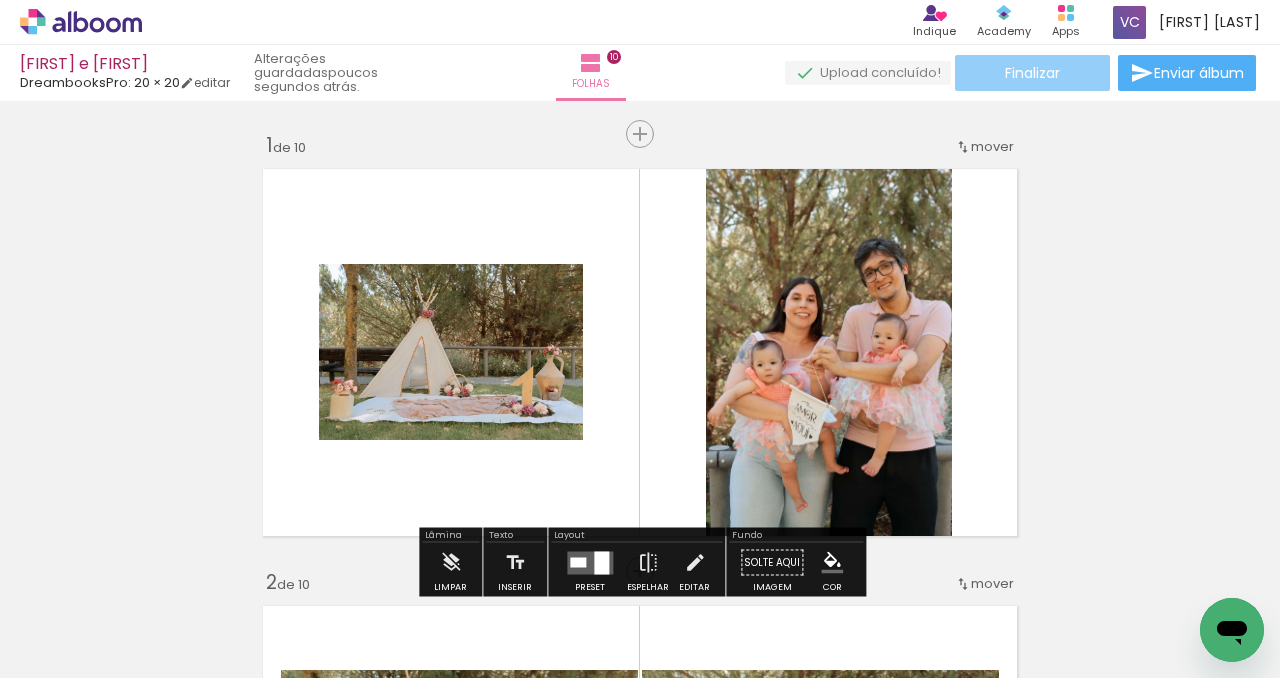 click on "Finalizar" 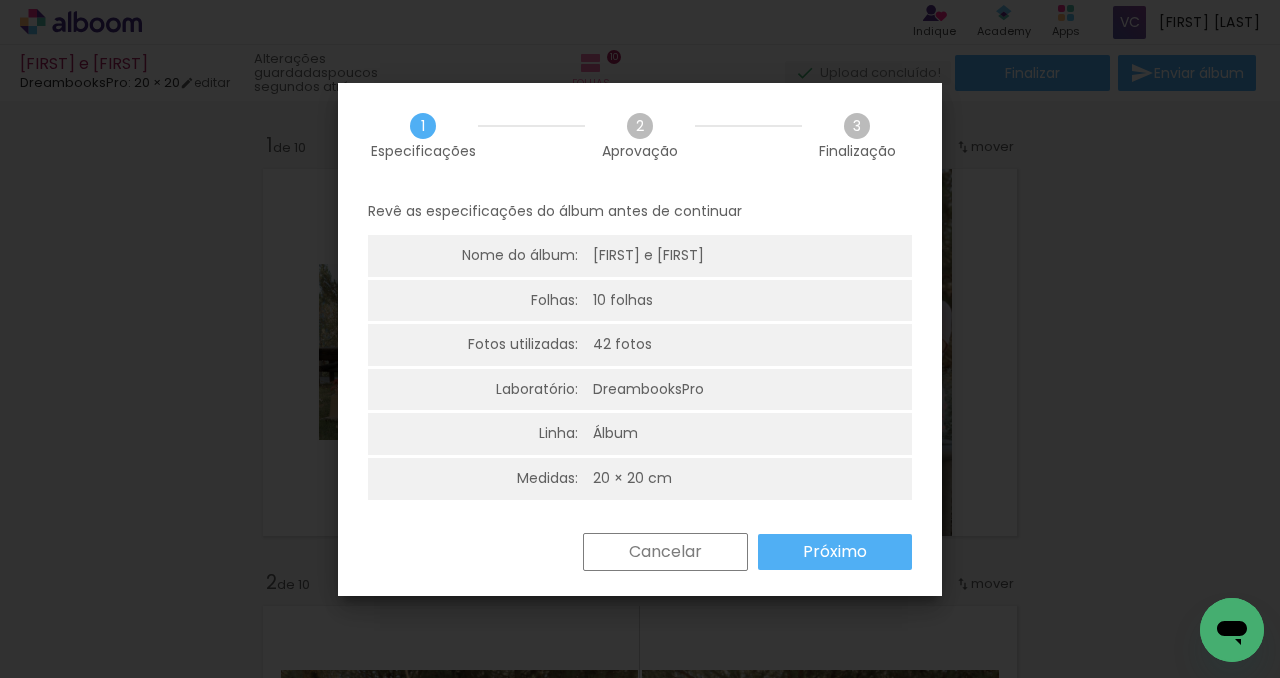 click on "Próximo" at bounding box center [0, 0] 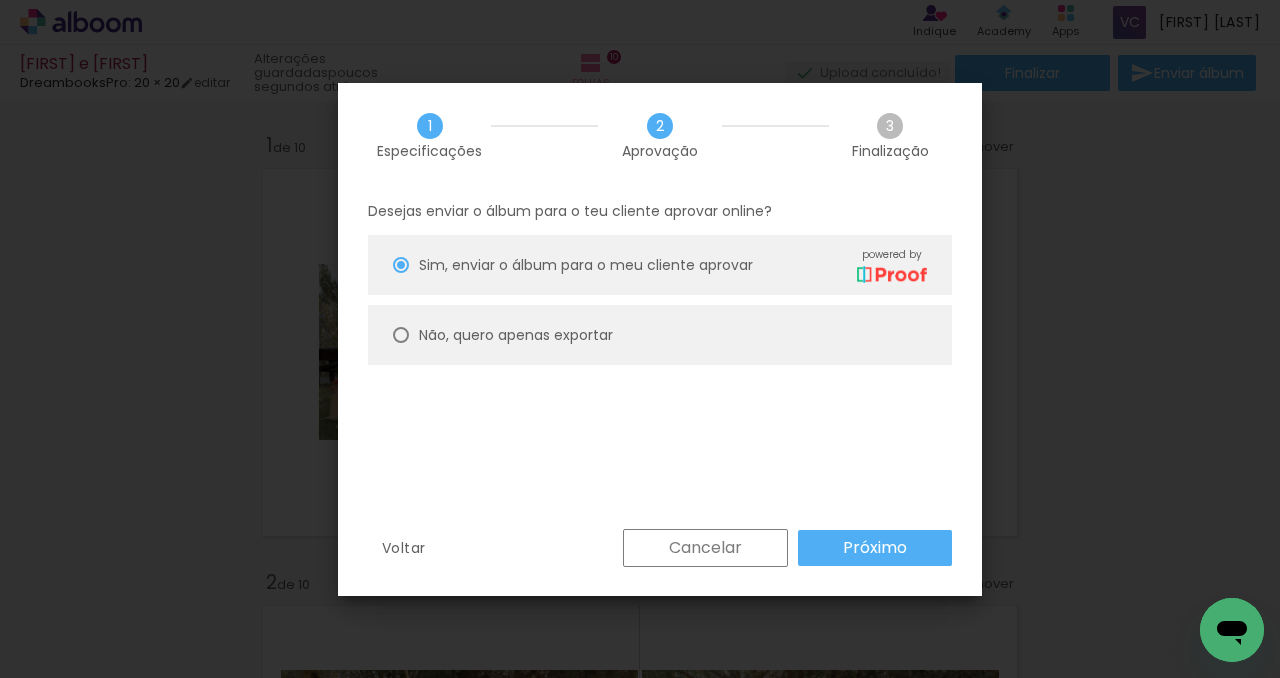 click on "Próximo" at bounding box center [0, 0] 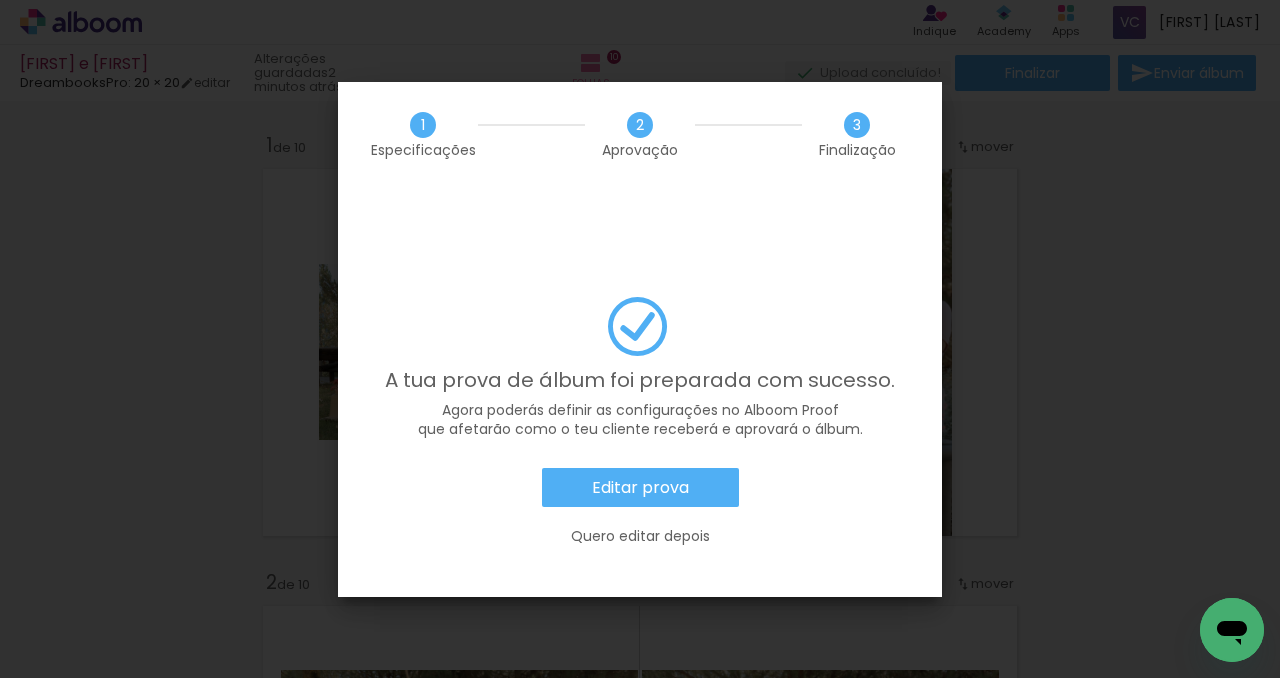 click on "Quero editar depois" at bounding box center [0, 0] 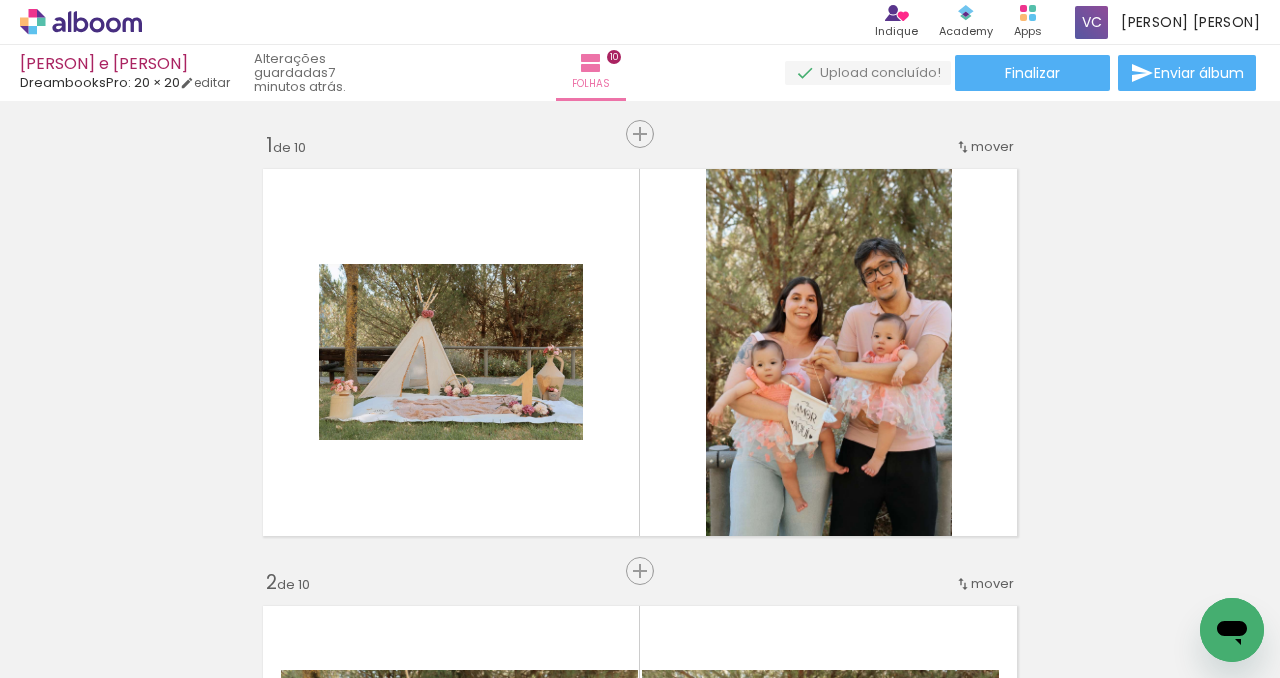 scroll, scrollTop: 0, scrollLeft: 0, axis: both 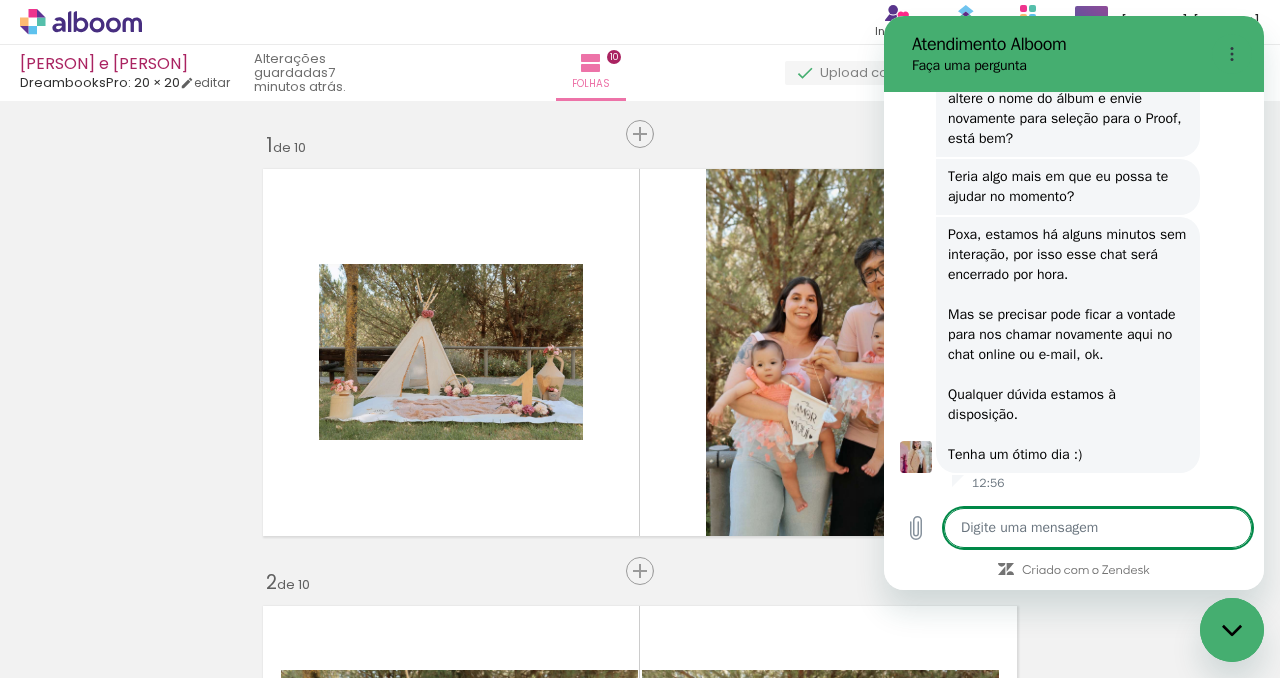 type on "x" 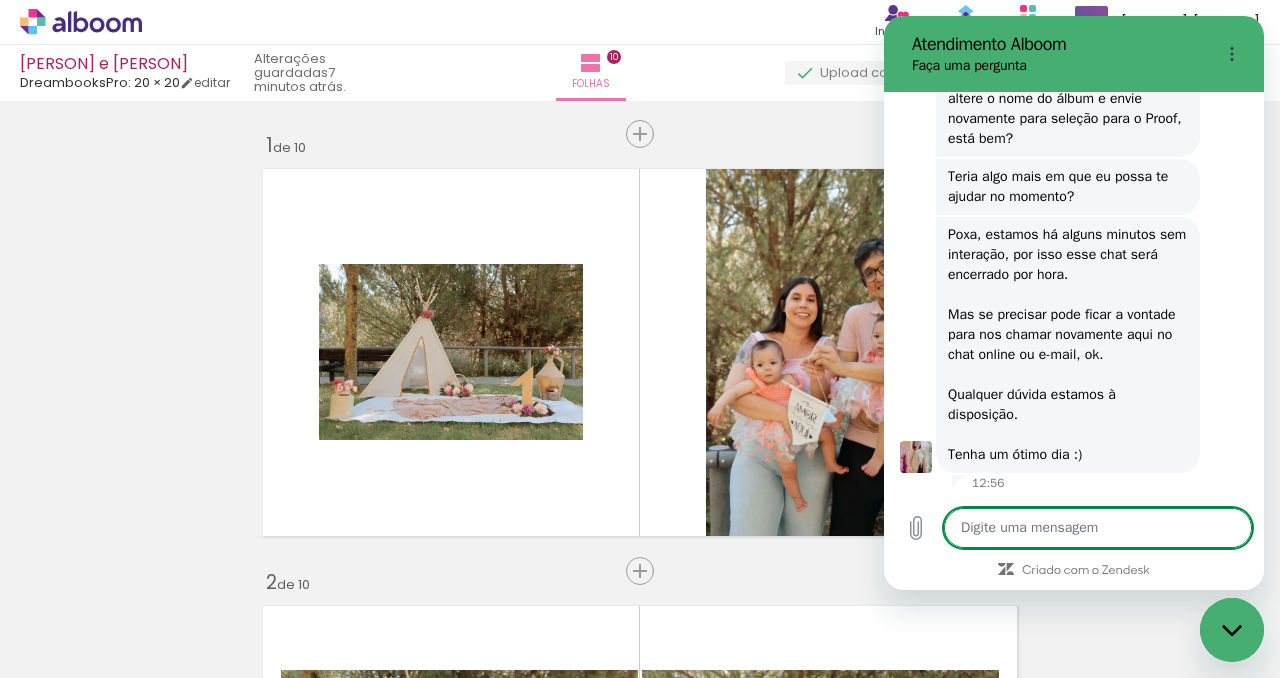 type on "J" 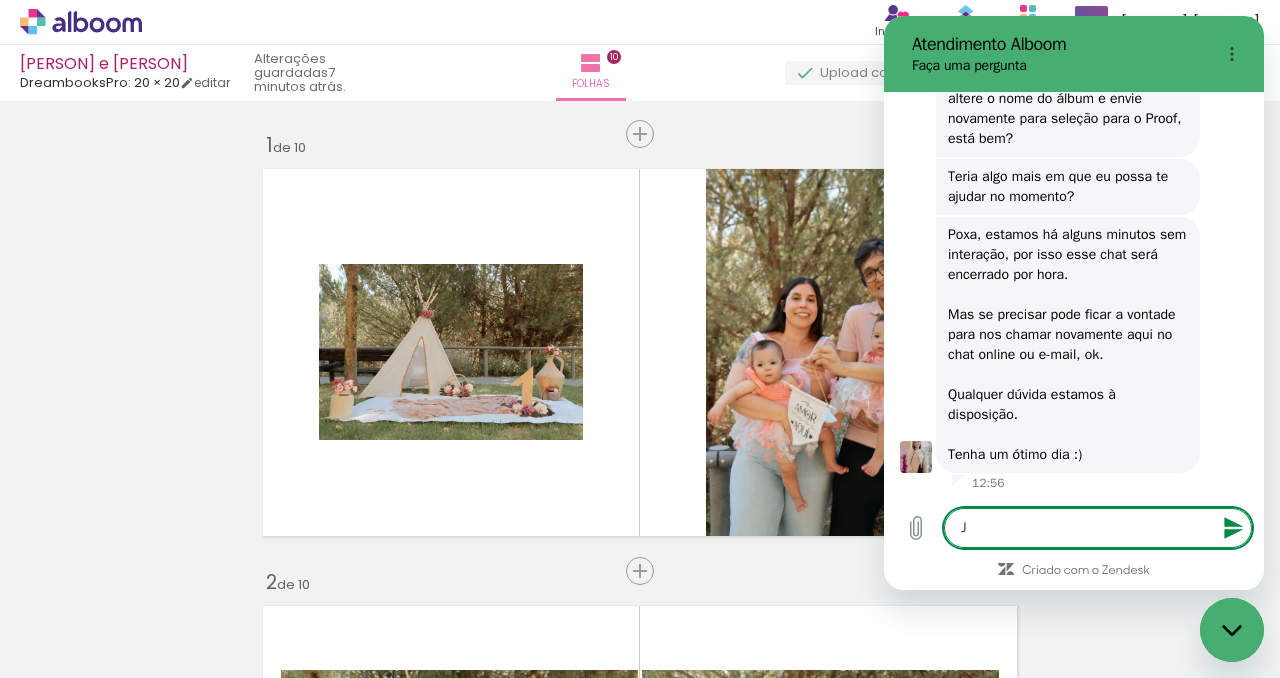 type on "J'" 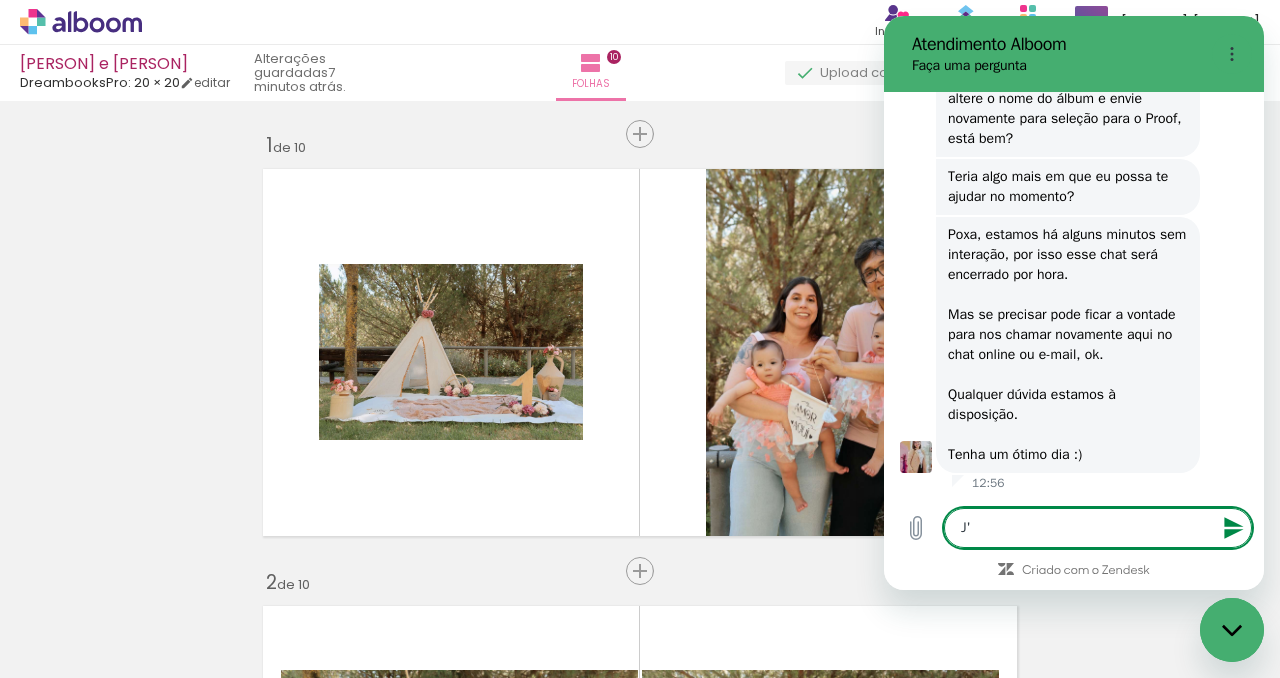 type on "Já" 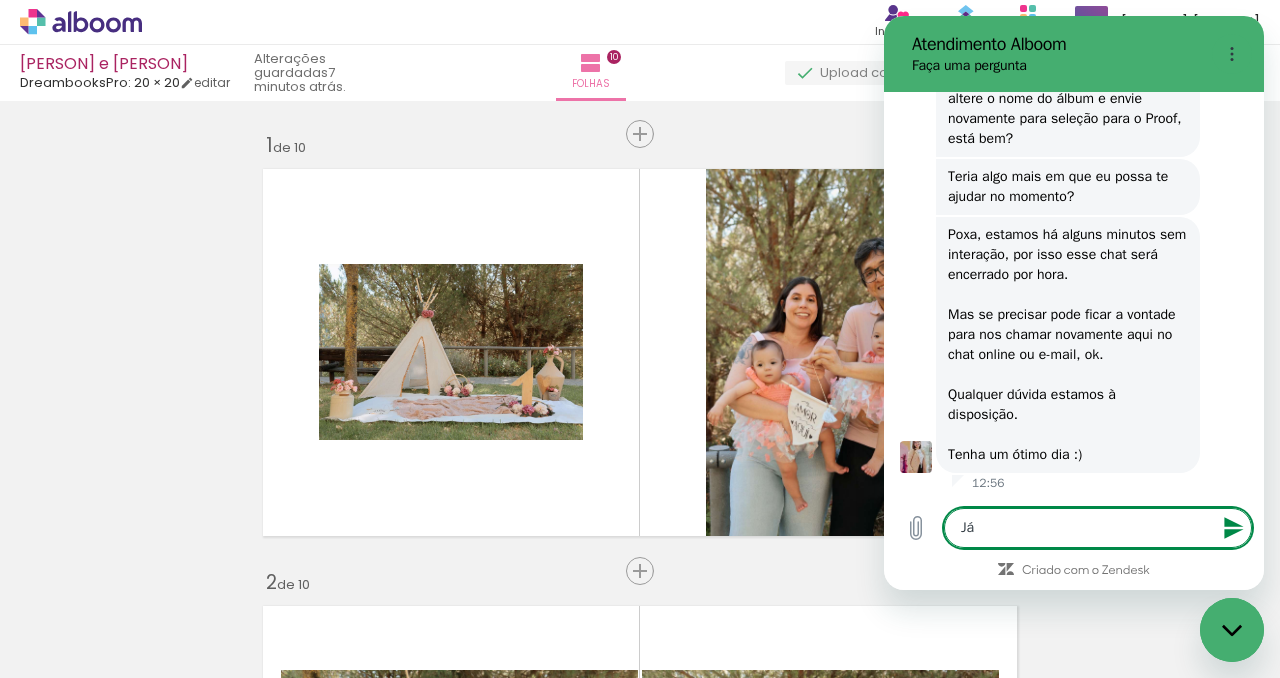 type on "Já" 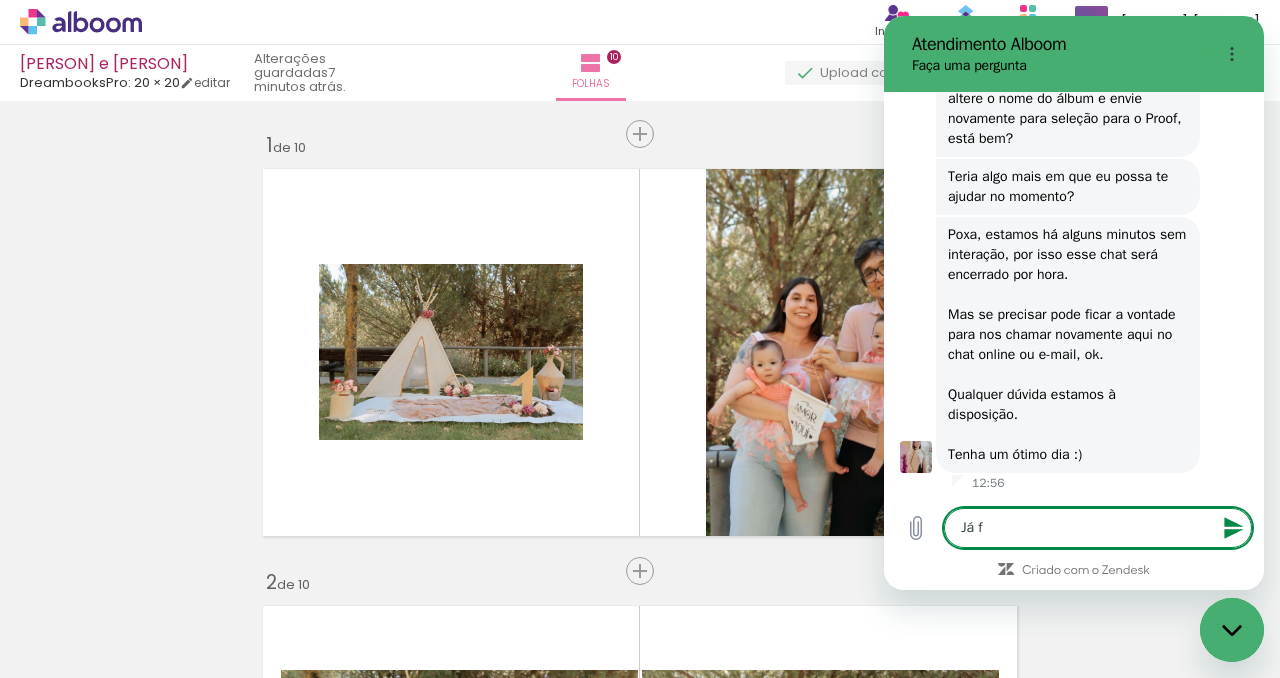 type on "Já fi" 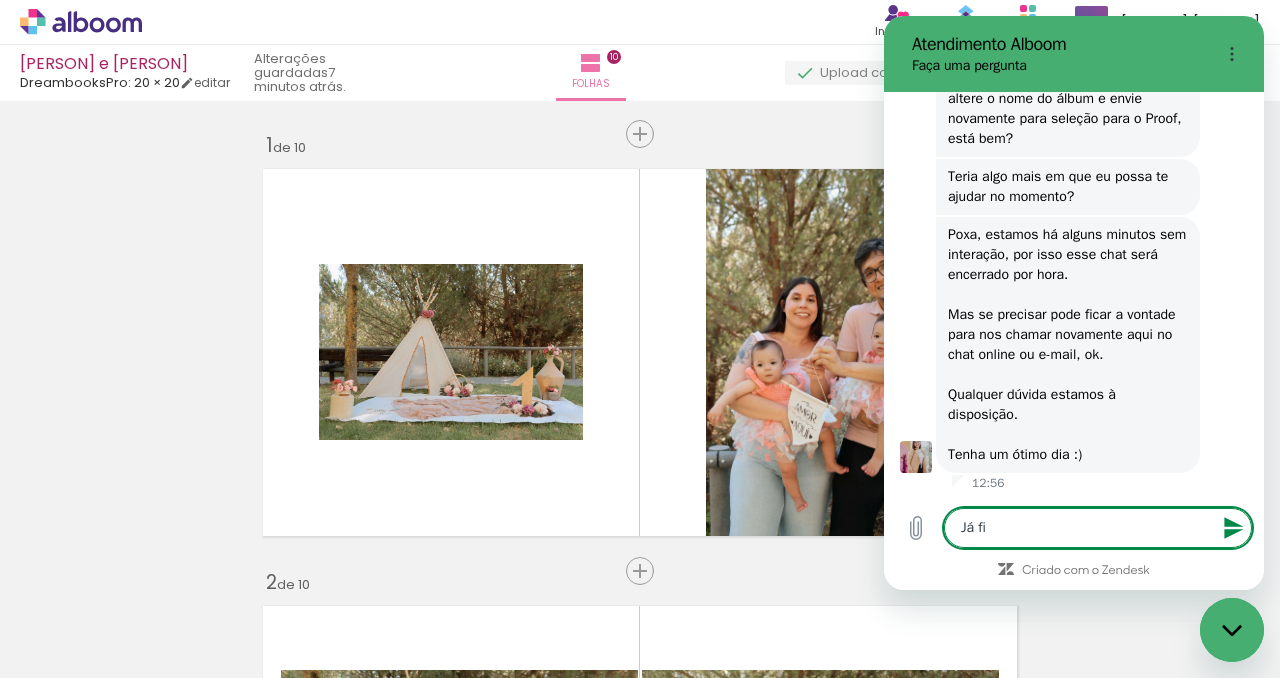 type on "Já fiz" 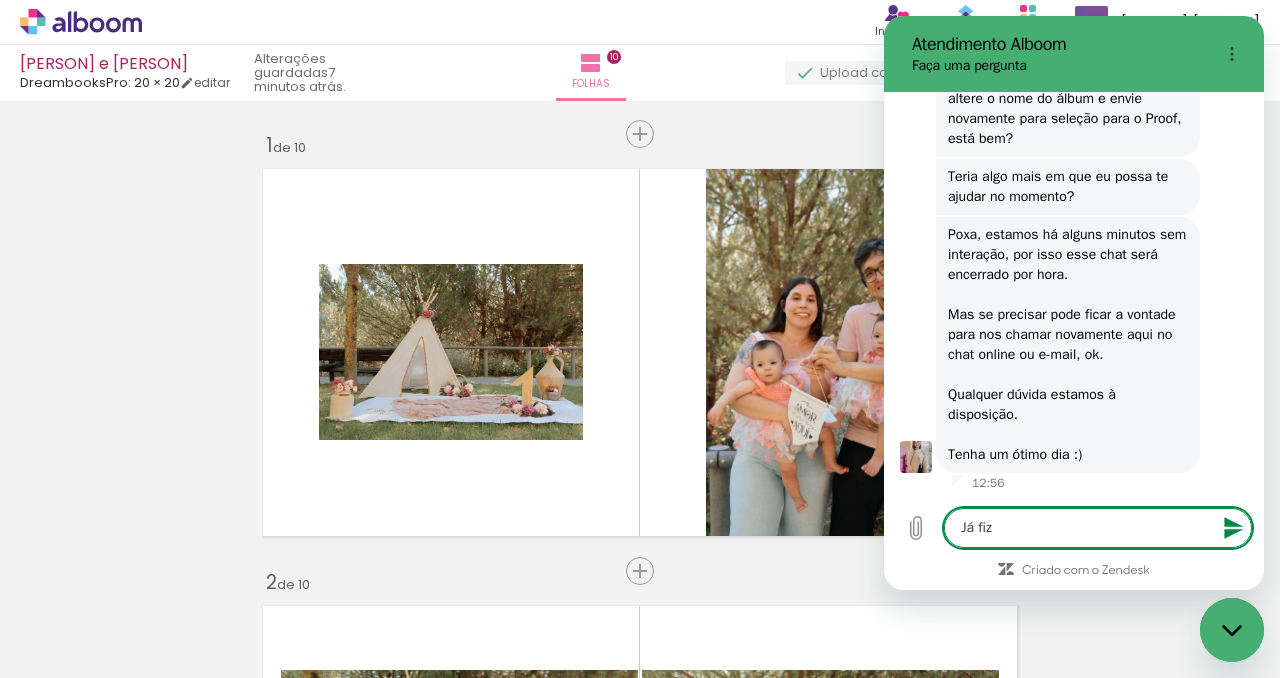 type on "Já fiz" 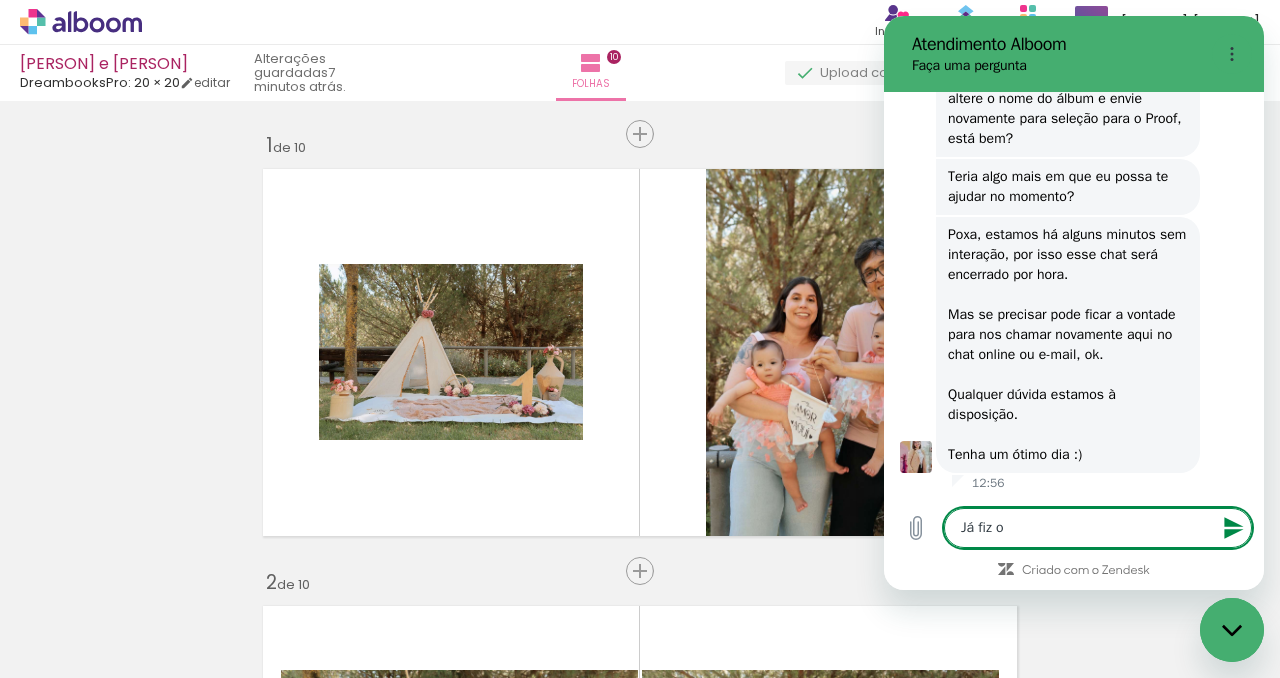 type on "Já fiz o" 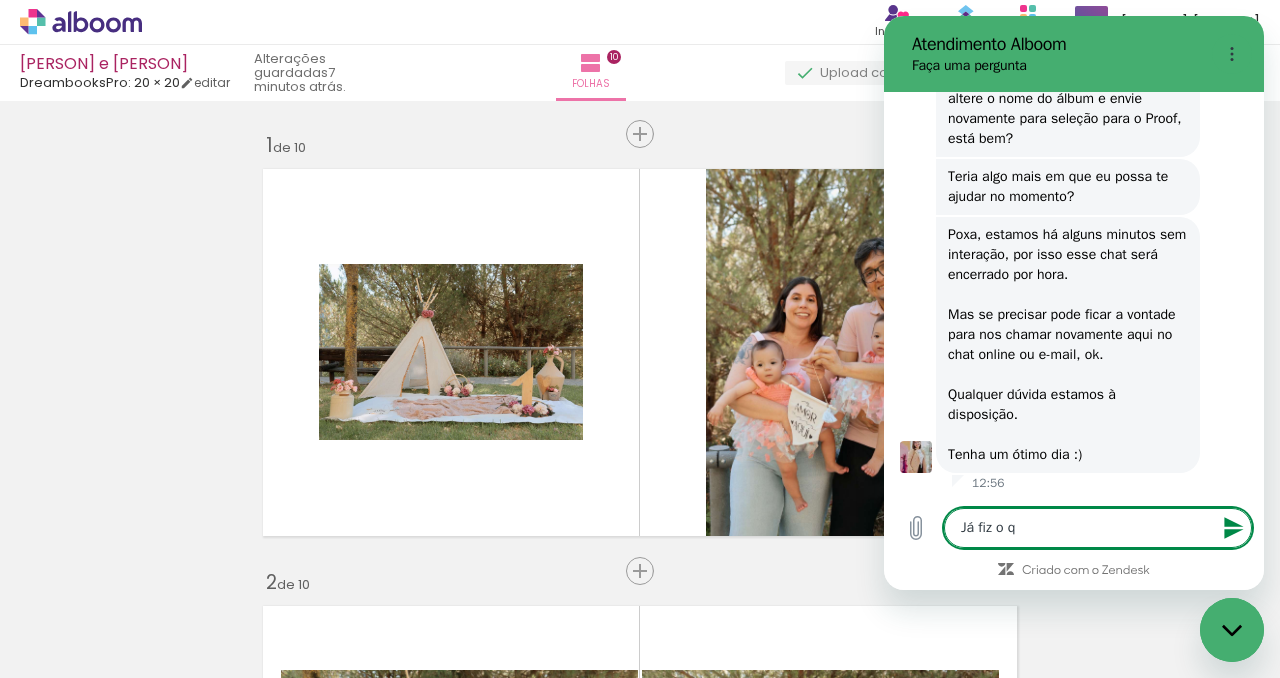 type on "Já fiz o qu" 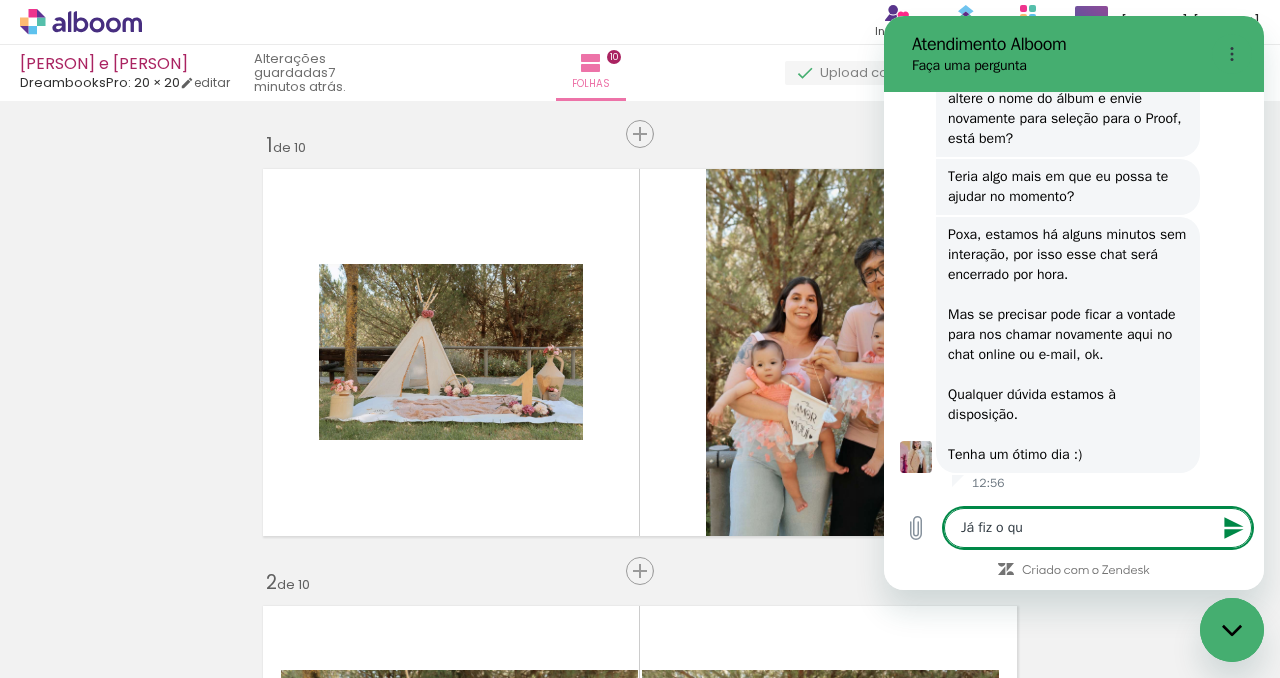 type on "Já fiz o que" 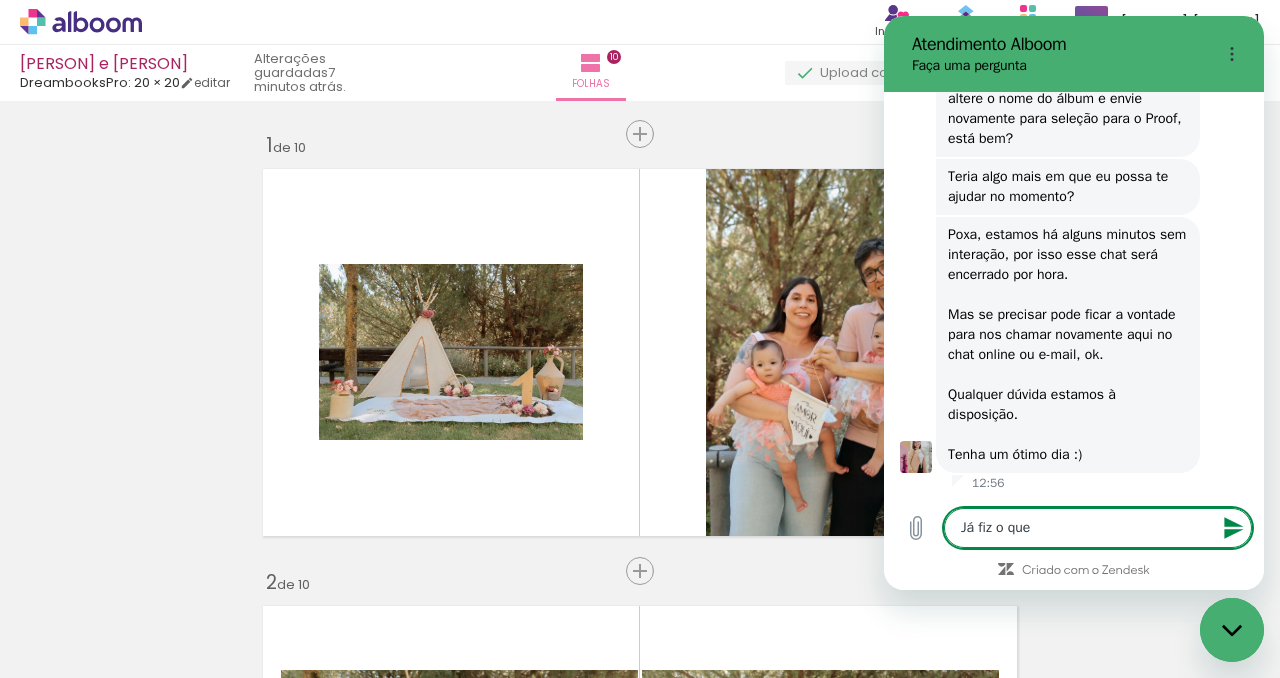 type on "Já fiz o que" 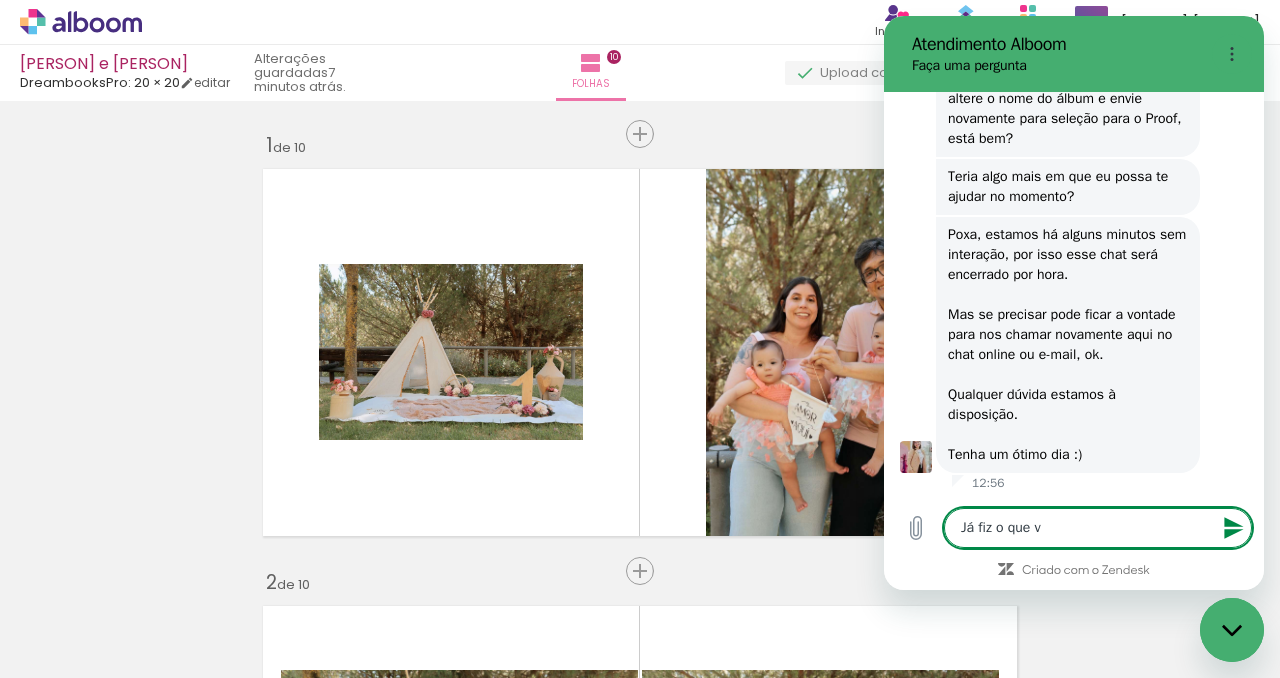 type on "Já fiz o que vo" 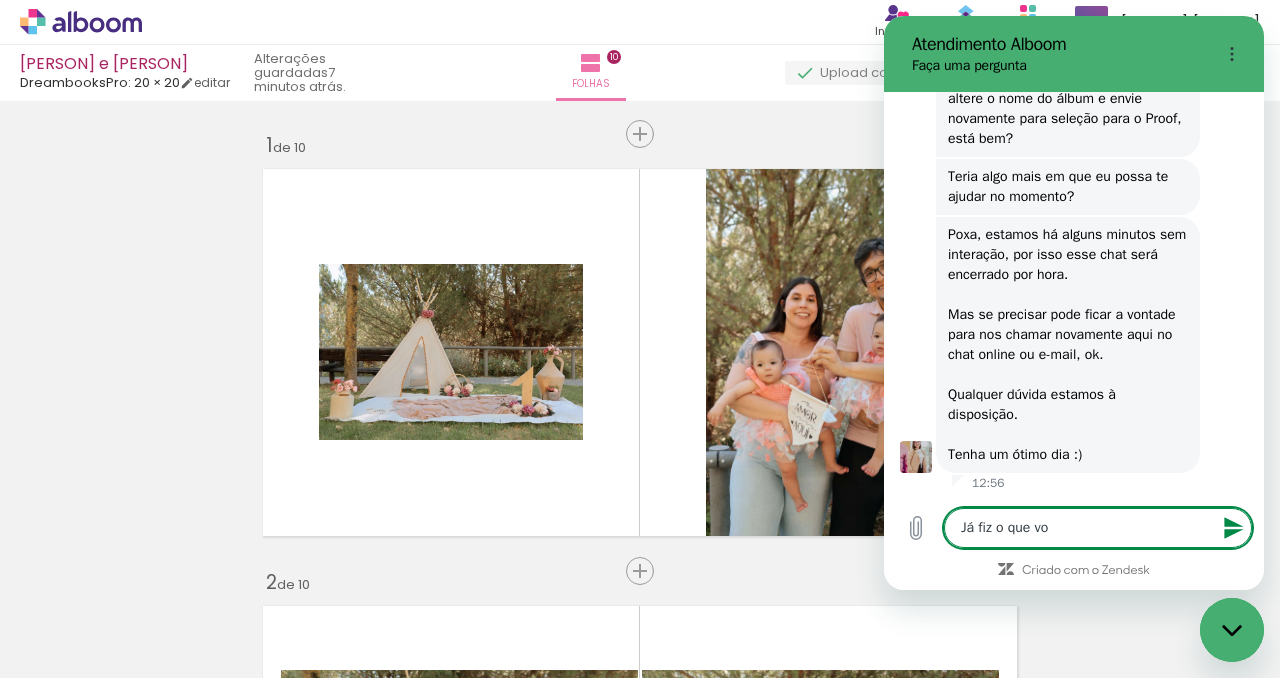 type on "Já fiz o que voc" 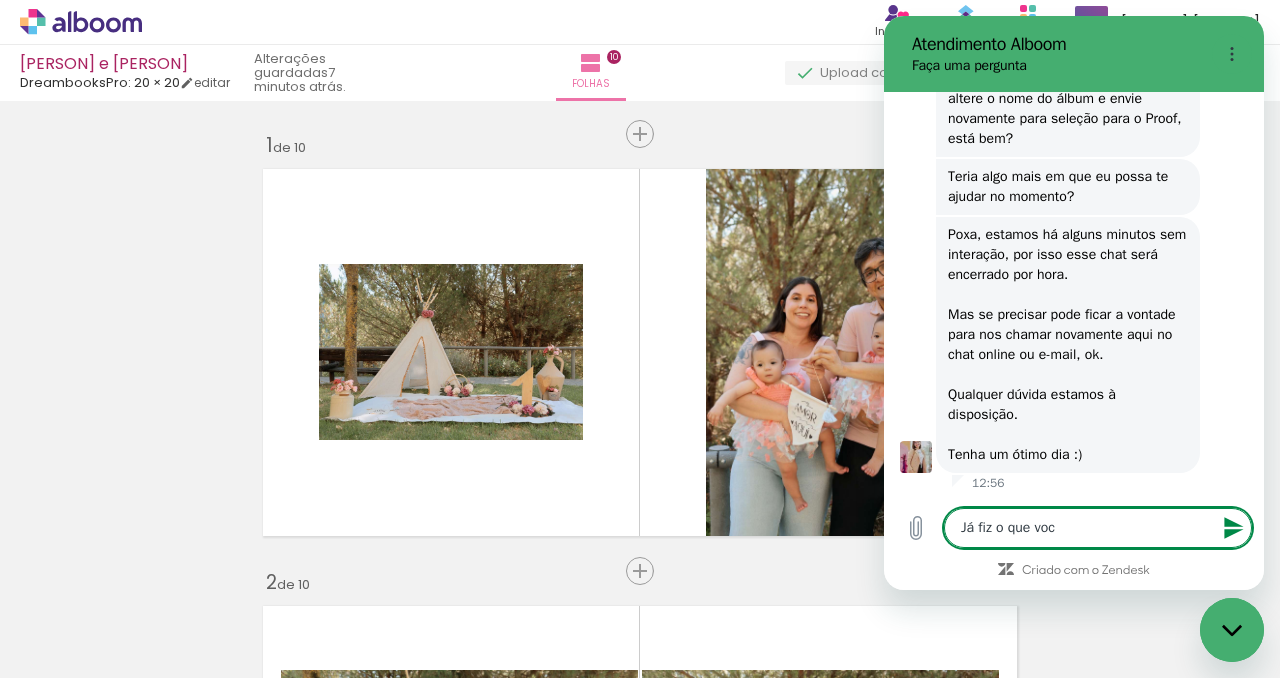 type on "x" 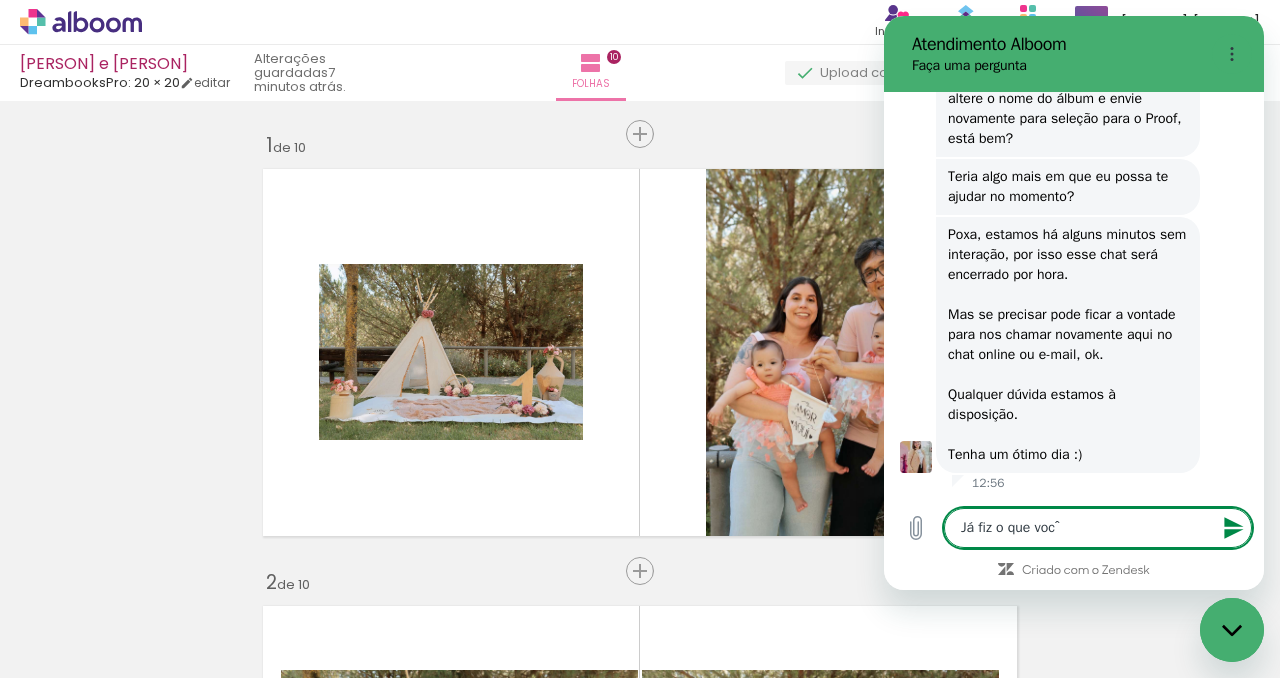 type on "Já fiz o que você" 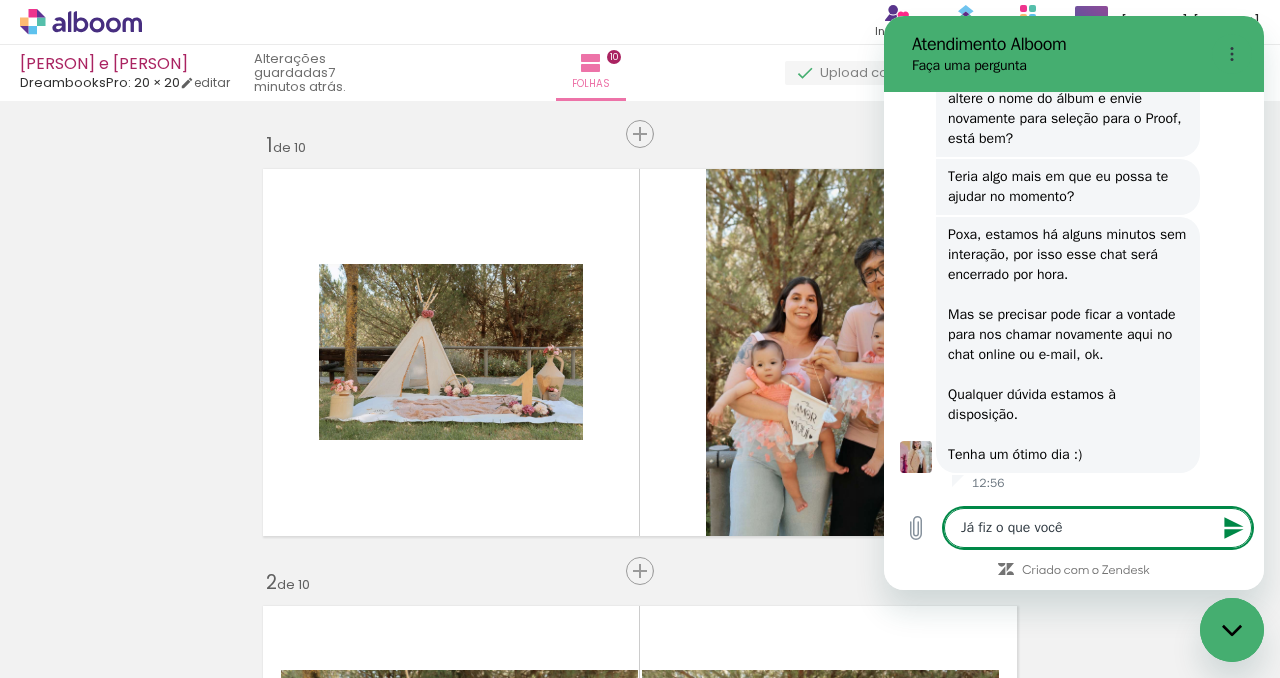 type on "Já fiz o que você" 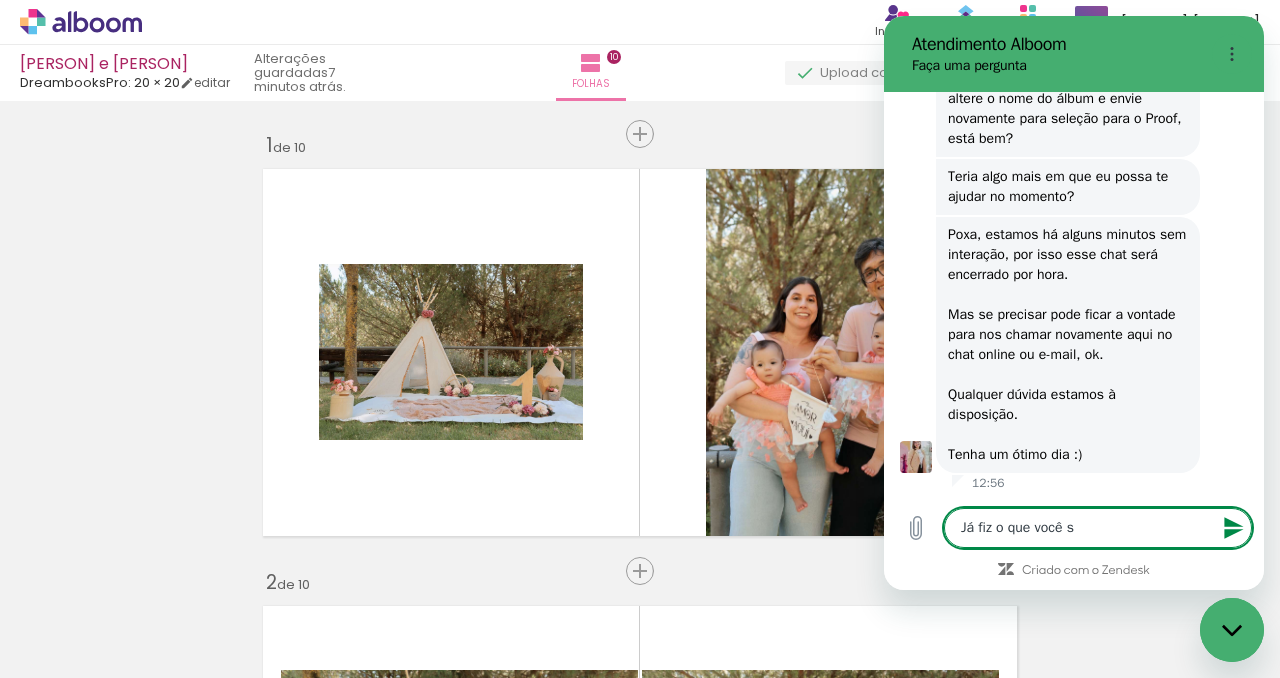 type on "Já fiz o que você su" 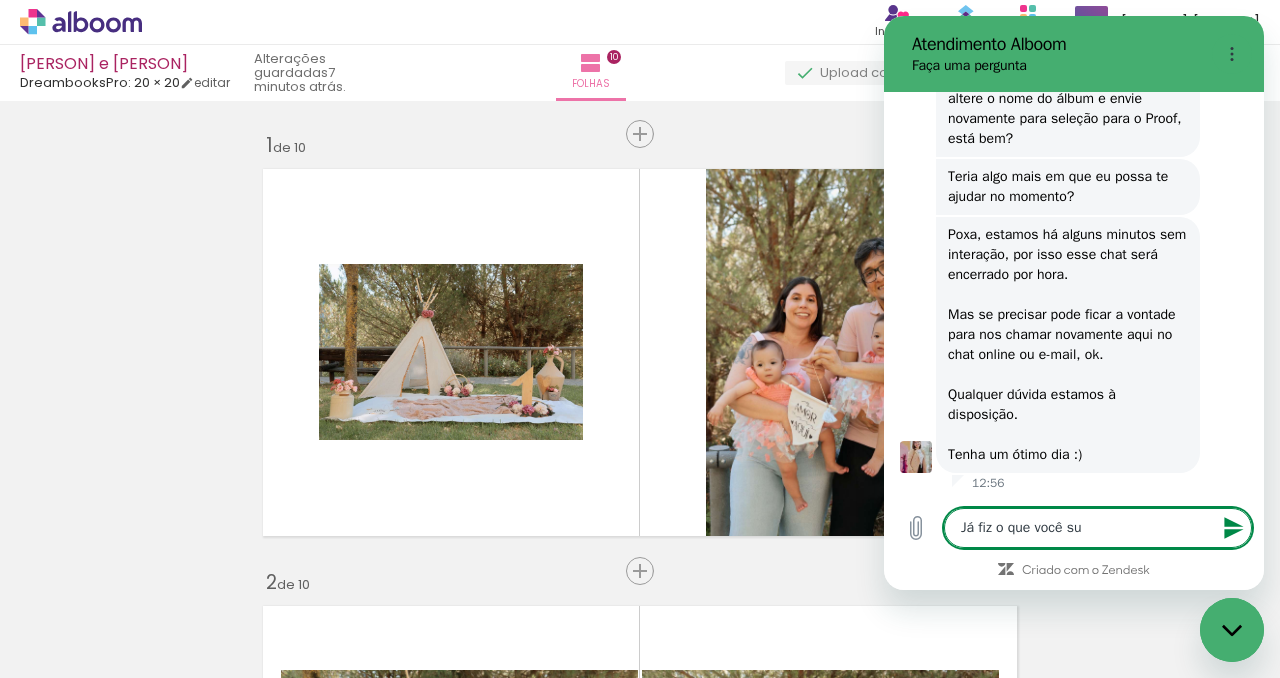type on "Já fiz o que você sug" 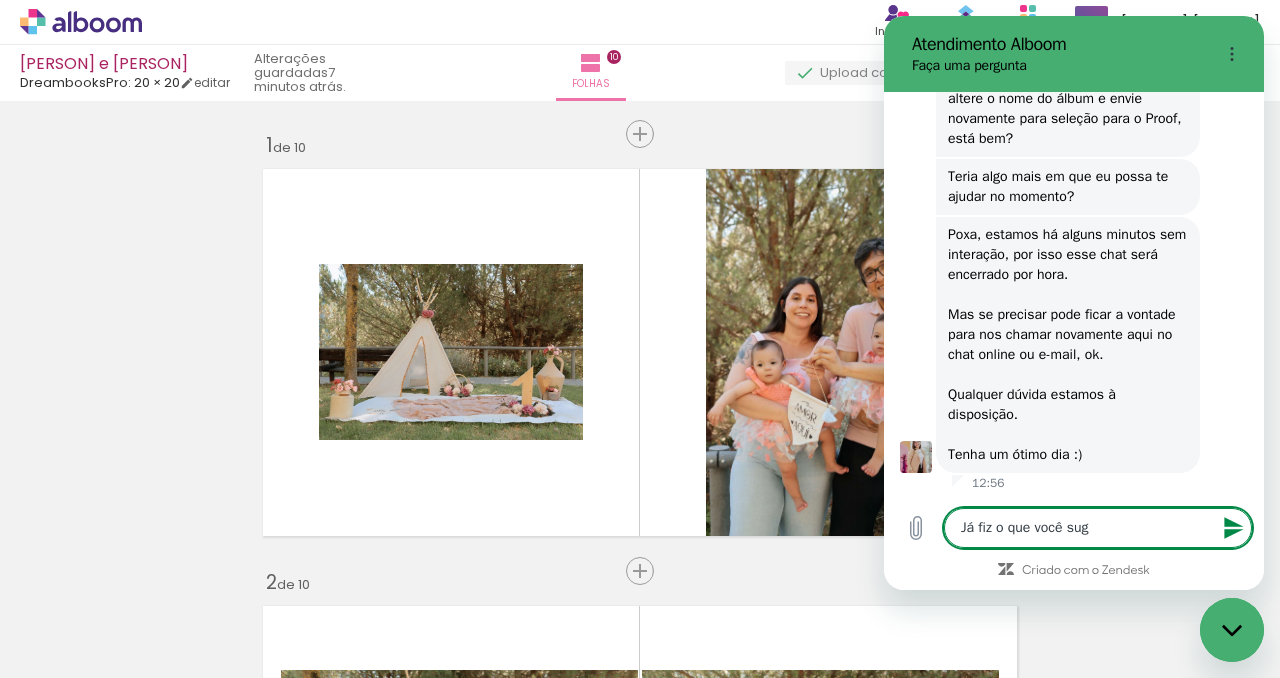 type on "Já fiz o que você suge" 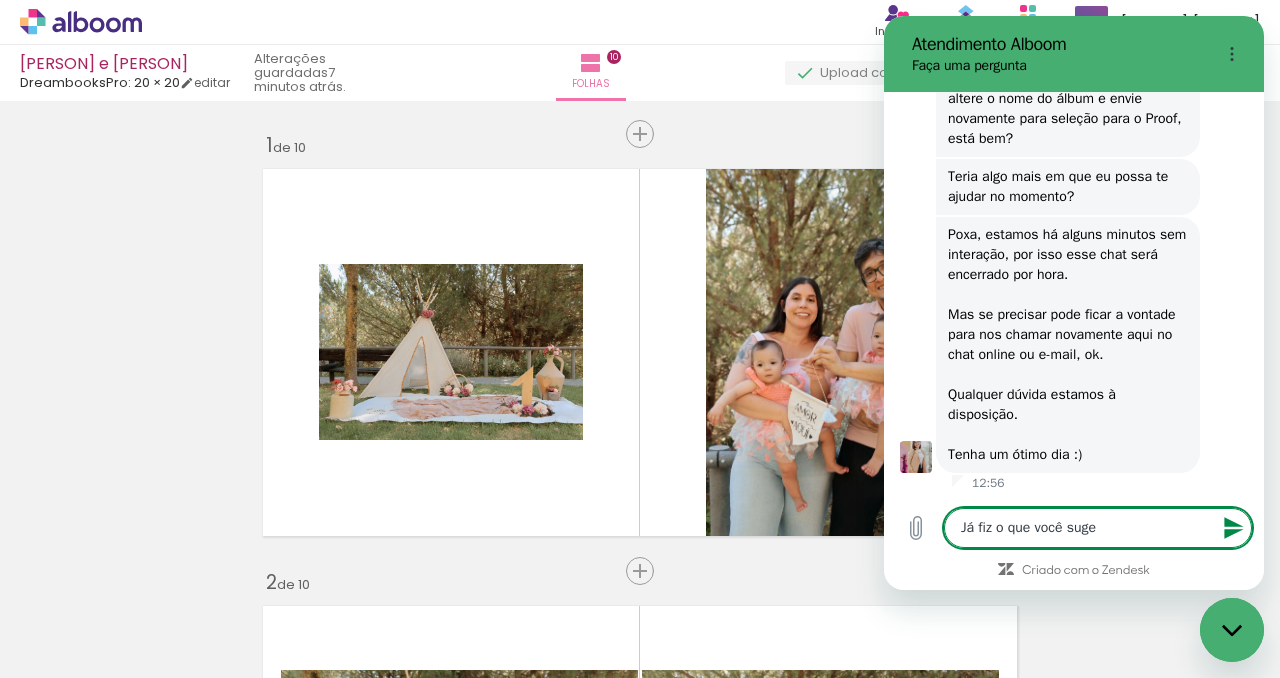 type on "Já fiz o que você sugei" 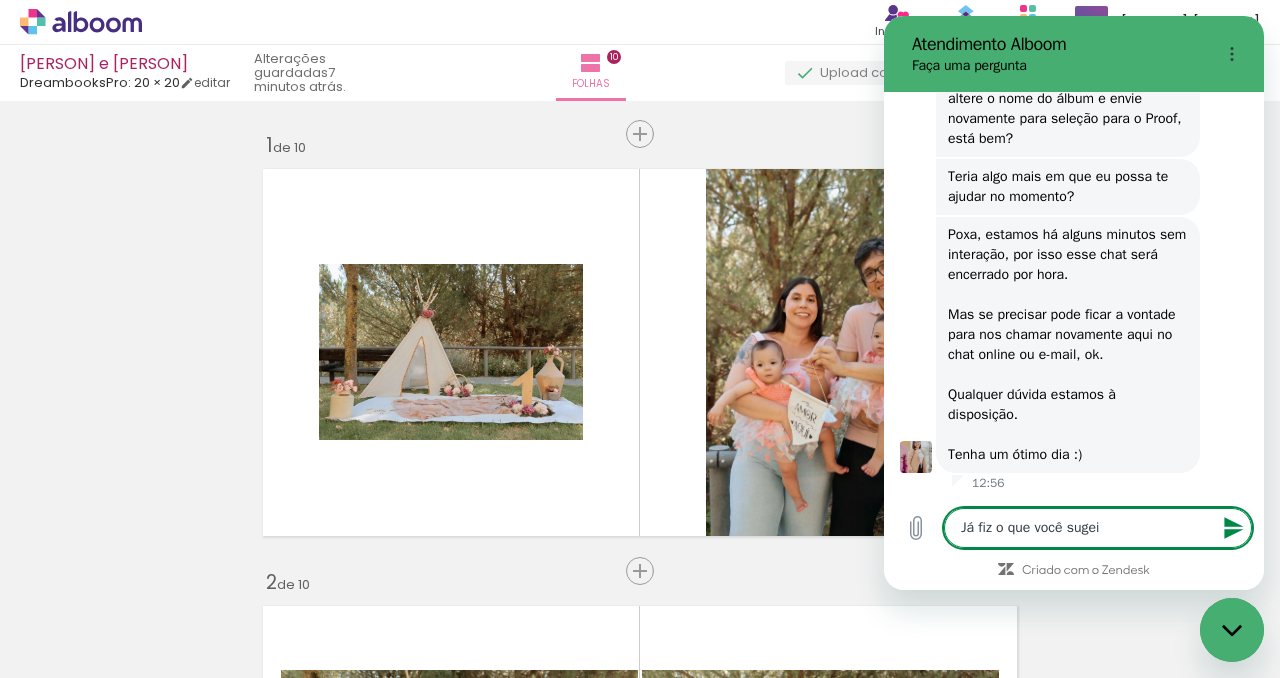 type on "Já fiz o que você sugeiu" 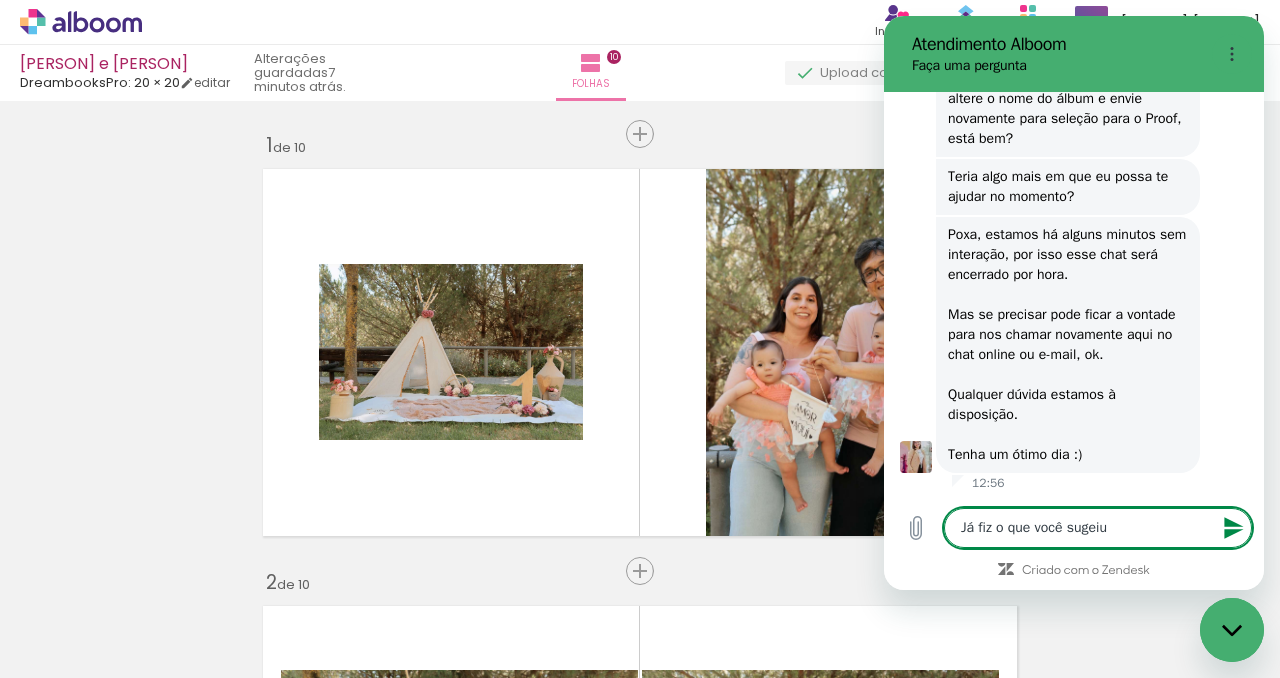 type on "Já fiz o que você sugei" 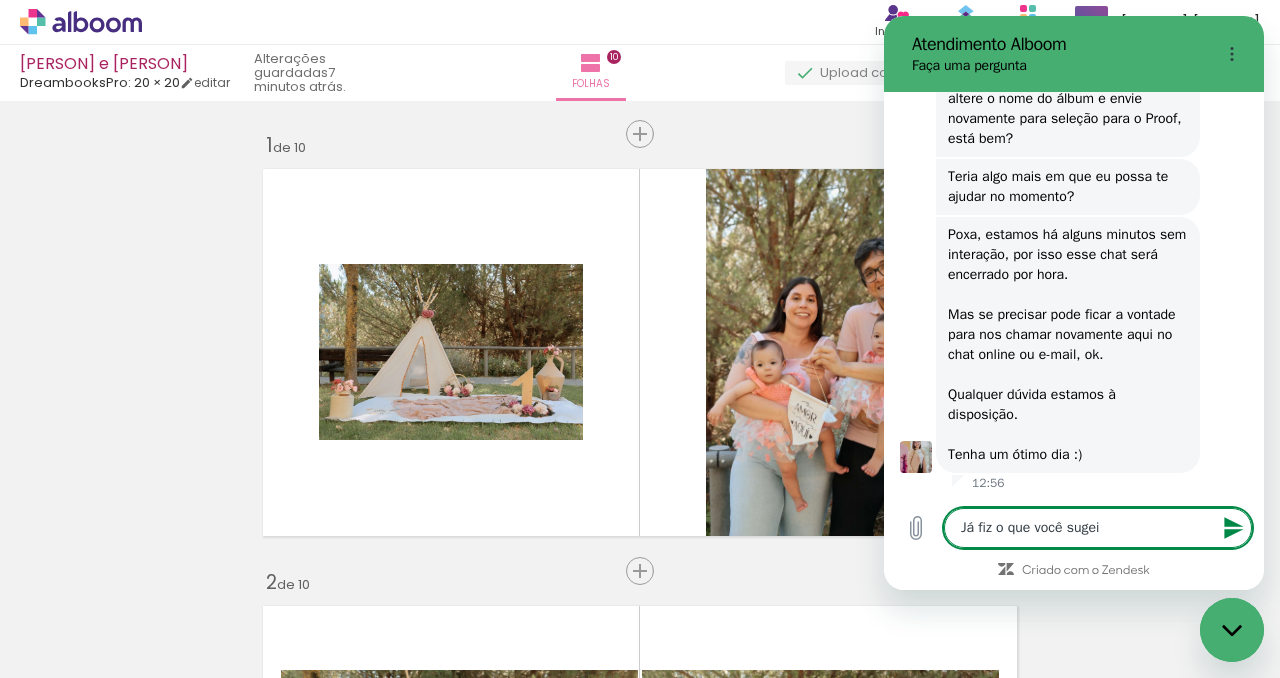 type on "Já fiz o que você suge" 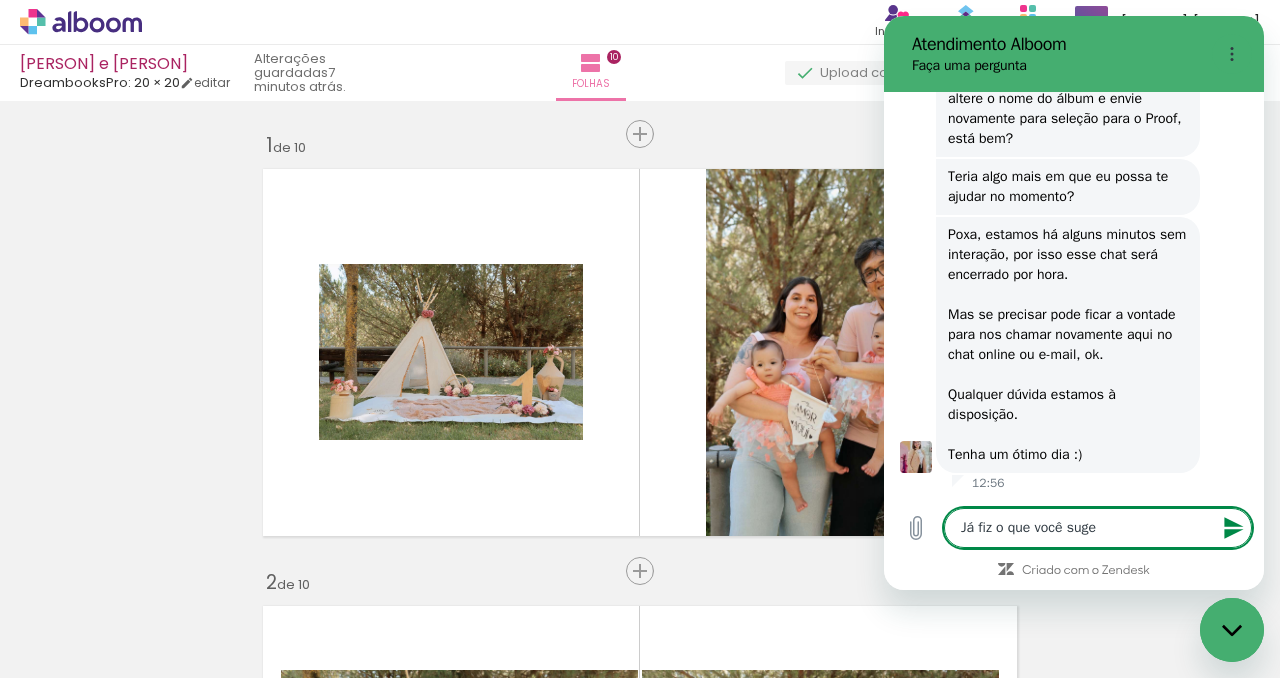 type on "Já fiz o que você sug" 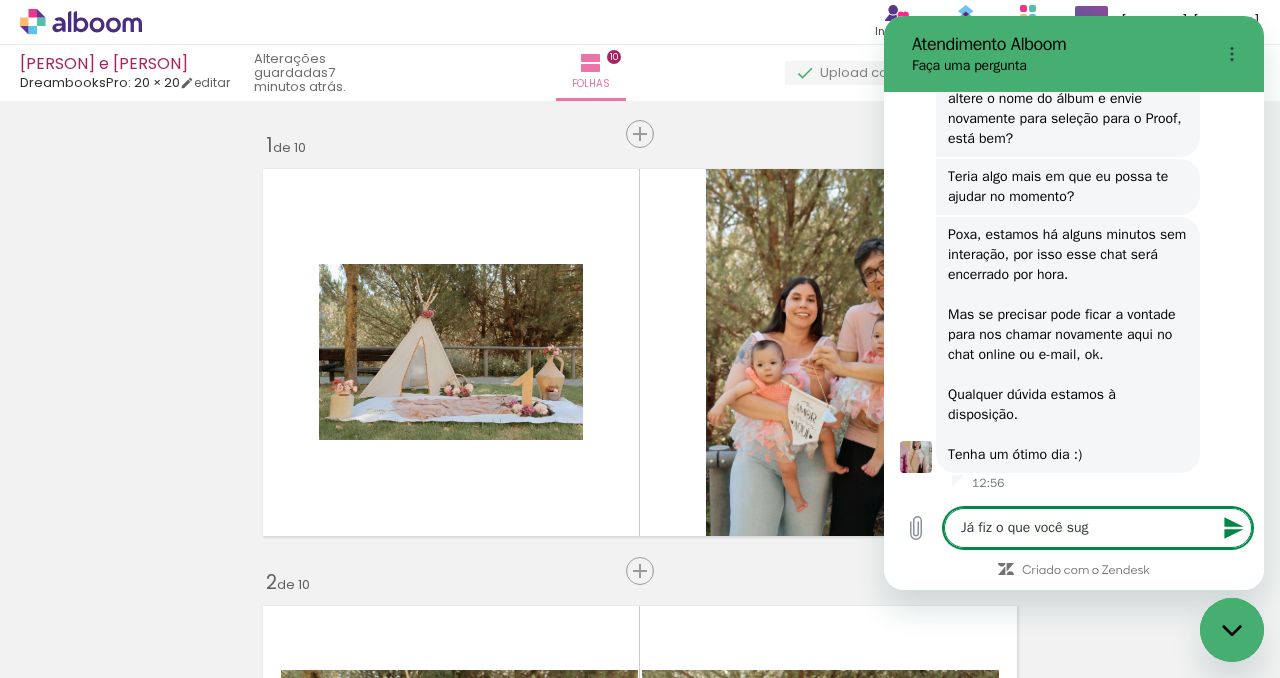 type on "Já fiz o que você suge" 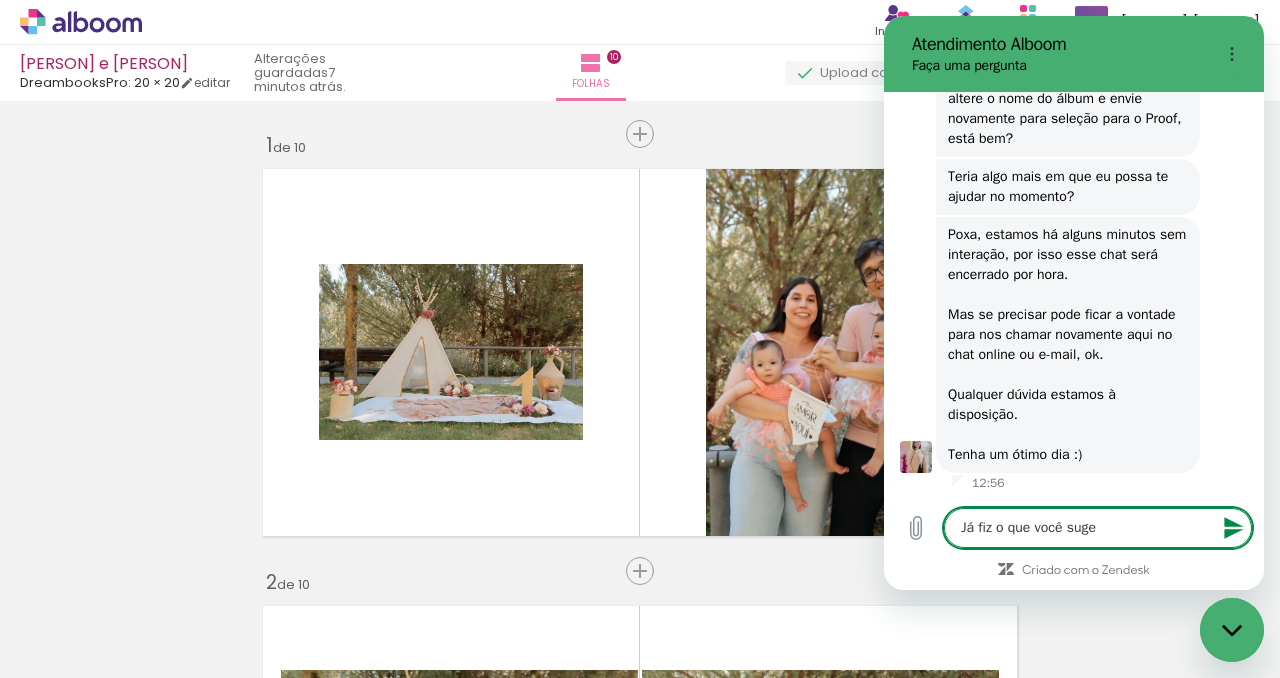 type on "Já fiz o que você suger" 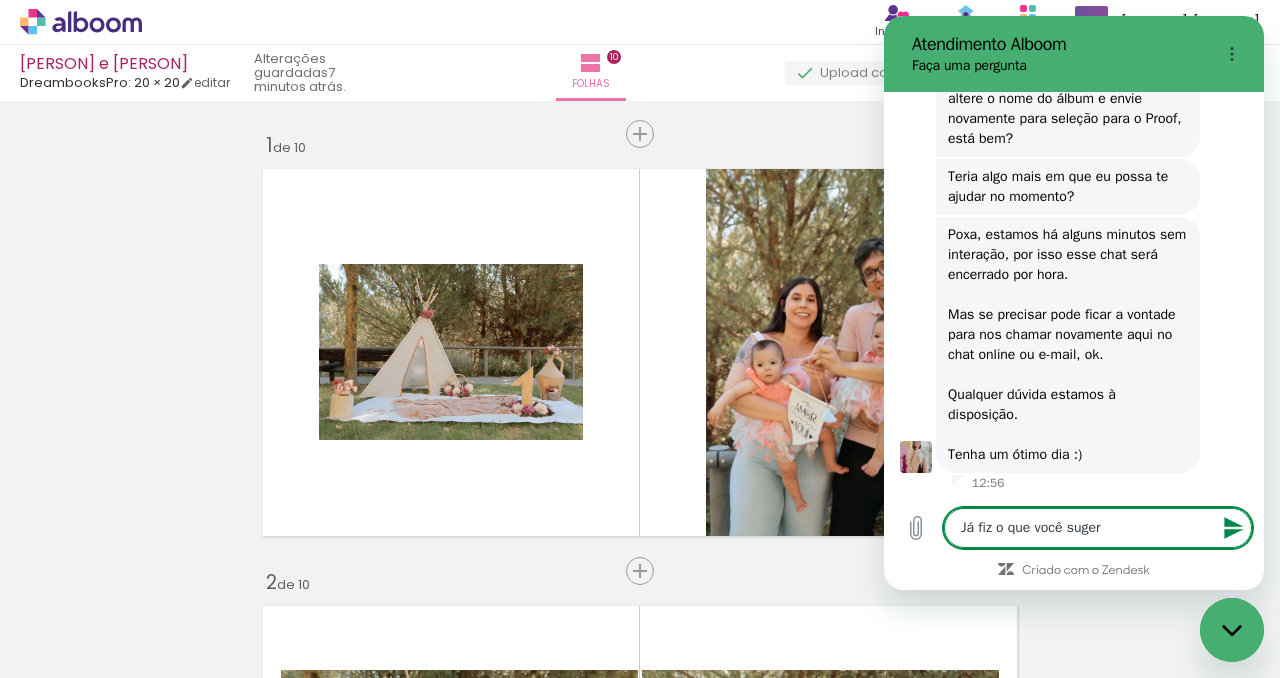 type on "Já fiz o que você sugeri" 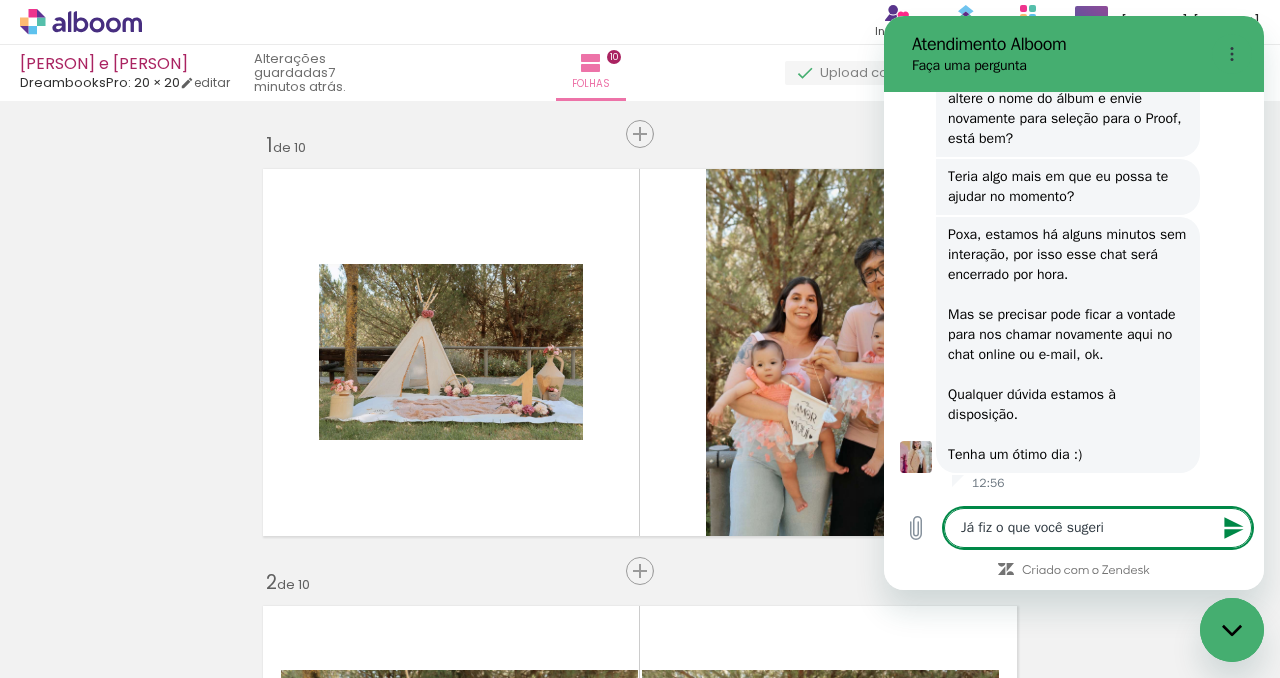 type on "Já fiz o que você sugeriu" 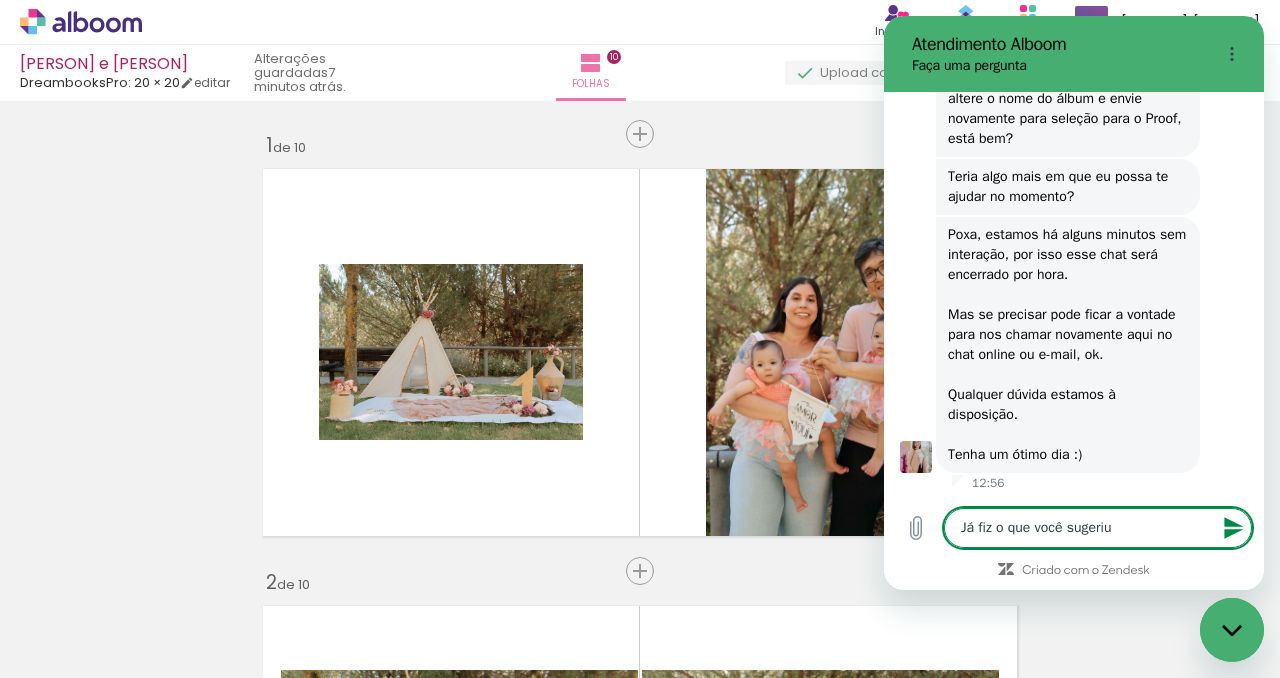 type on "Já fiz o que você sugeriu" 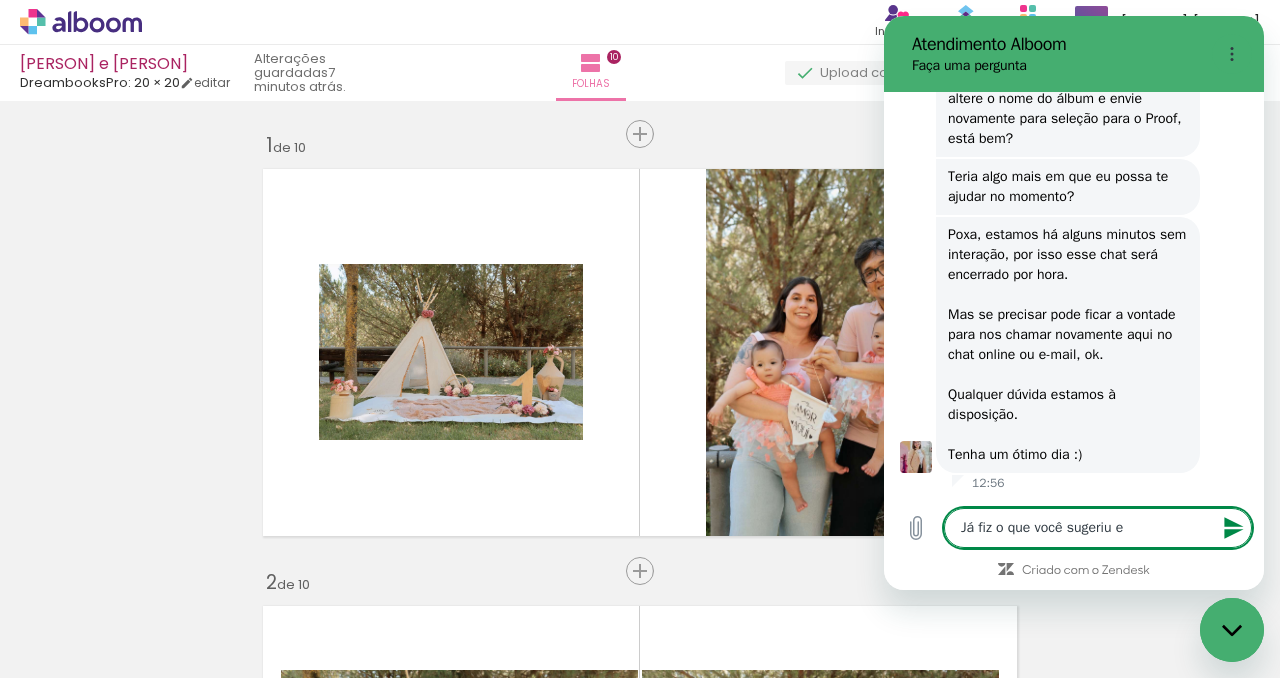 type on "Já fiz o que você sugeriu e" 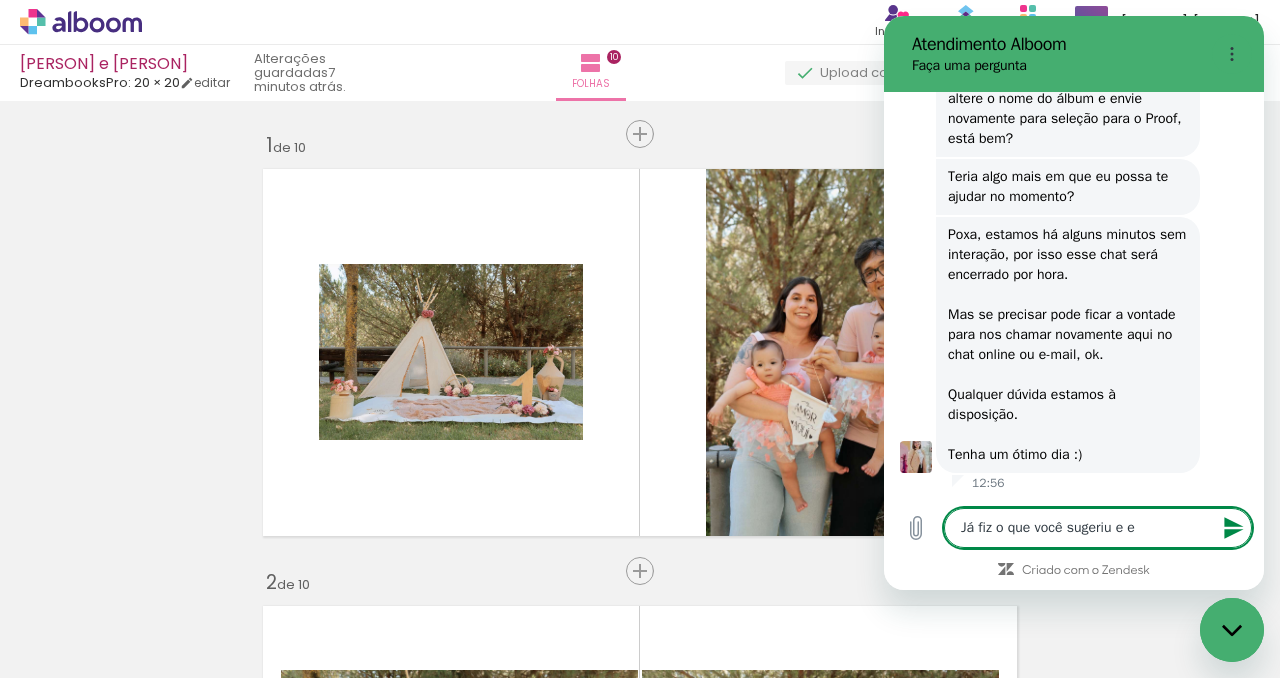 type on "Já fiz o que você sugeriu e el" 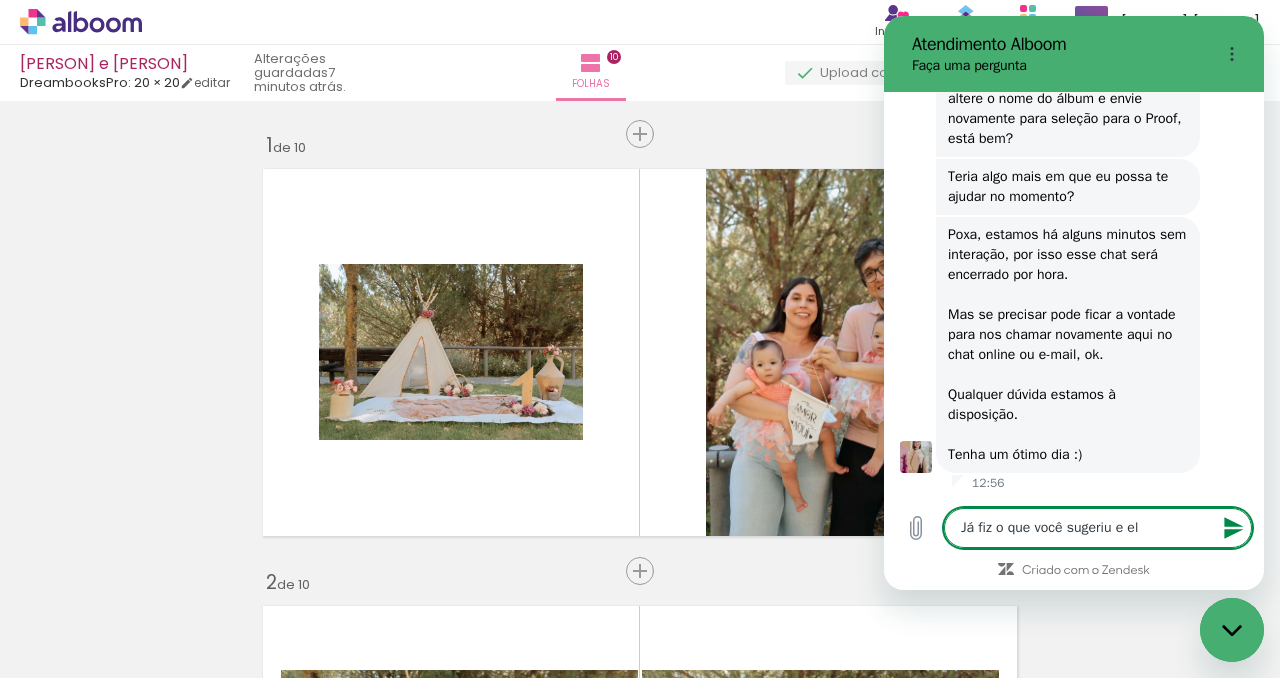 type on "Já fiz o que você sugeriu e ele" 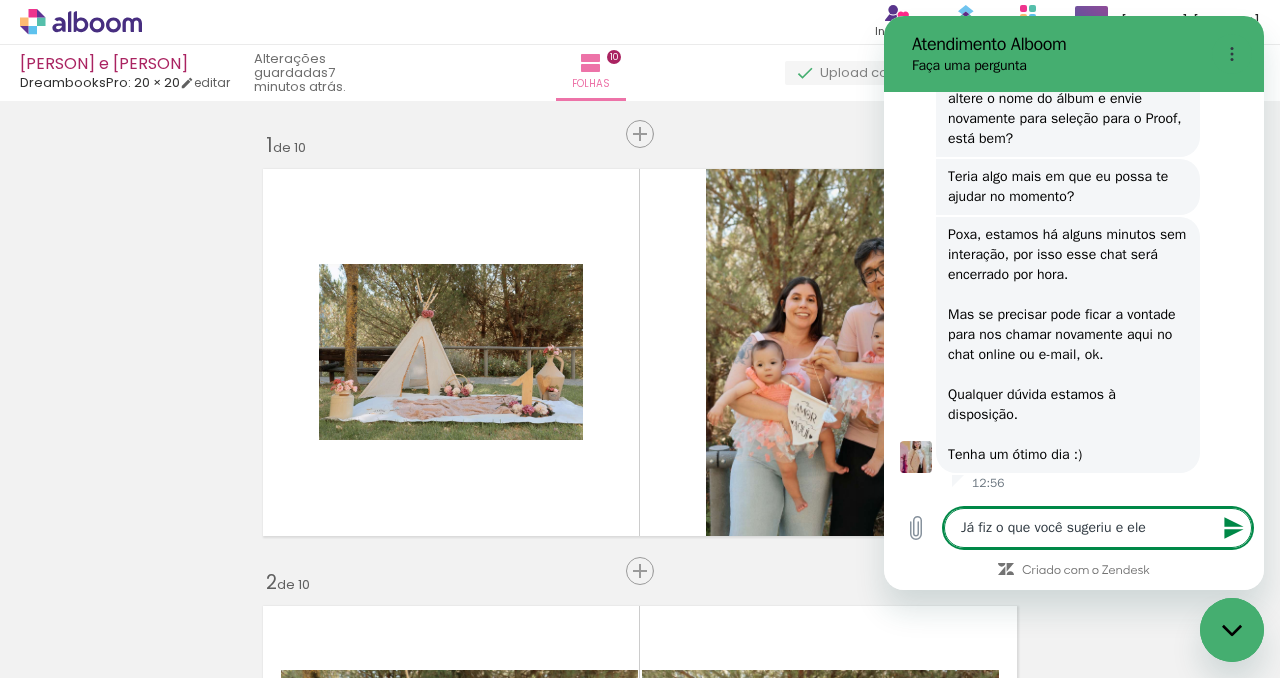 type on "Já fiz o que você sugeriu e ele" 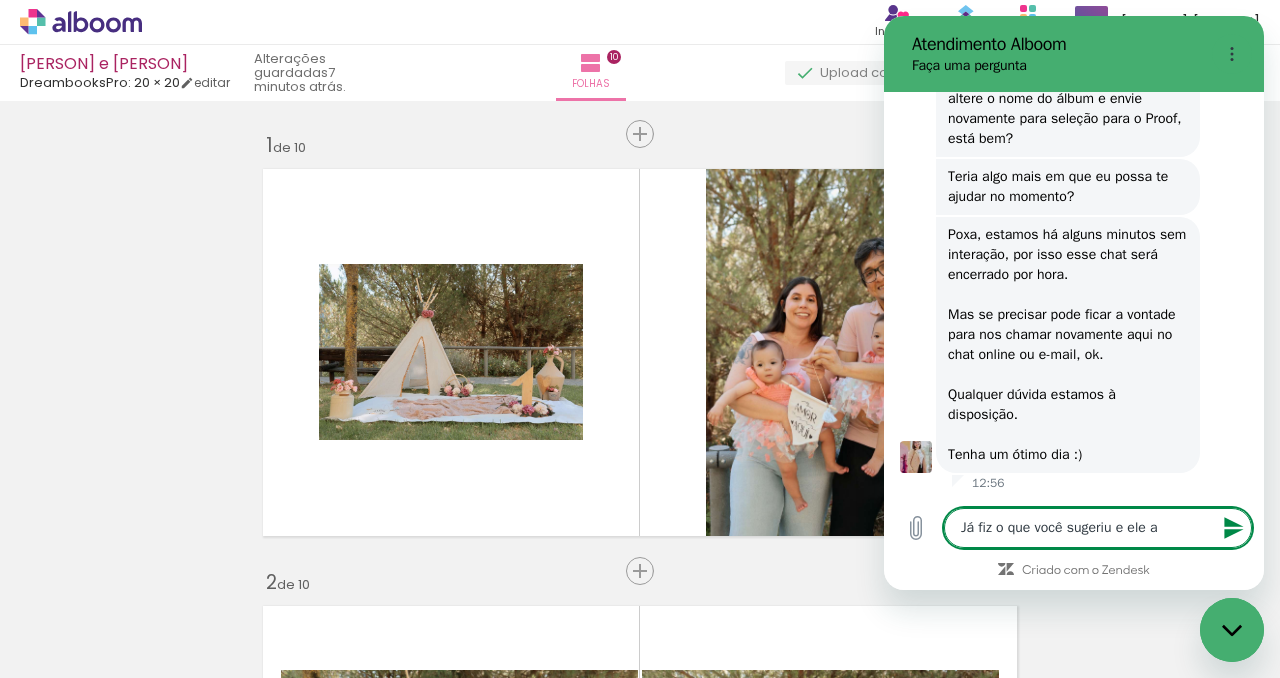 type on "Já fiz o que você sugeriu e ele ab" 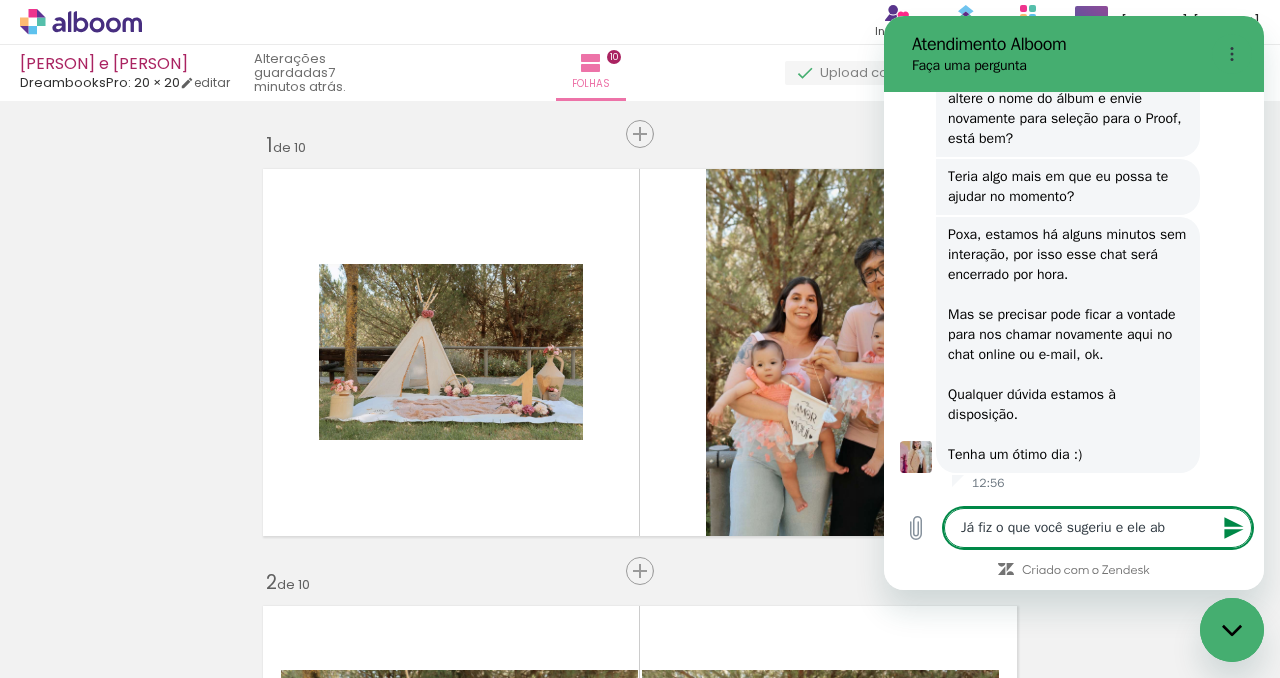 type on "Já fiz o que você sugeriu e ele abr" 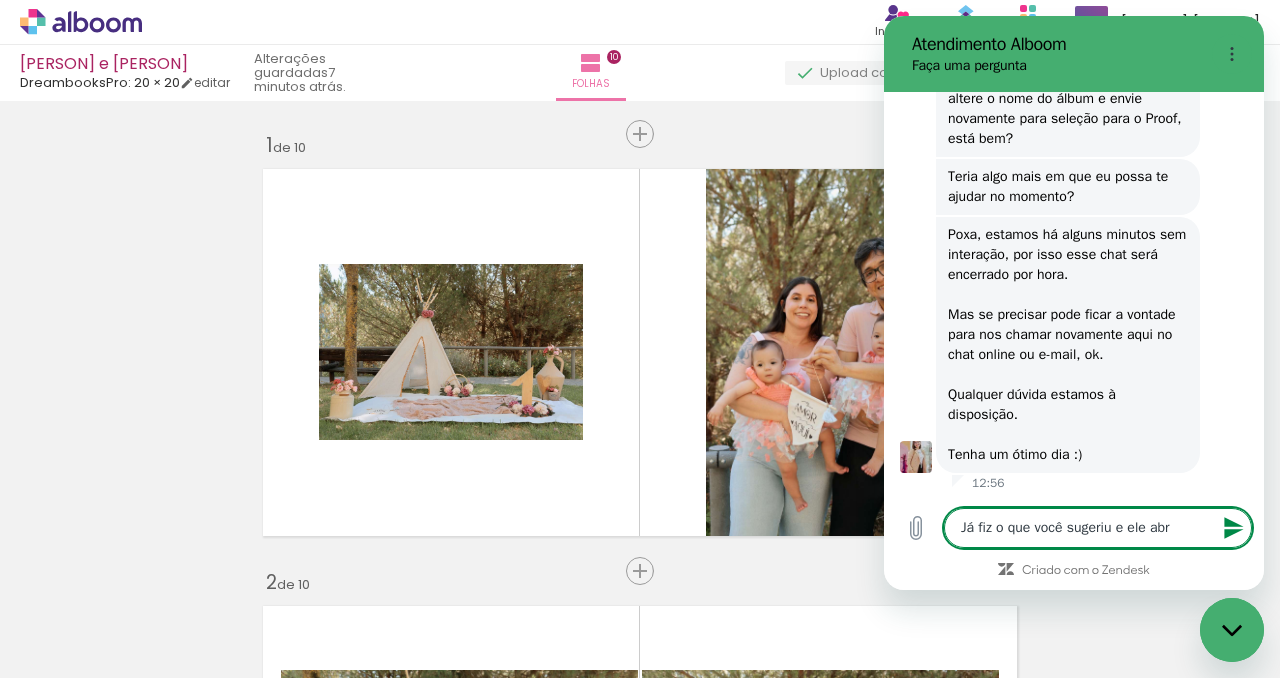 type on "x" 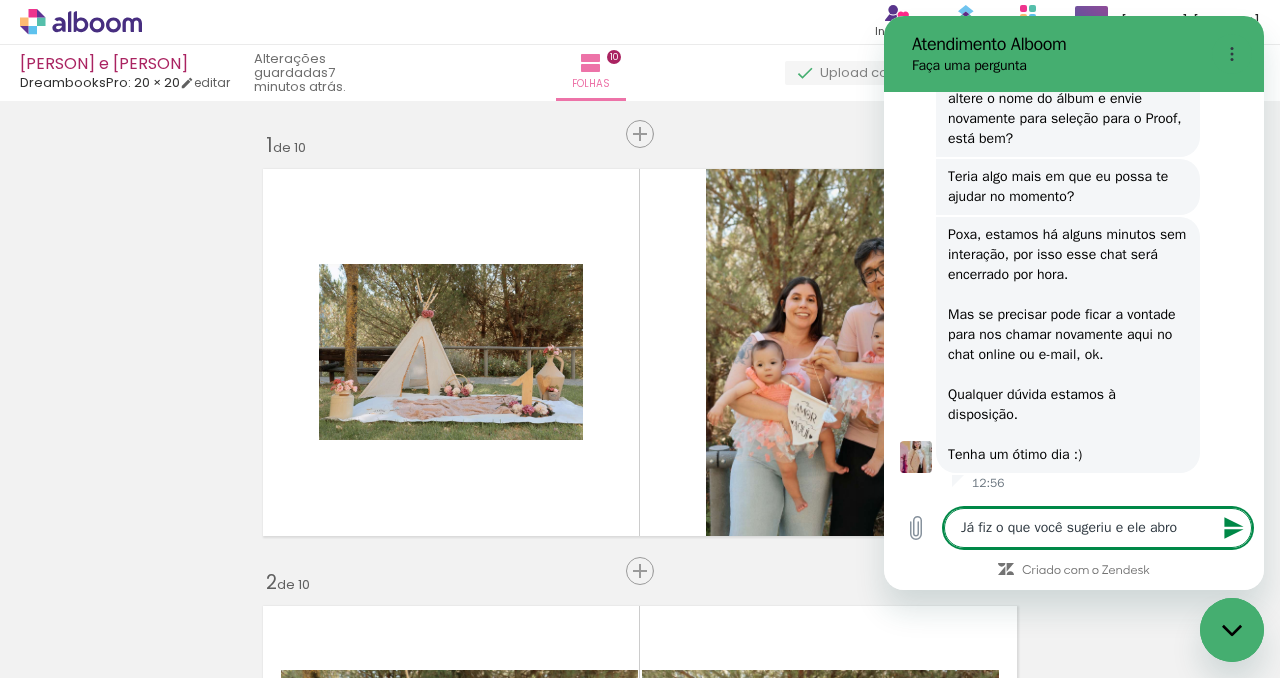 type on "Já fiz o que você sugeriu e ele abrou" 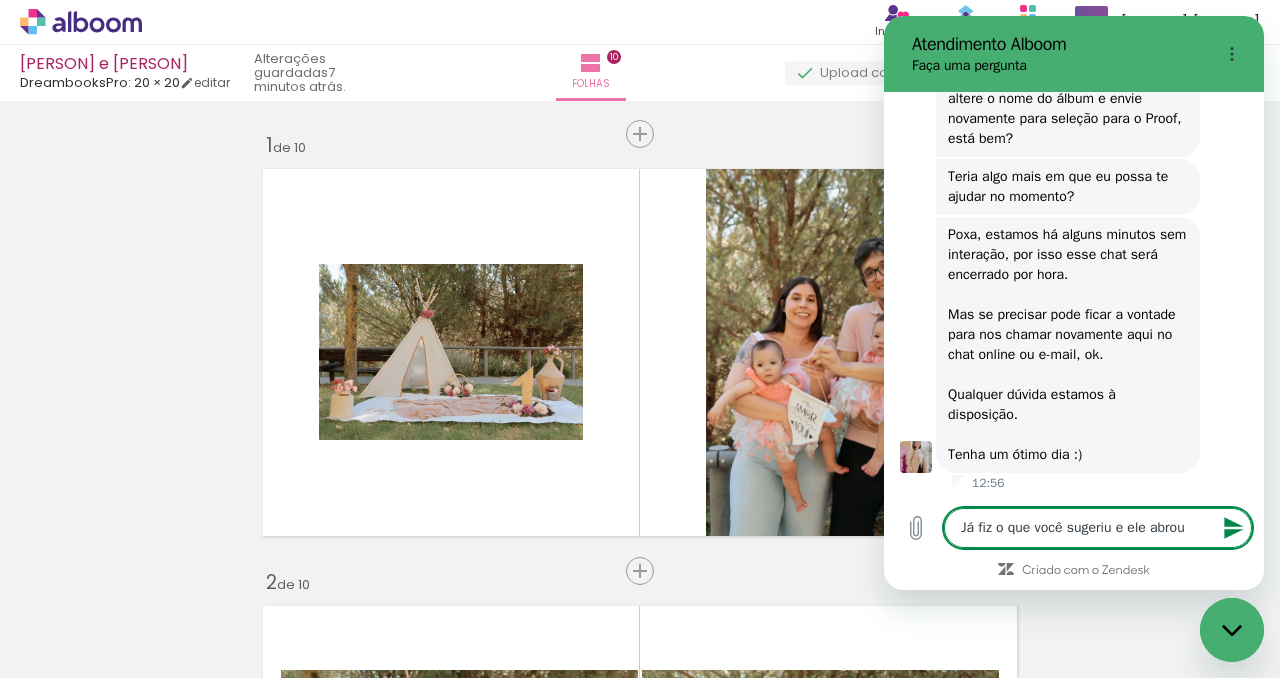 type on "Já fiz o que você sugeriu e ele abro" 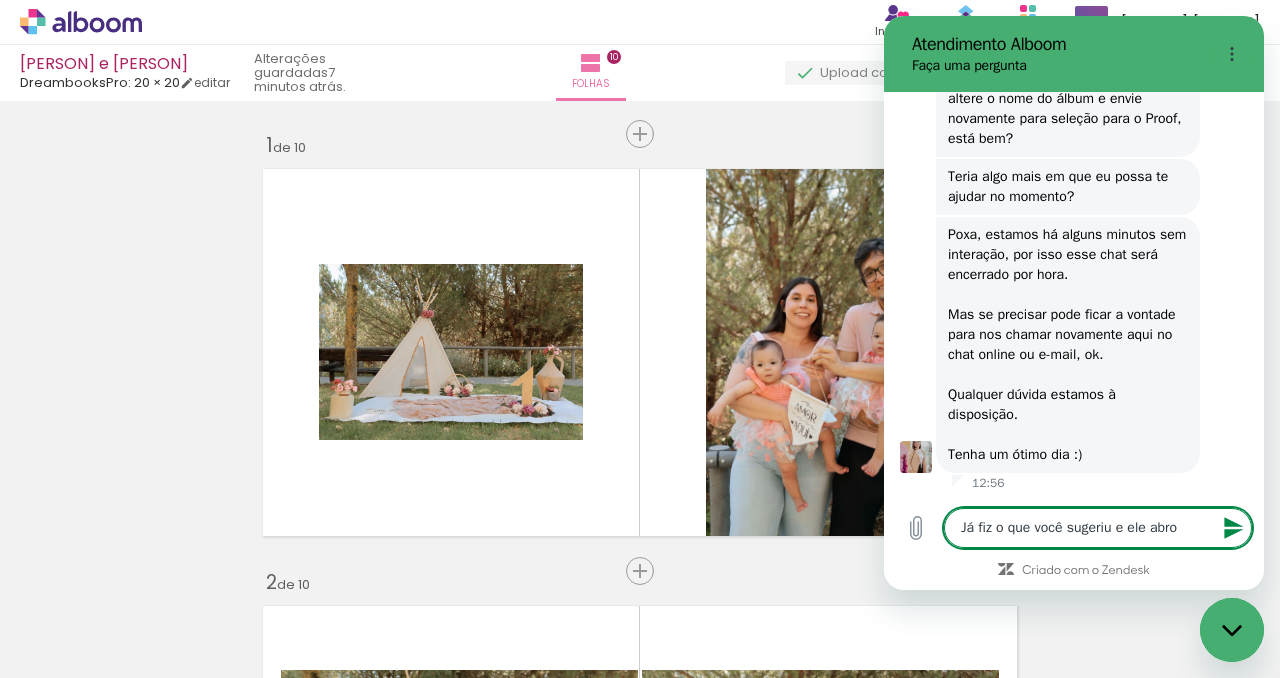 type on "Já fiz o que você sugeriu e ele abr" 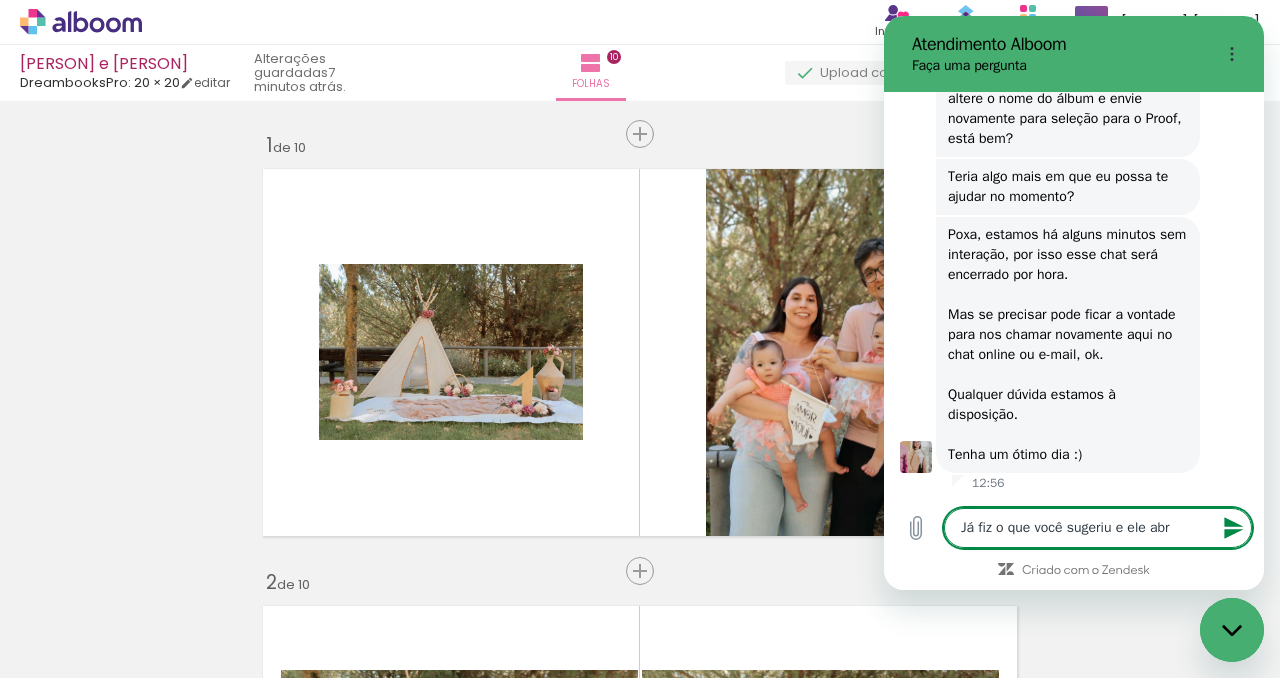type on "Já fiz o que você sugeriu e ele abri" 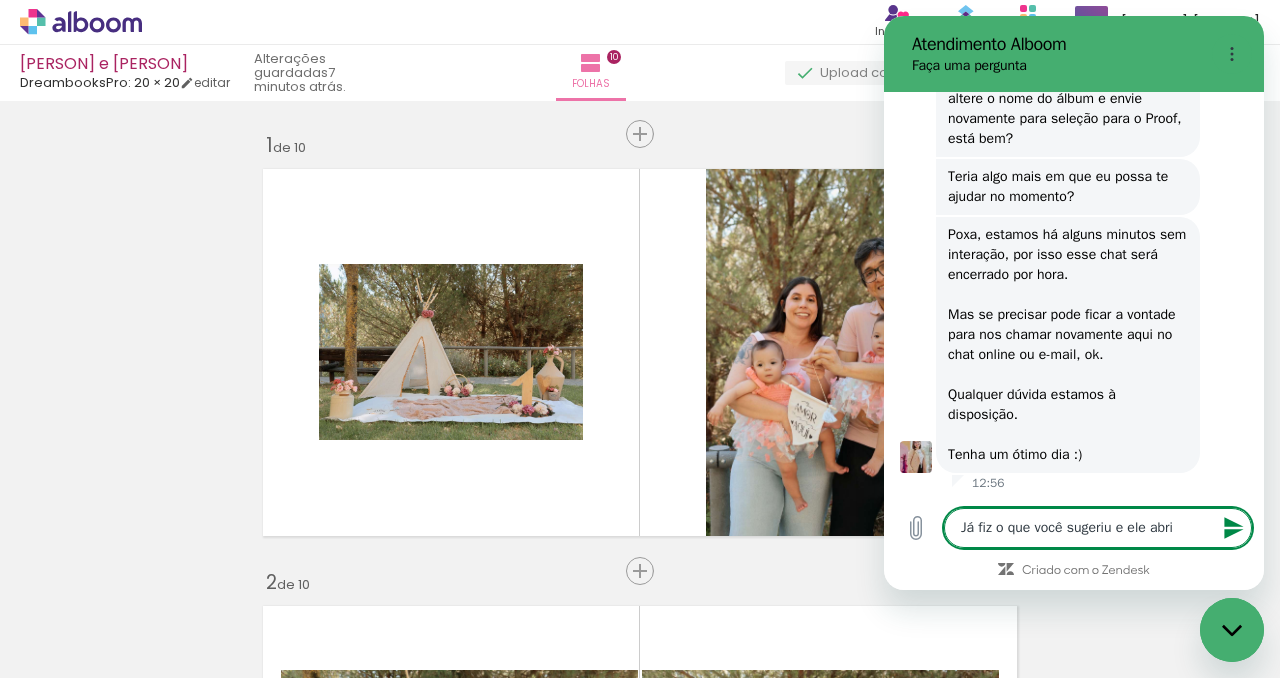 type on "Já fiz o que você sugeriu e ele abriu" 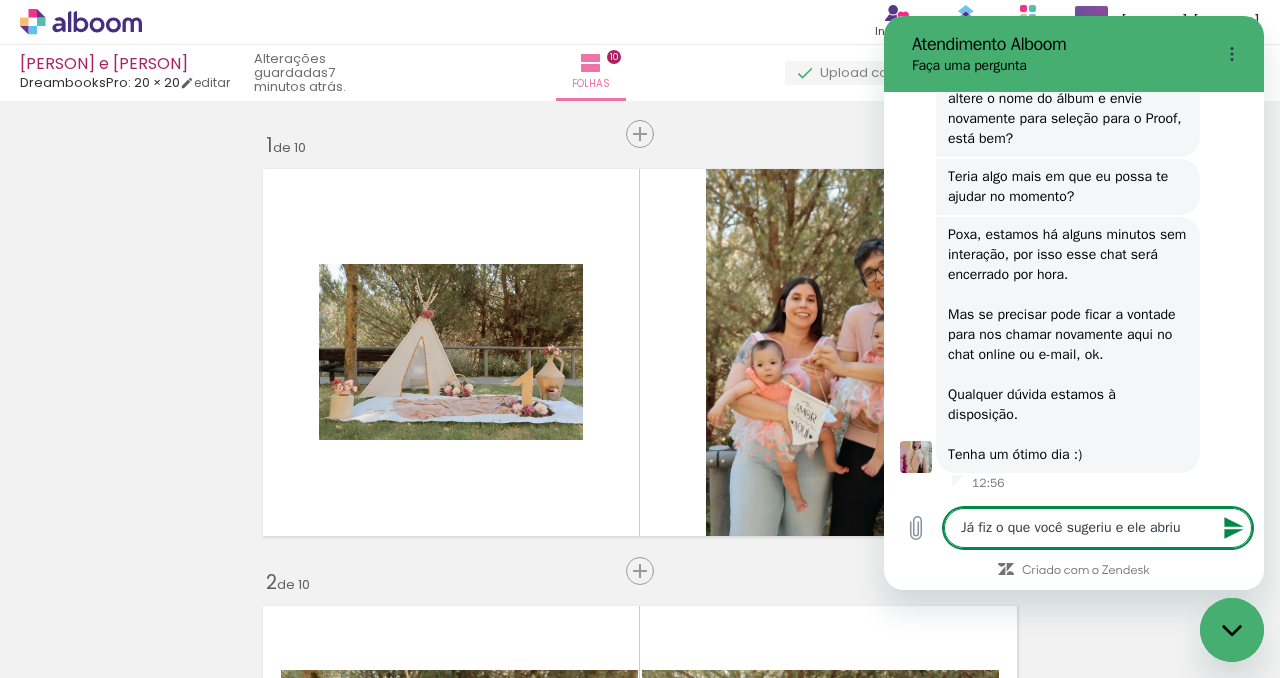 type on "Já fiz o que você sugeriu e ele abriu," 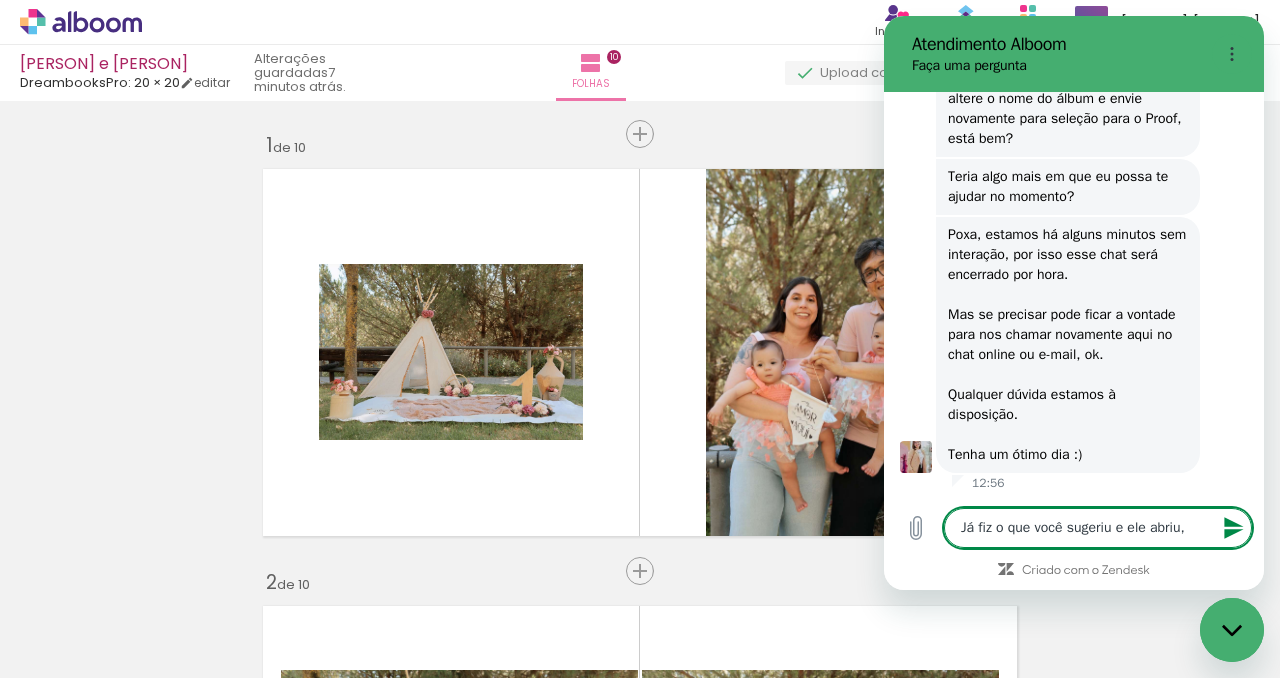 type on "x" 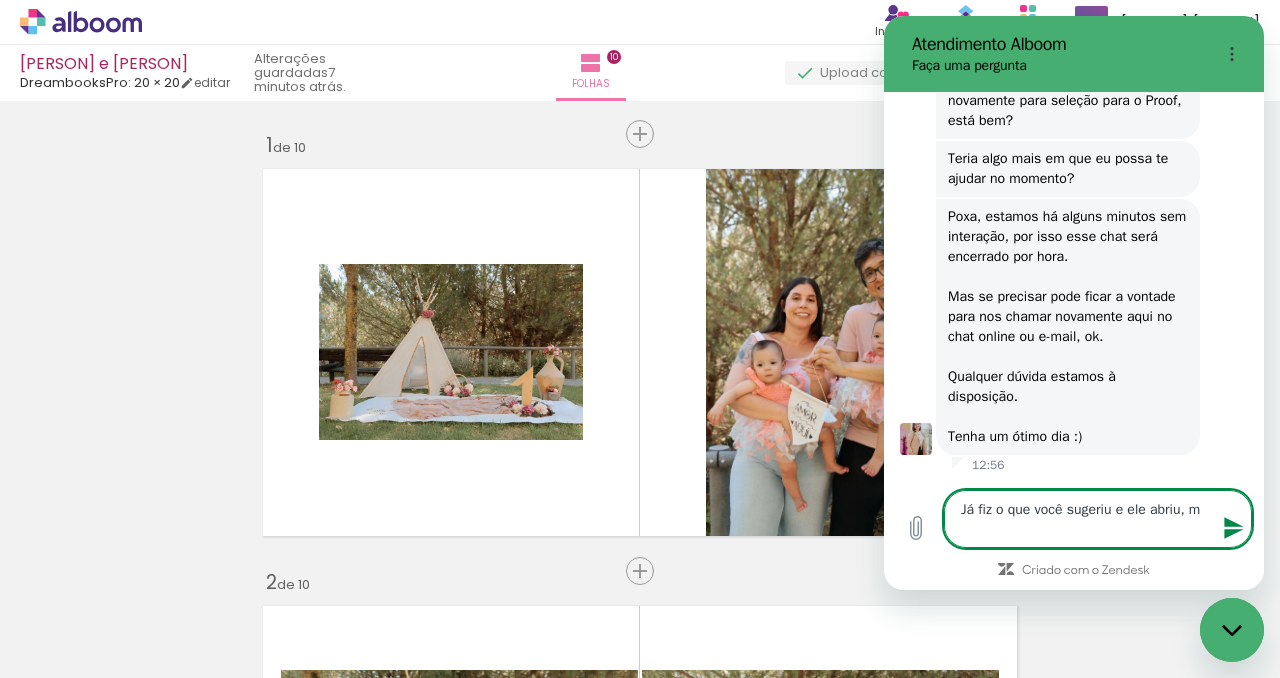 type on "Já fiz o que você sugeriu e ele abriu, ma" 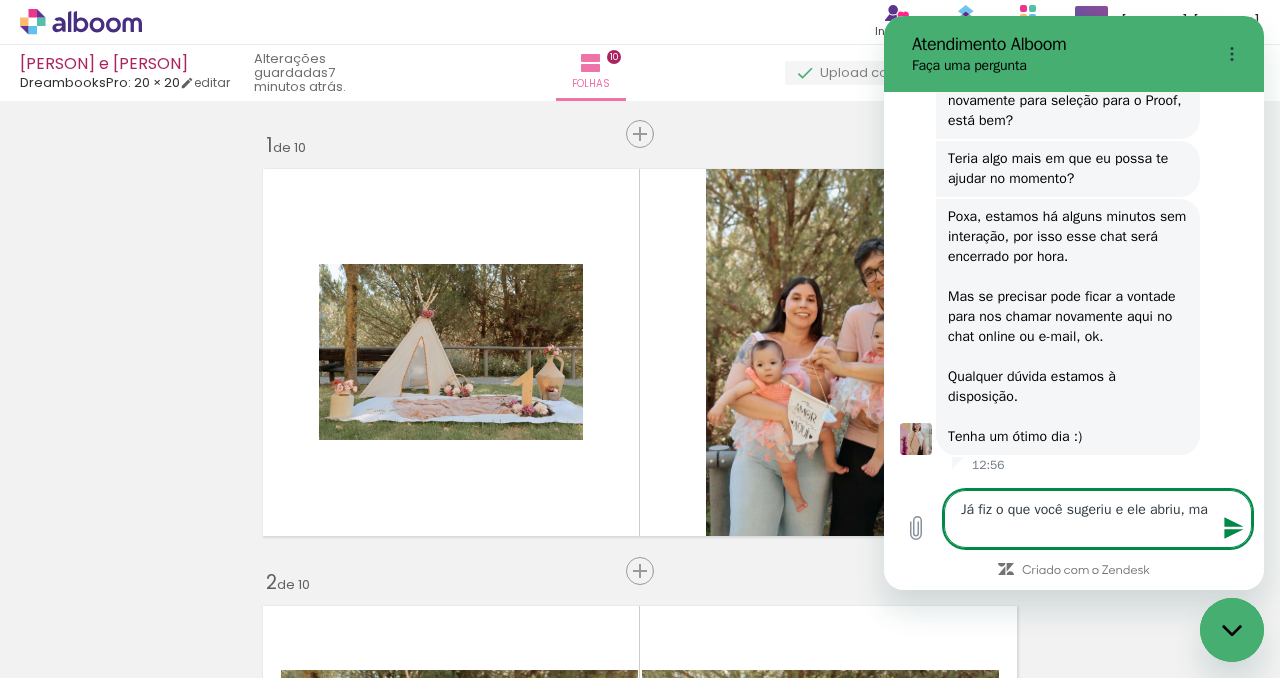 type on "Já fiz o que você sugeriu e ele abriu, mas" 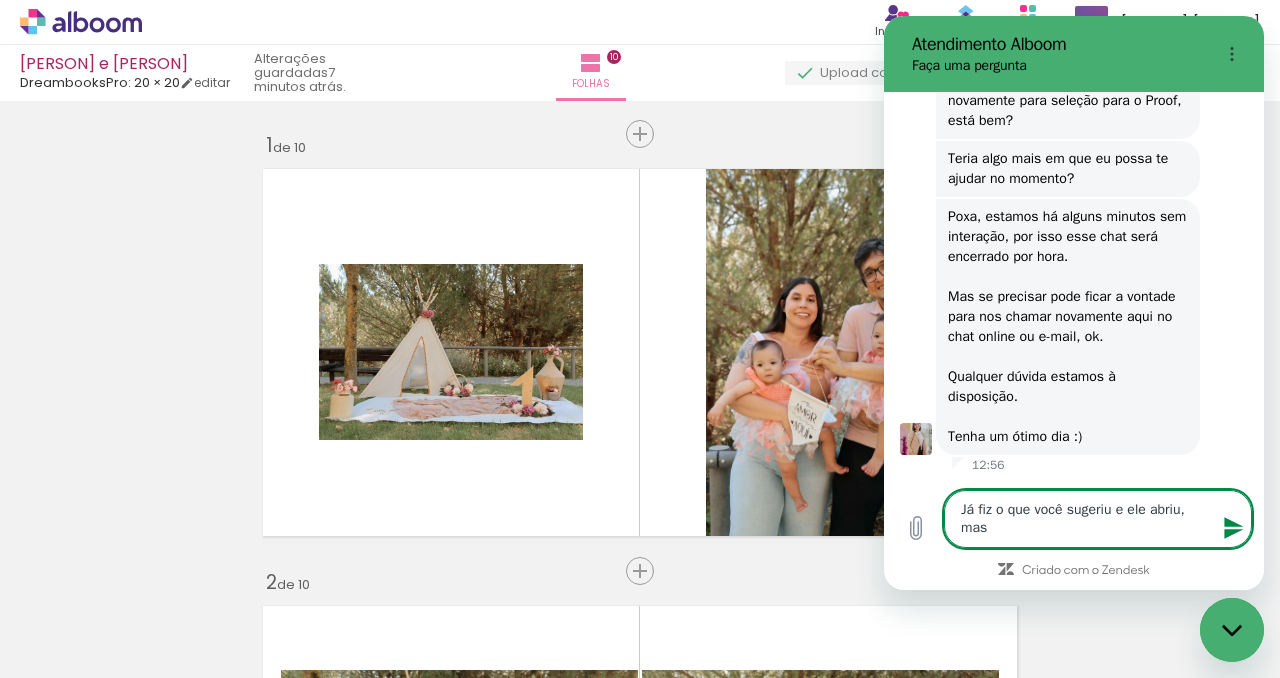 type on "Já fiz o que você sugeriu e ele abriu, mas" 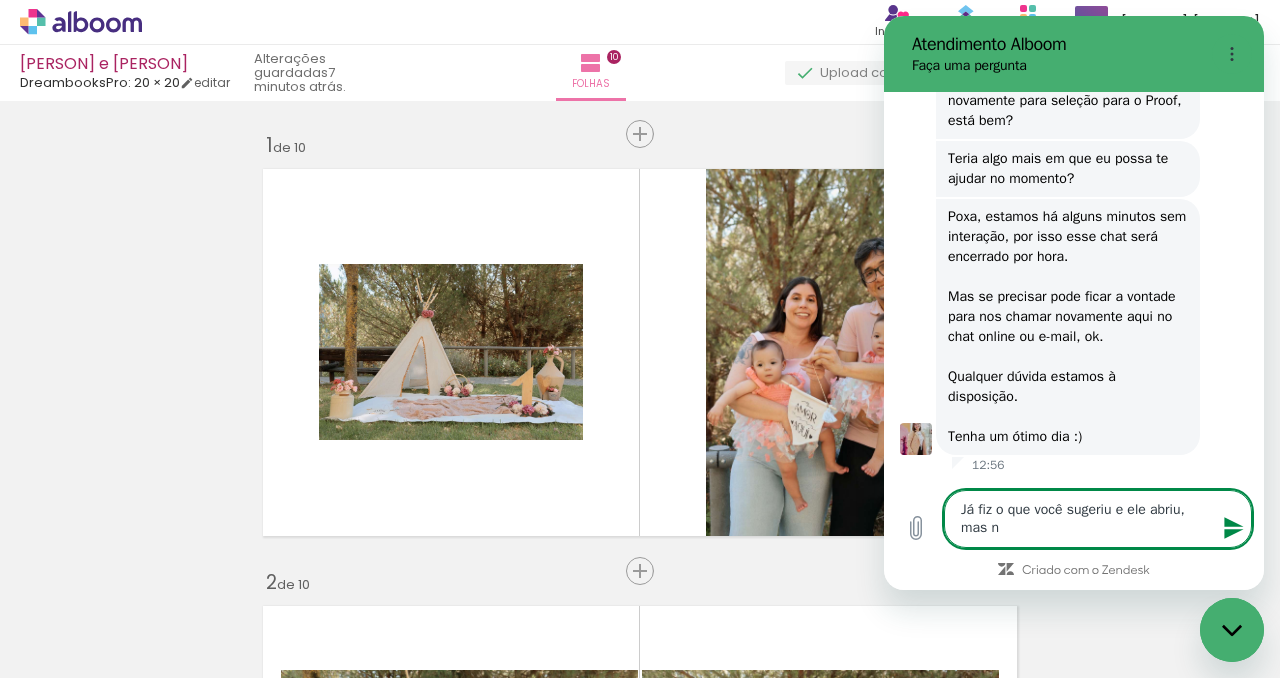 type on "Já fiz o que você sugeriu e ele abriu, mas n`" 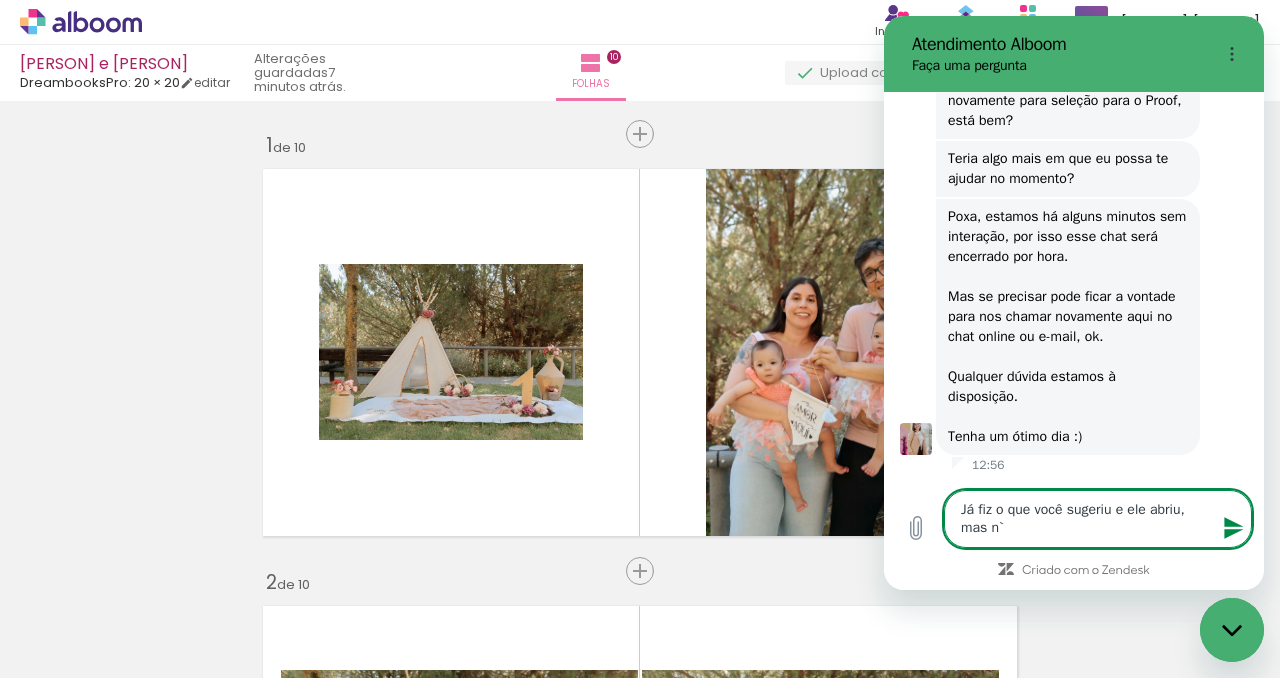 type on "Já fiz o que você sugeriu e ele abriu, mas nà" 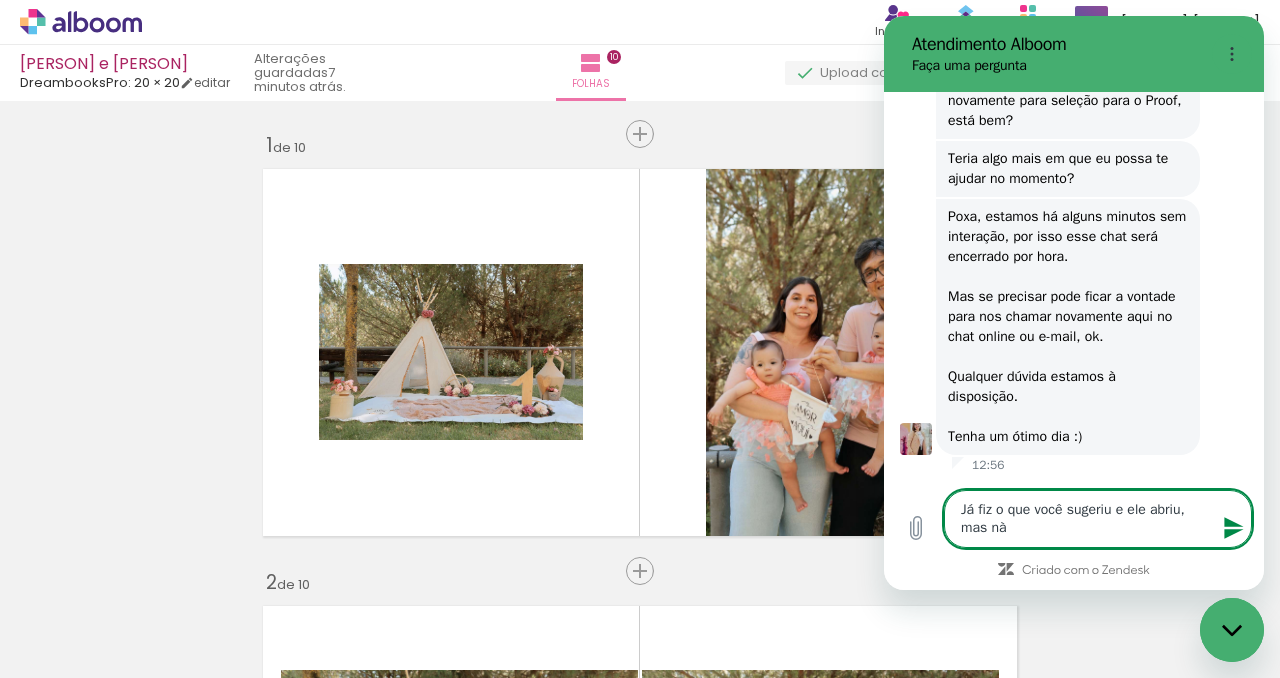 type on "Já fiz o que você sugeriu e ele abriu, mas nào" 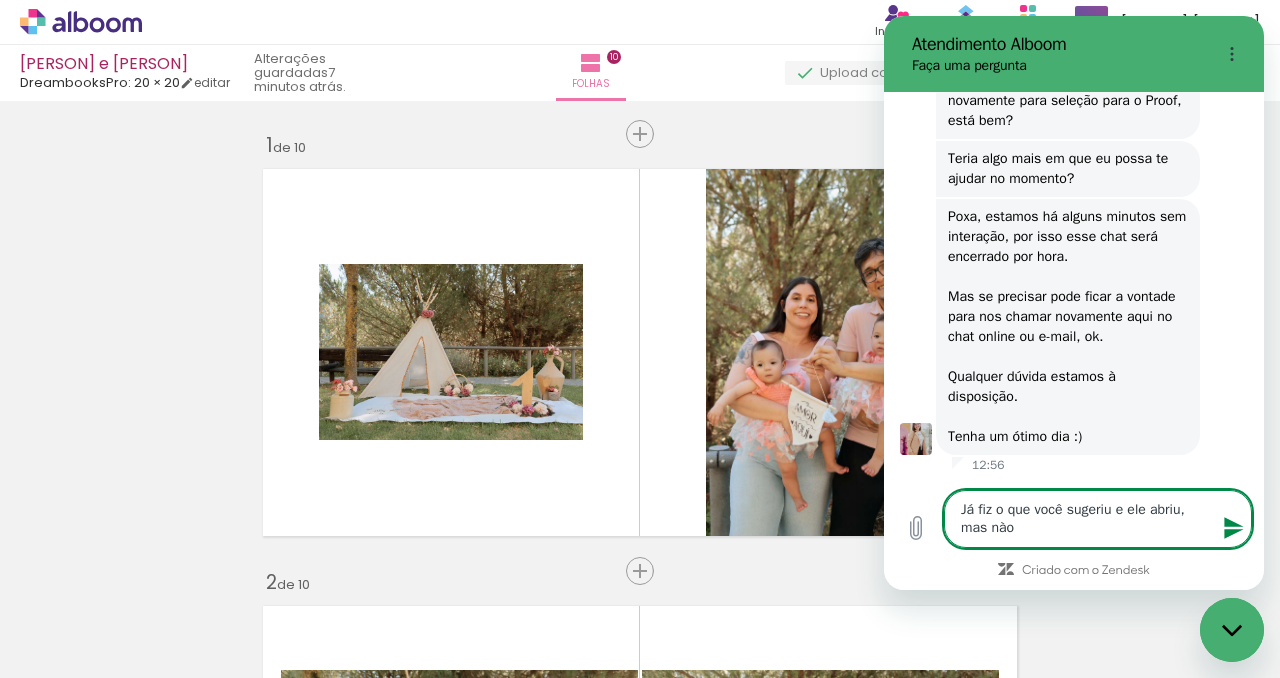 type on "Já fiz o que você sugeriu e ele abriu, mas nào" 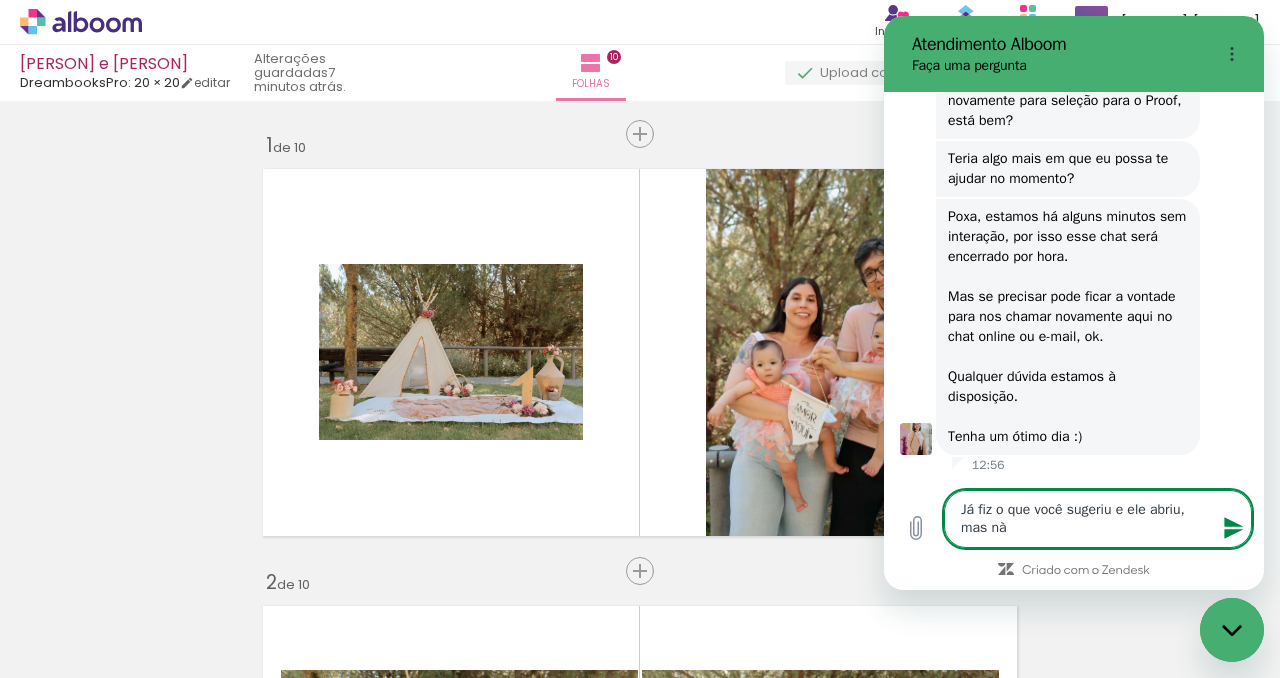 type on "Já fiz o que você sugeriu e ele abriu, mas n" 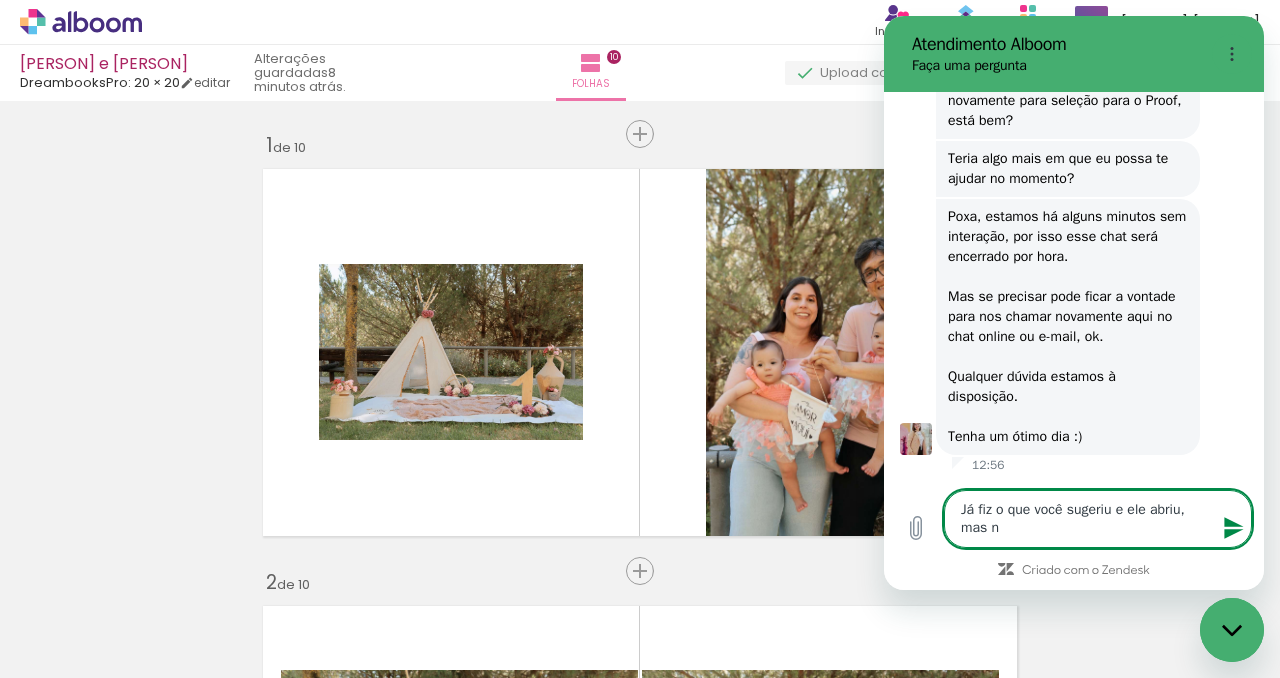 type on "Já fiz o que você sugeriu e ele abriu, mas n˜" 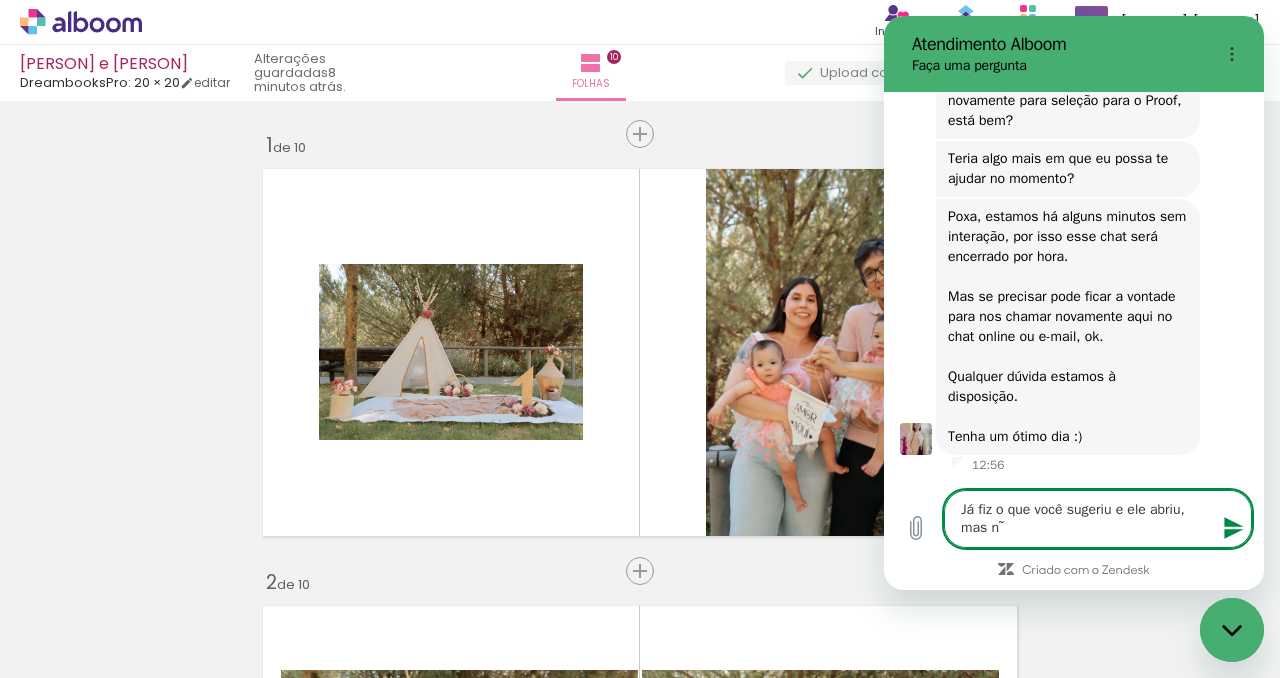 type on "Já fiz o que você sugeriu e ele abriu, mas nã" 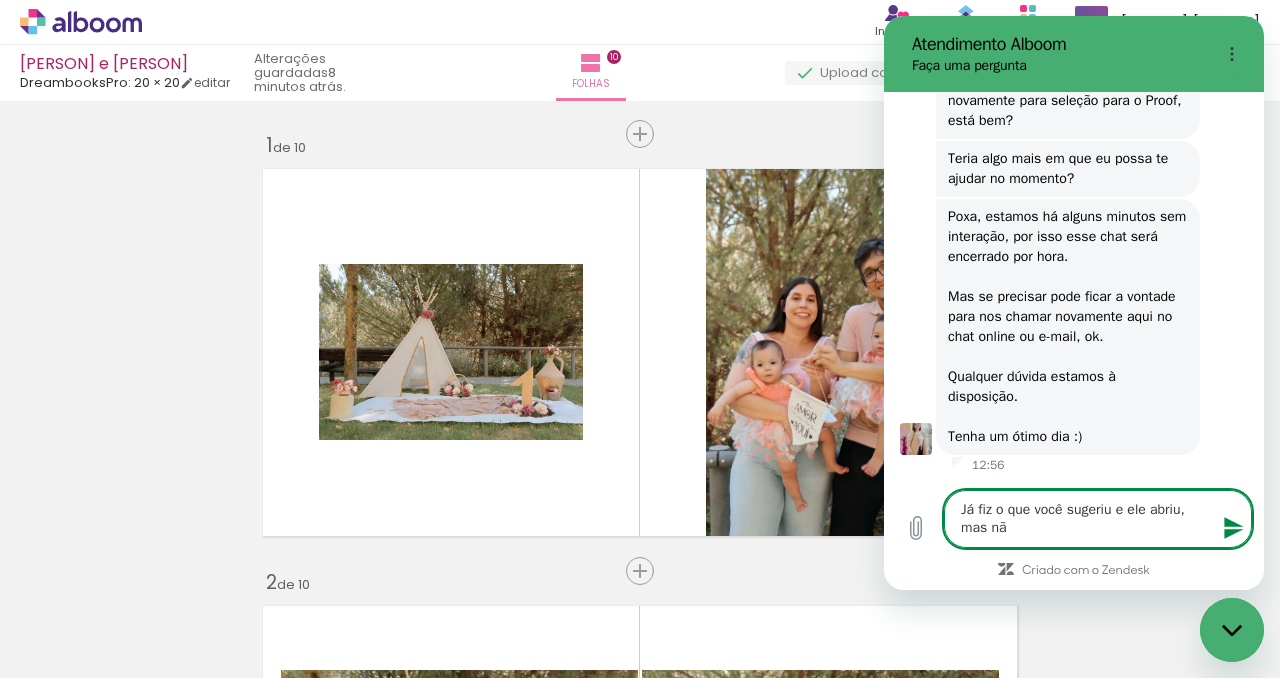type on "Já fiz o que você sugeriu e ele abriu, mas não" 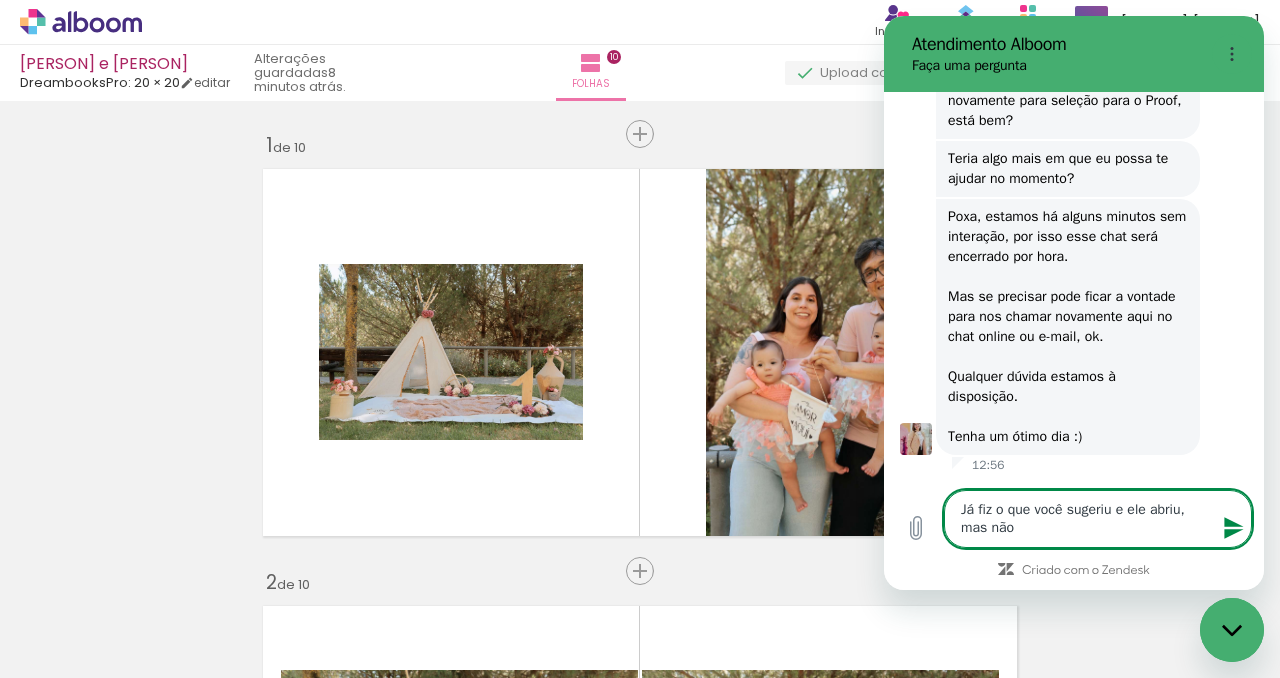 type on "Já fiz o que você sugeriu e ele abriu, mas não" 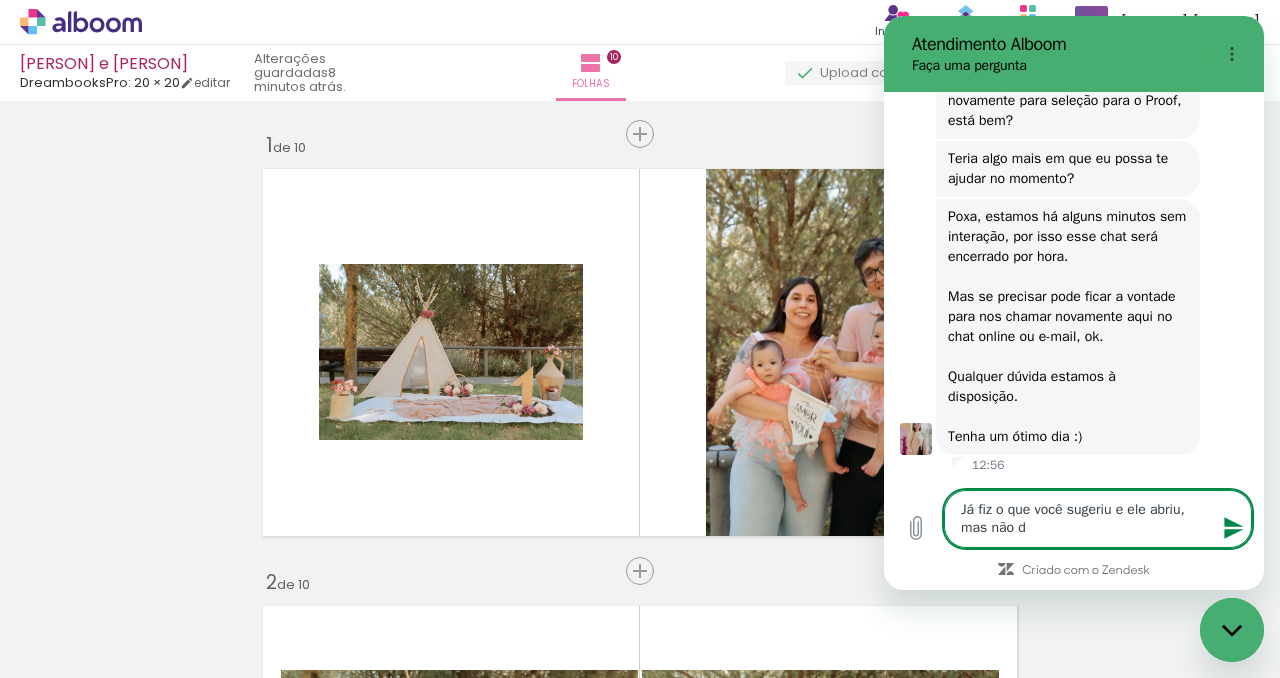 type on "Já fiz o que você sugeriu e ele abriu, mas não de" 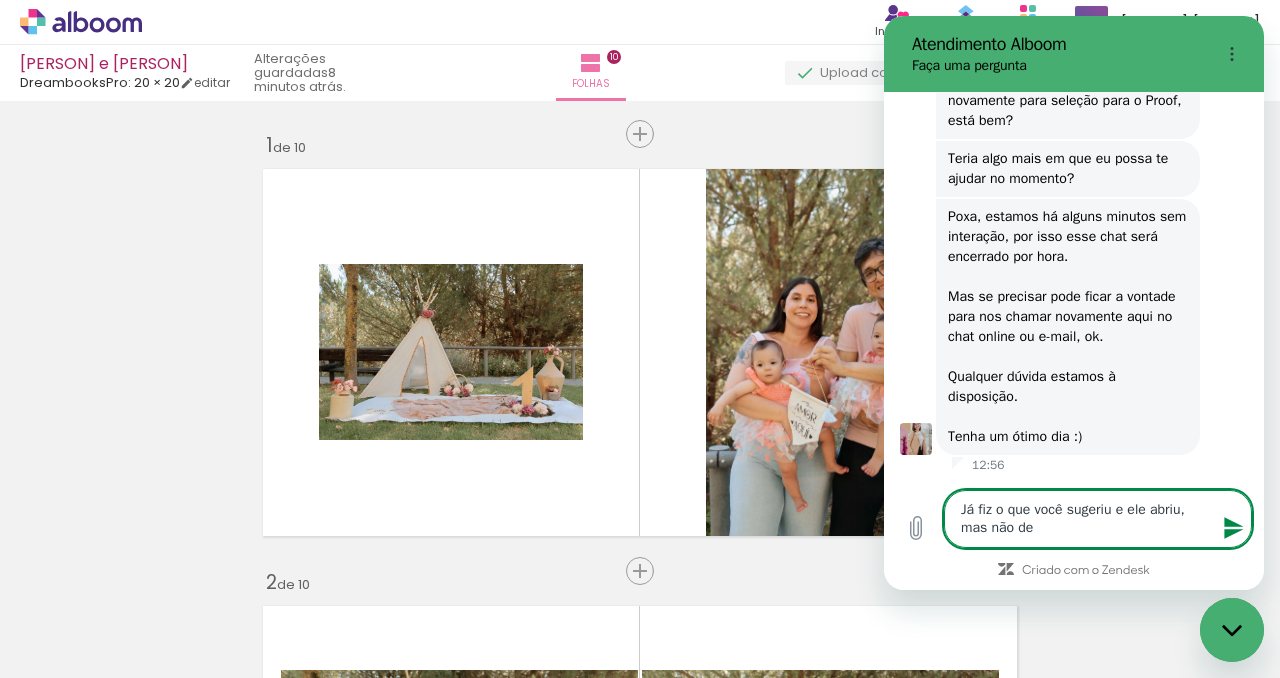 type on "Já fiz o que você sugeriu e ele abriu, mas não dei" 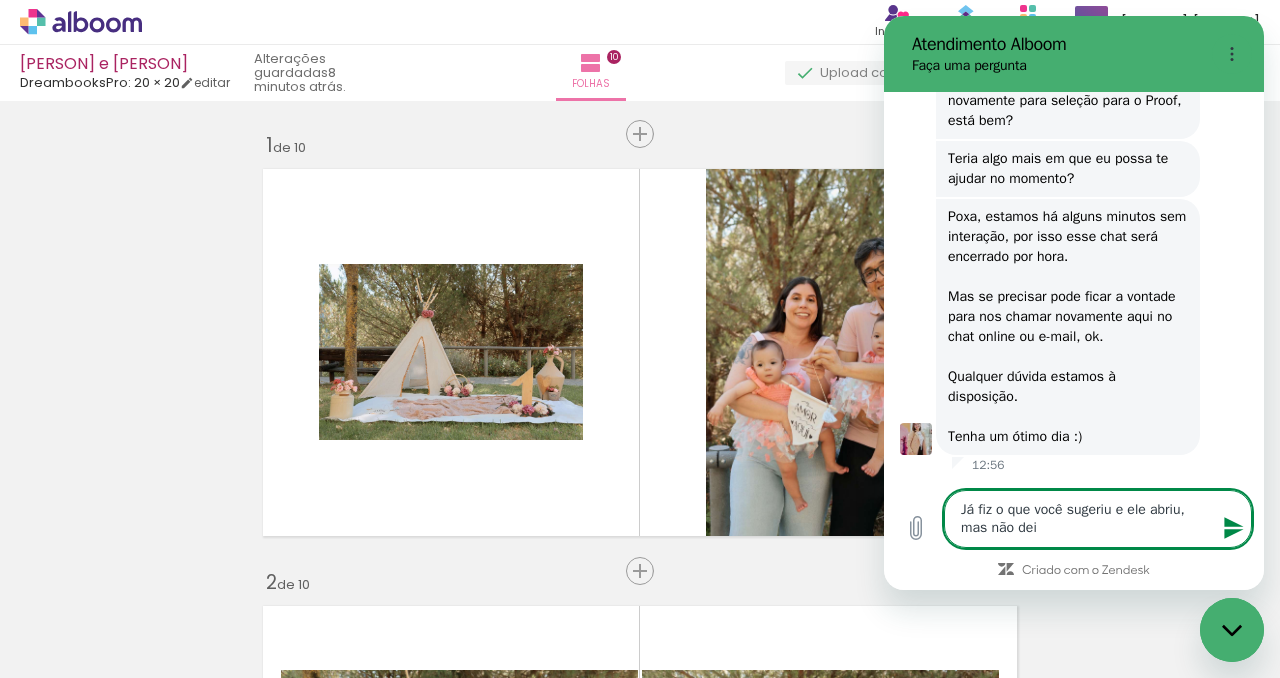 type on "Já fiz o que você sugeriu e ele abriu, mas não deix" 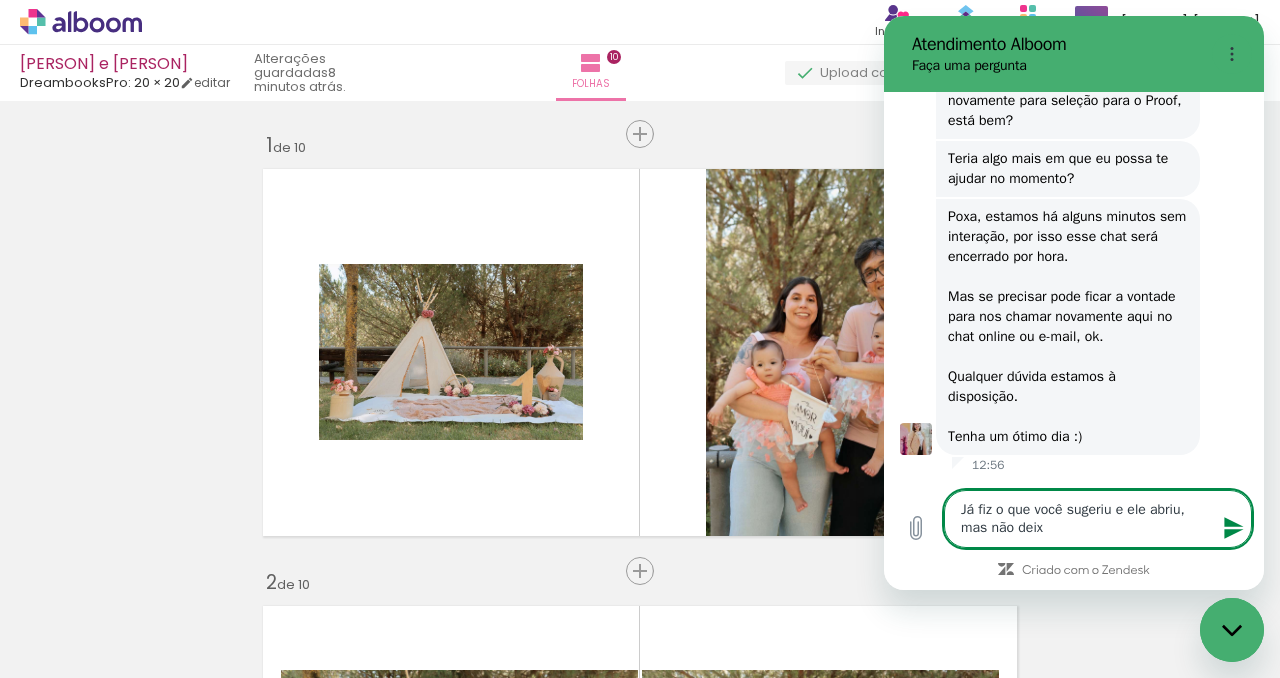 type on "Já fiz o que você sugeriu e ele abriu, mas não deixa" 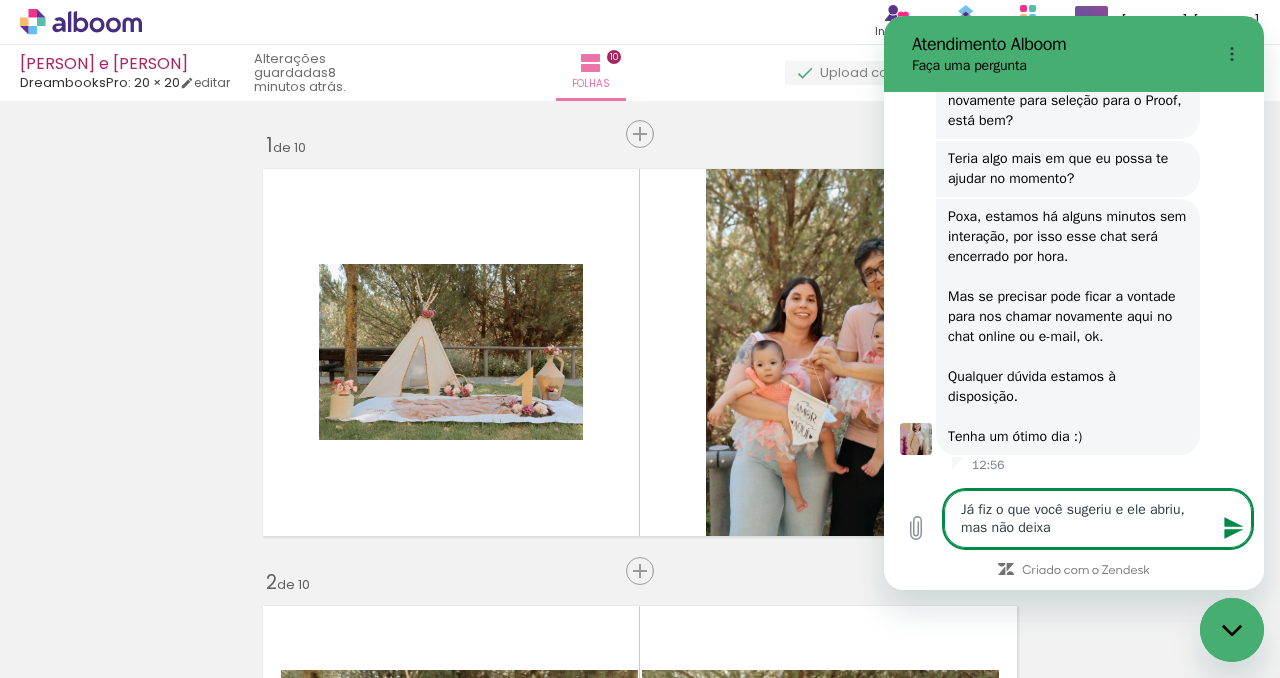type on "Já fiz o que você sugeriu e ele abriu, mas não deixa" 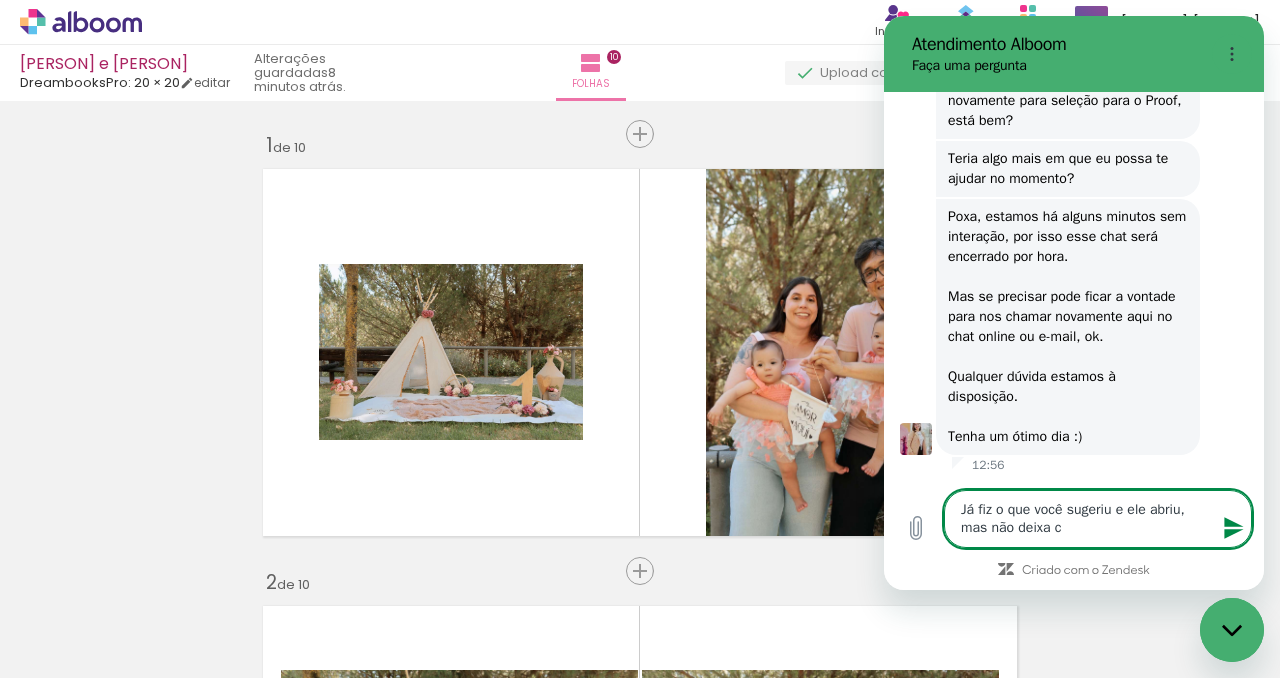 type on "Já fiz o que você sugeriu e ele abriu, mas não deixa ca" 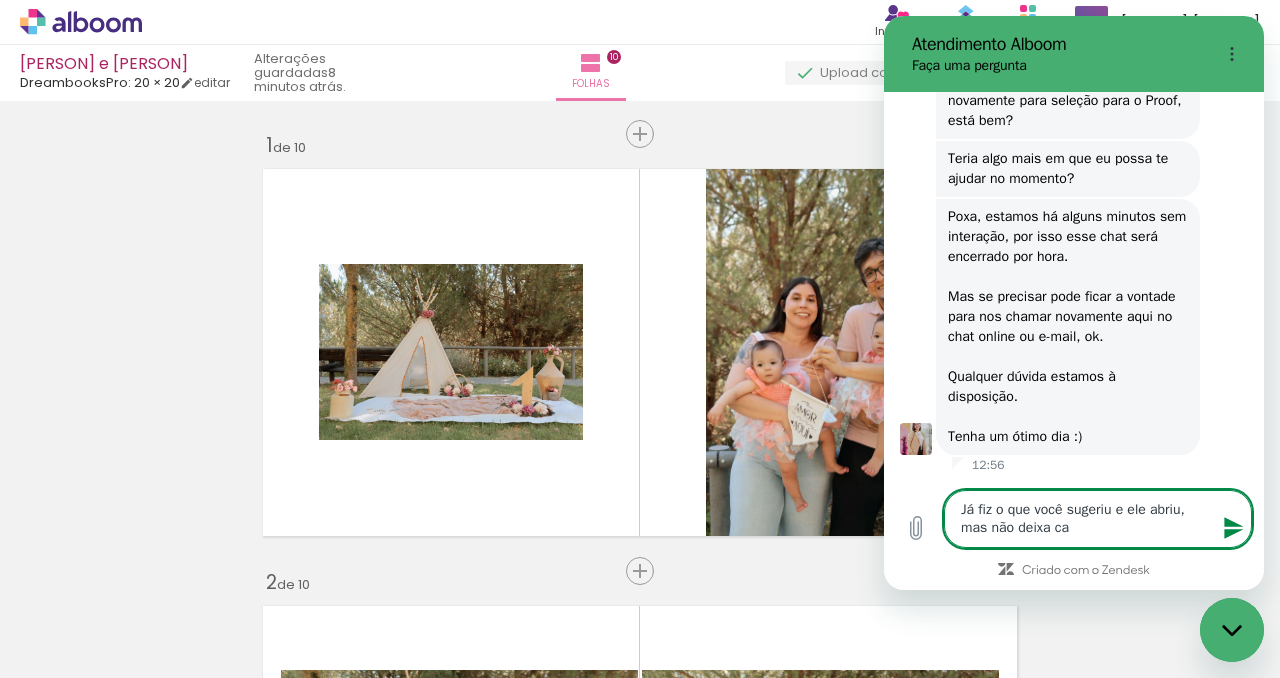 type on "Já fiz o que você sugeriu e ele abriu, mas não deixa car" 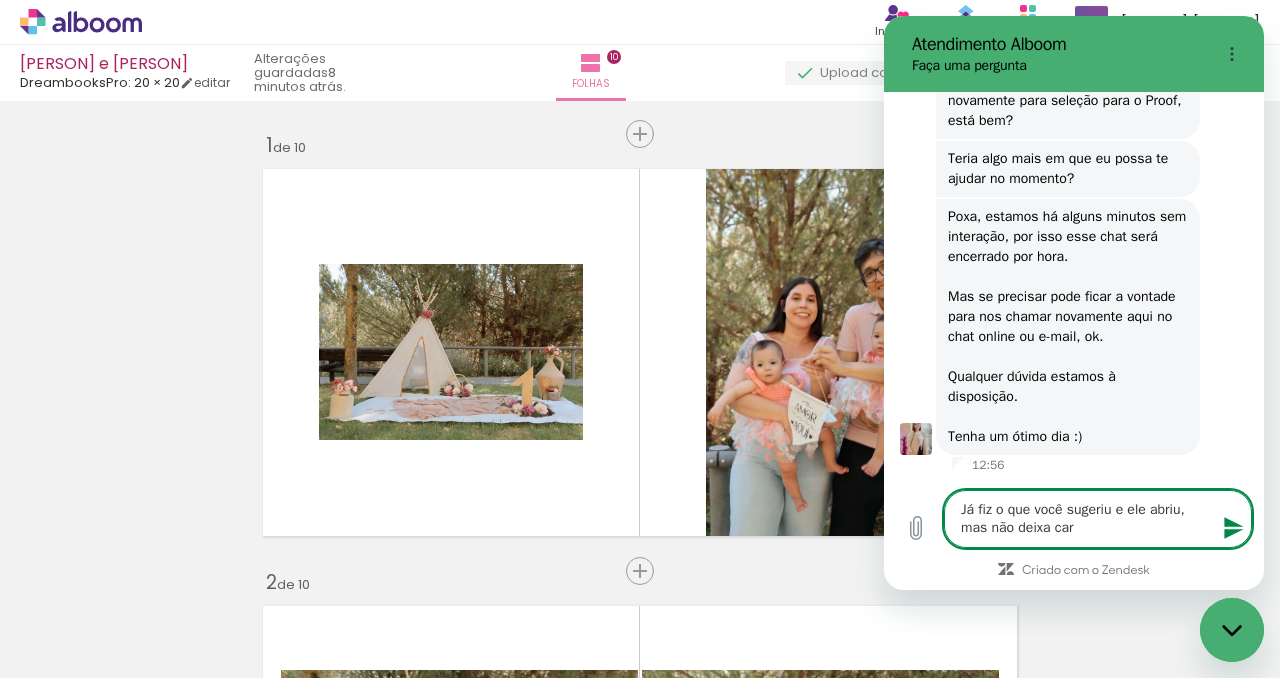 type on "Já fiz o que você sugeriu e ele abriu, mas não deixa carr" 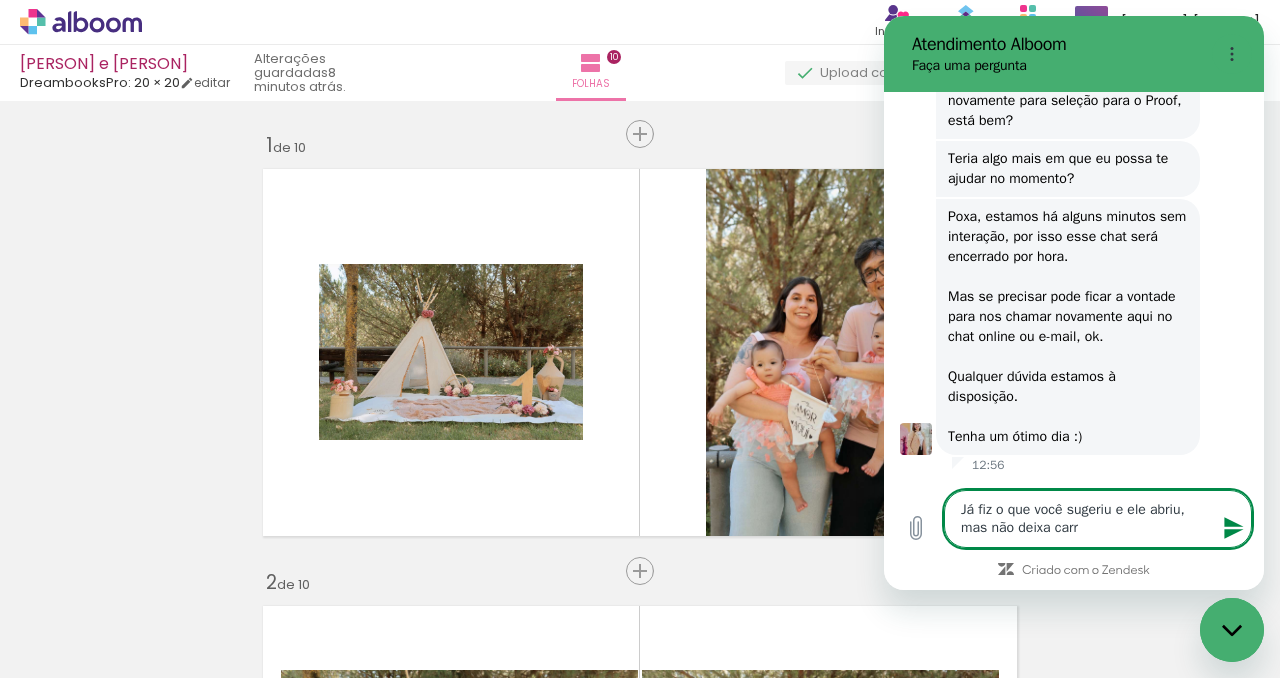 type on "Já fiz o que você sugeriu e ele abriu, mas não deixa carre" 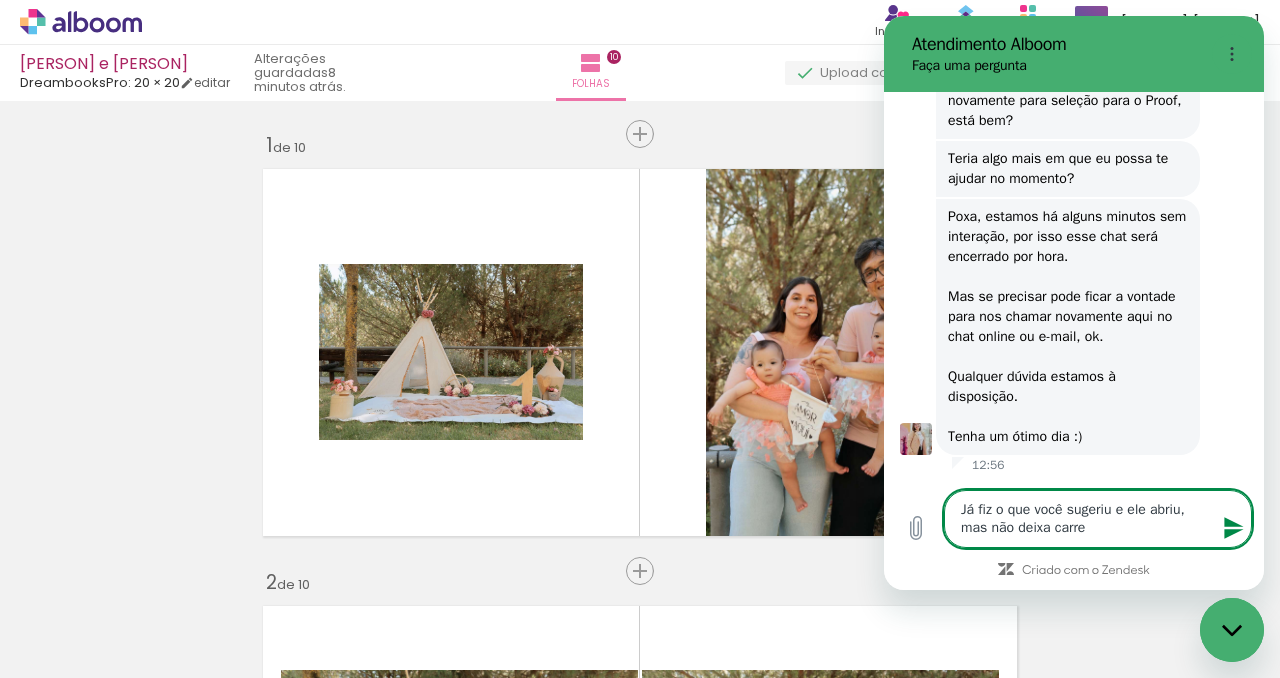 type on "Já fiz o que você sugeriu e ele abriu, mas não deixa carreg" 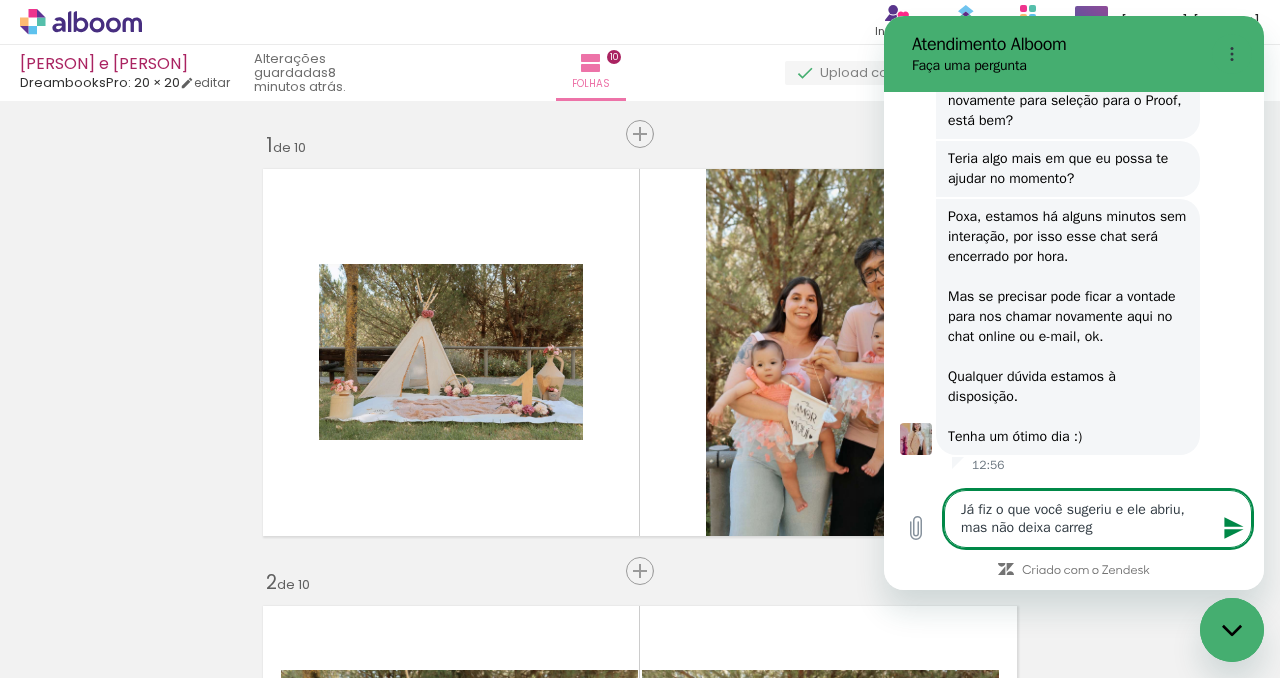 type on "Já fiz o que você sugeriu e ele abriu, mas não deixa carrega" 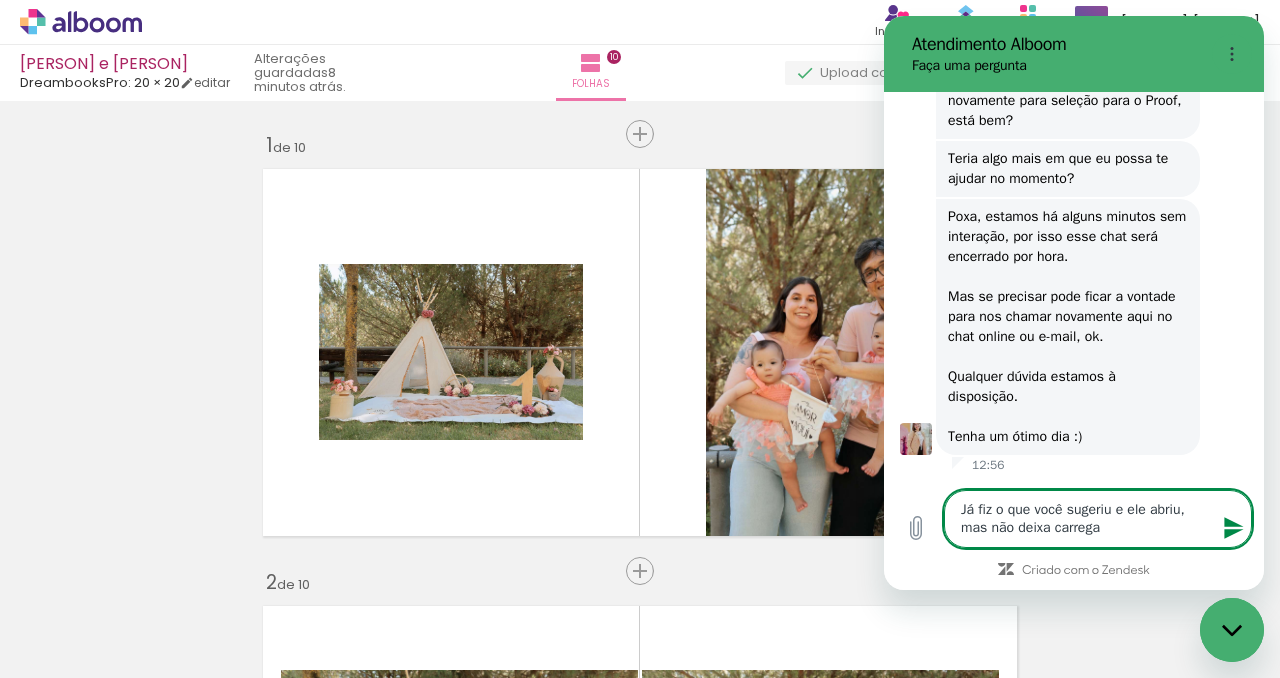 type on "Já fiz o que você sugeriu e ele abriu, mas não deixa carregar" 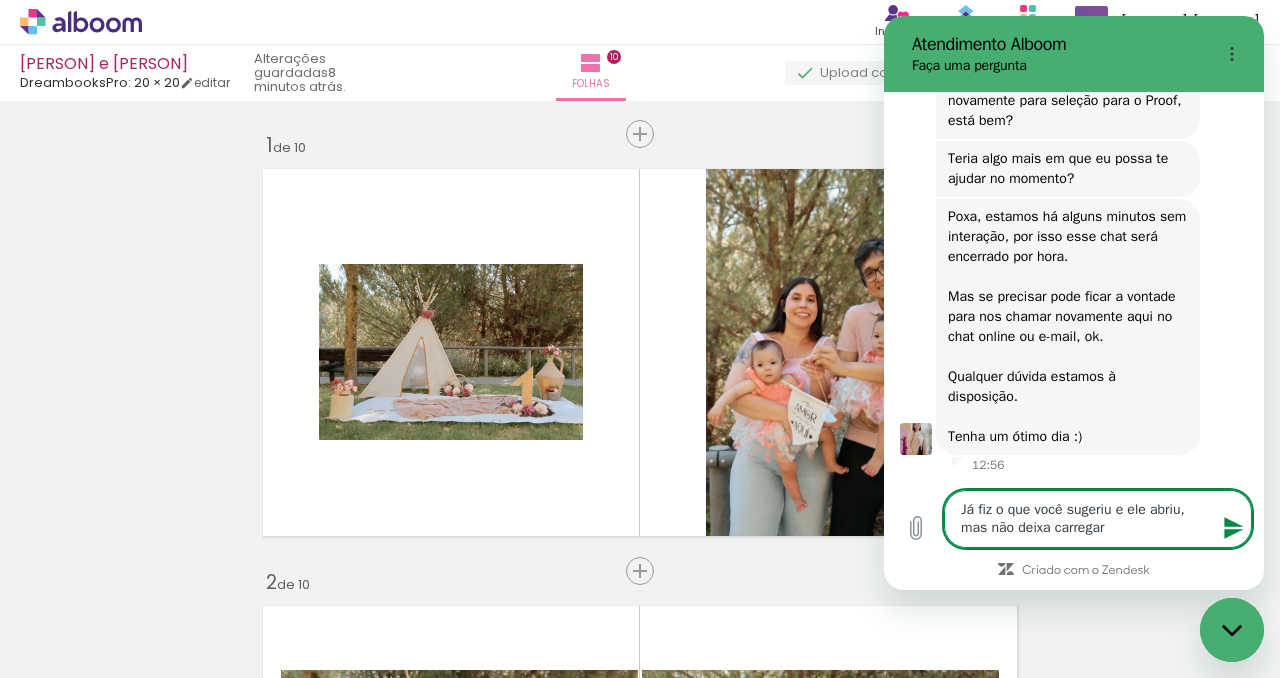 type on "Já fiz o que você sugeriu e ele abriu, mas não deixa carregar" 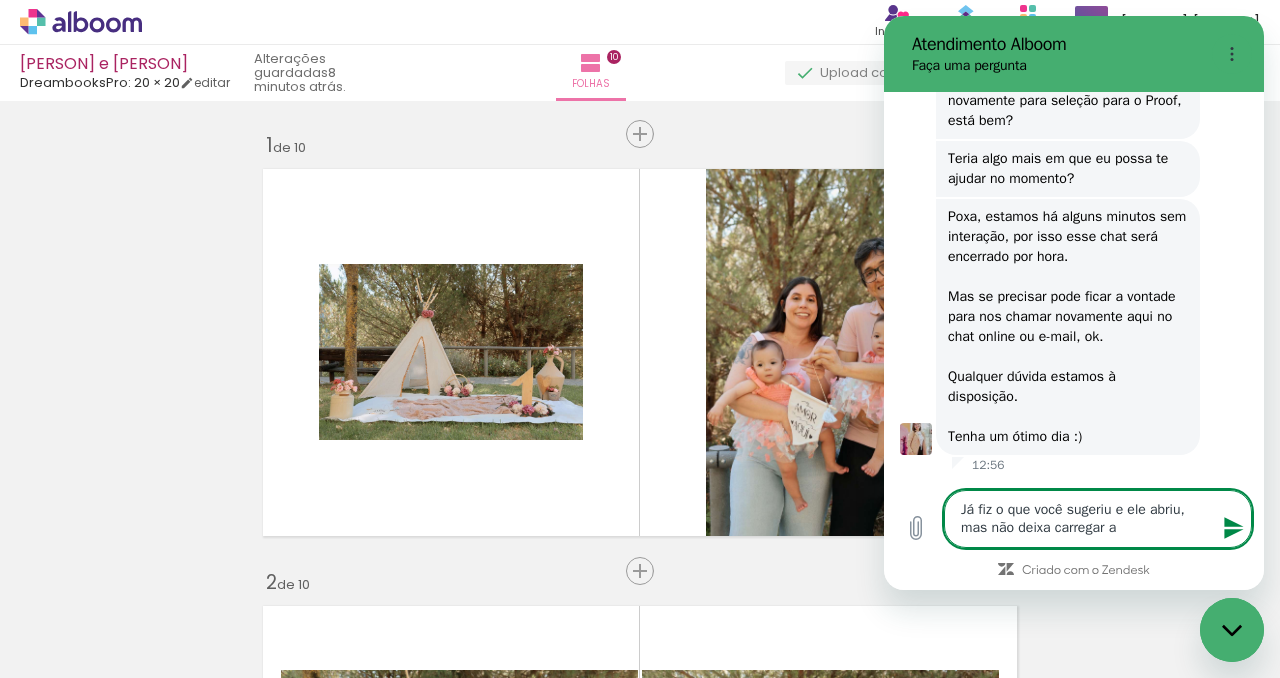 type on "Já fiz o que você sugeriu e ele abriu, mas não deixa carregar a" 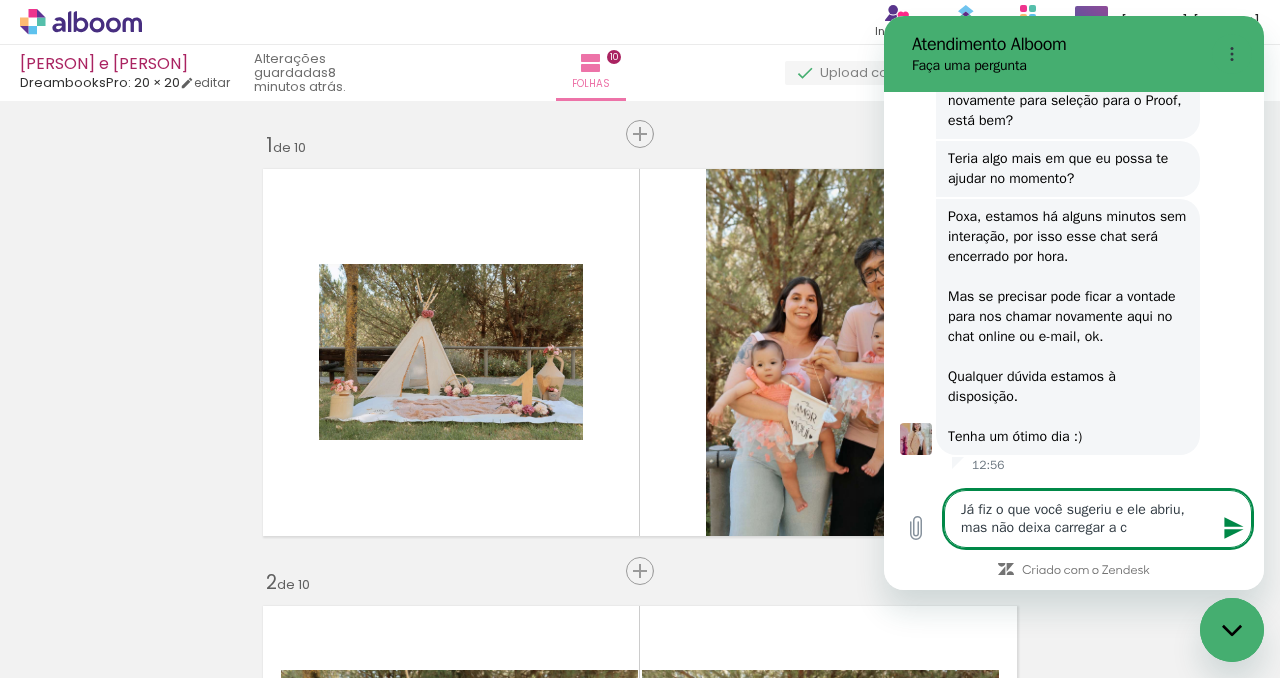 type on "Já fiz o que você sugeriu e ele abriu, mas não deixa carregar a ca" 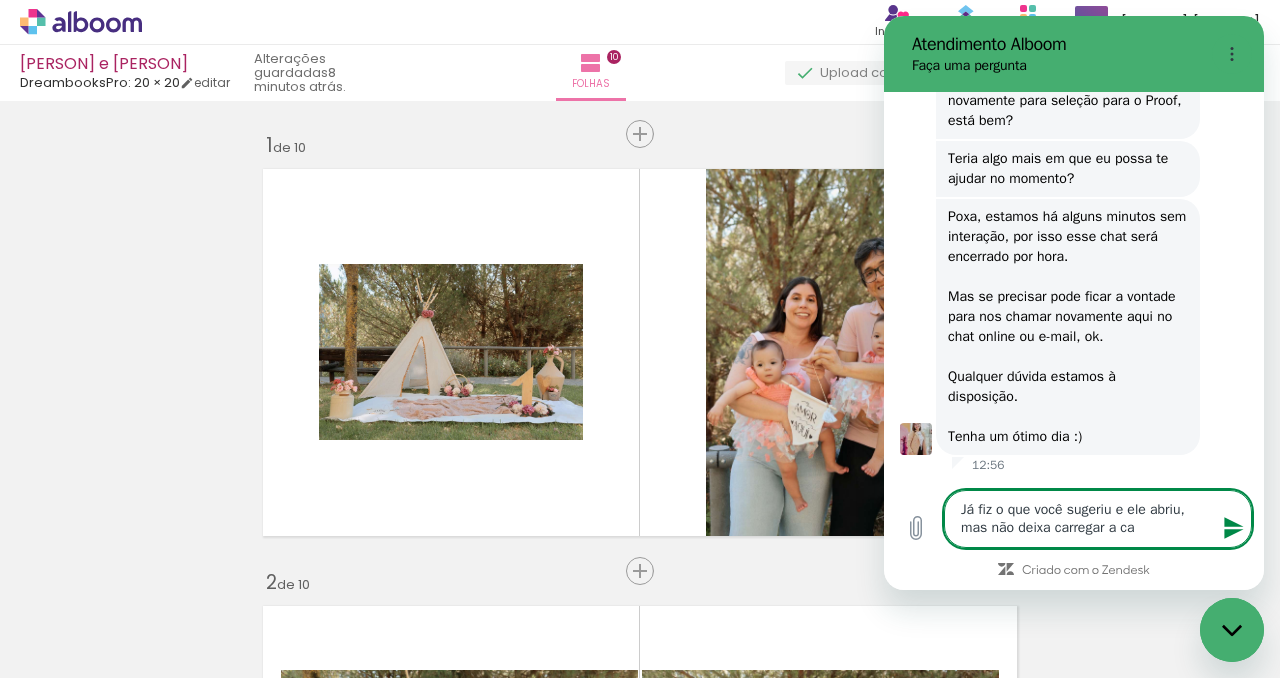 type on "Já fiz o que você sugeriu e ele abriu, mas não deixa carregar a cap" 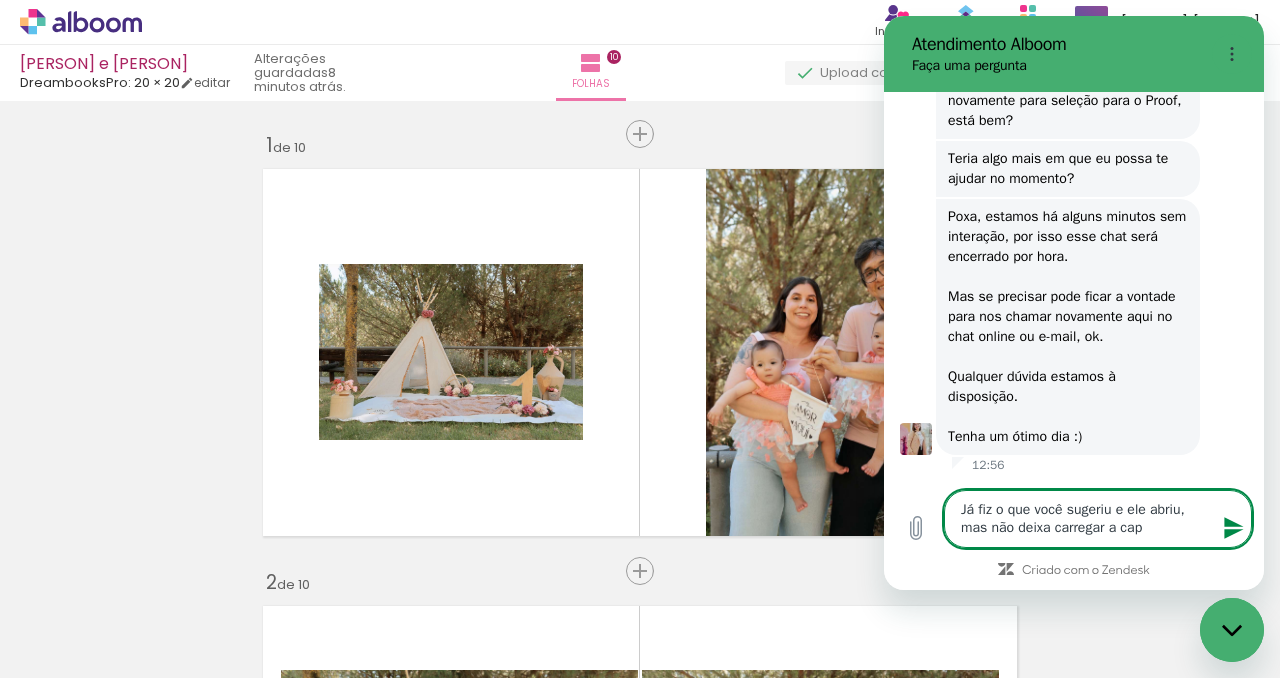 type on "Já fiz o que você sugeriu e ele abriu, mas não deixa carregar a capa" 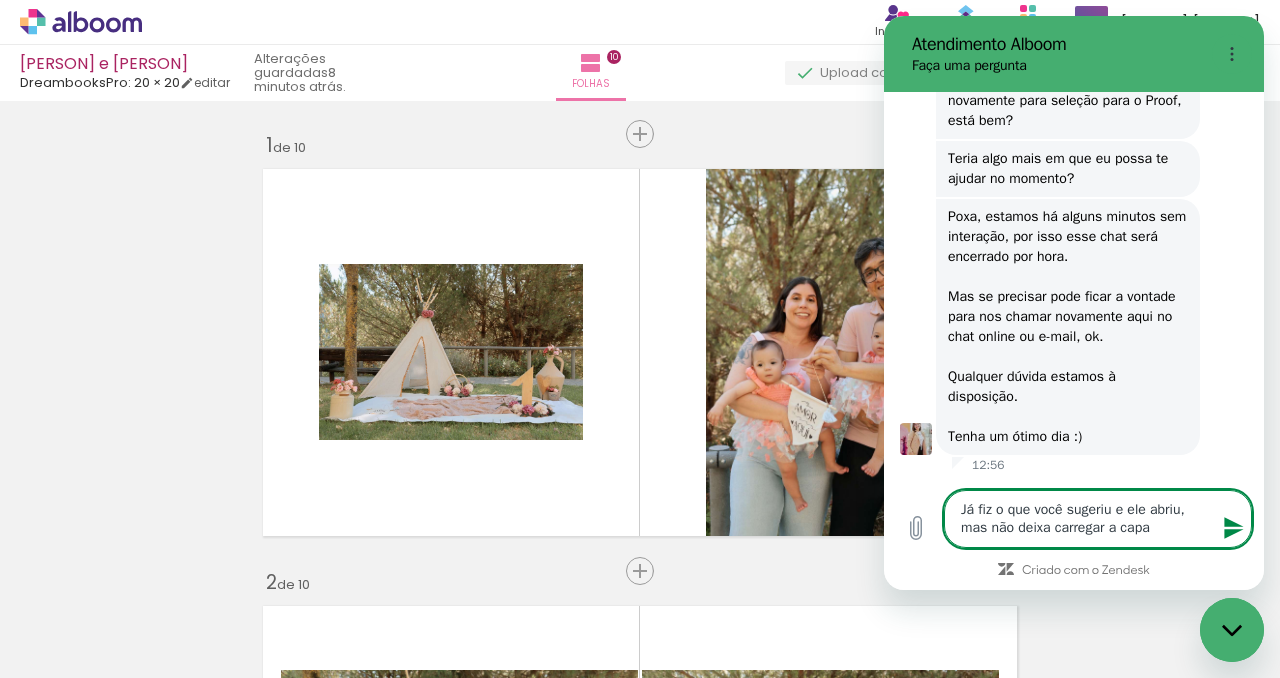 type on "Já fiz o que você sugeriu e ele abriu, mas não deixa carregar a capa" 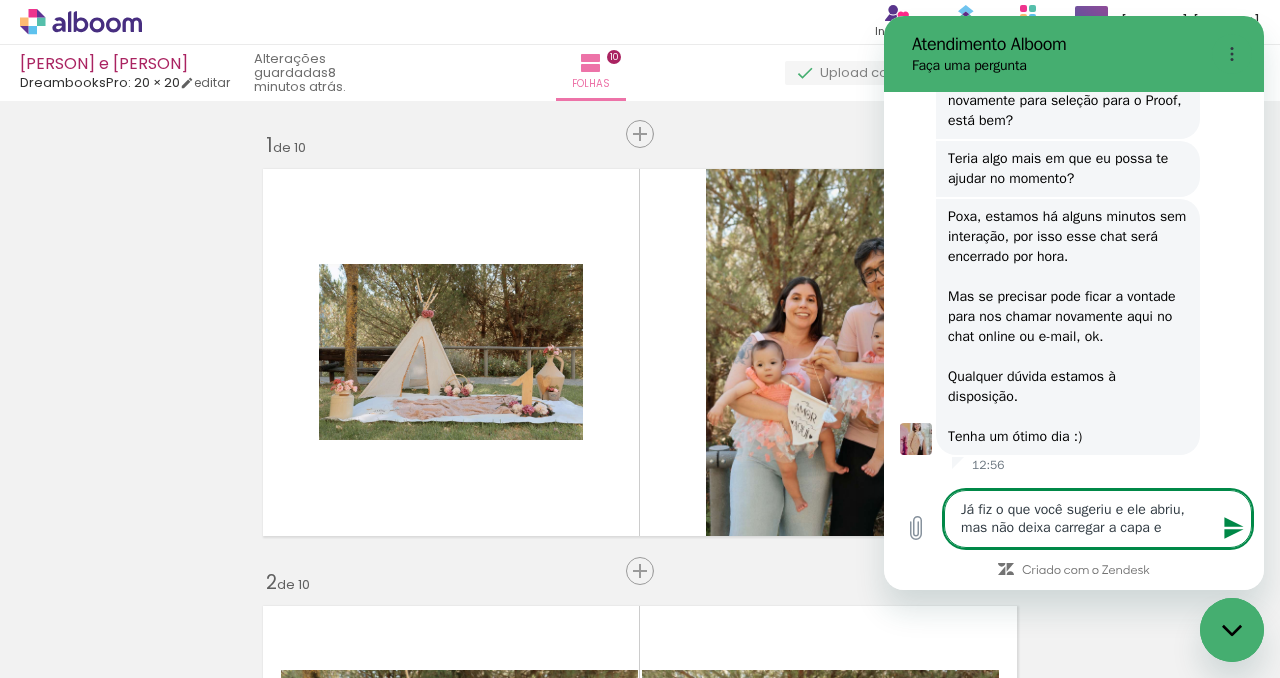 type on "Já fiz o que você sugeriu e ele abriu, mas não deixa carregar a capa e" 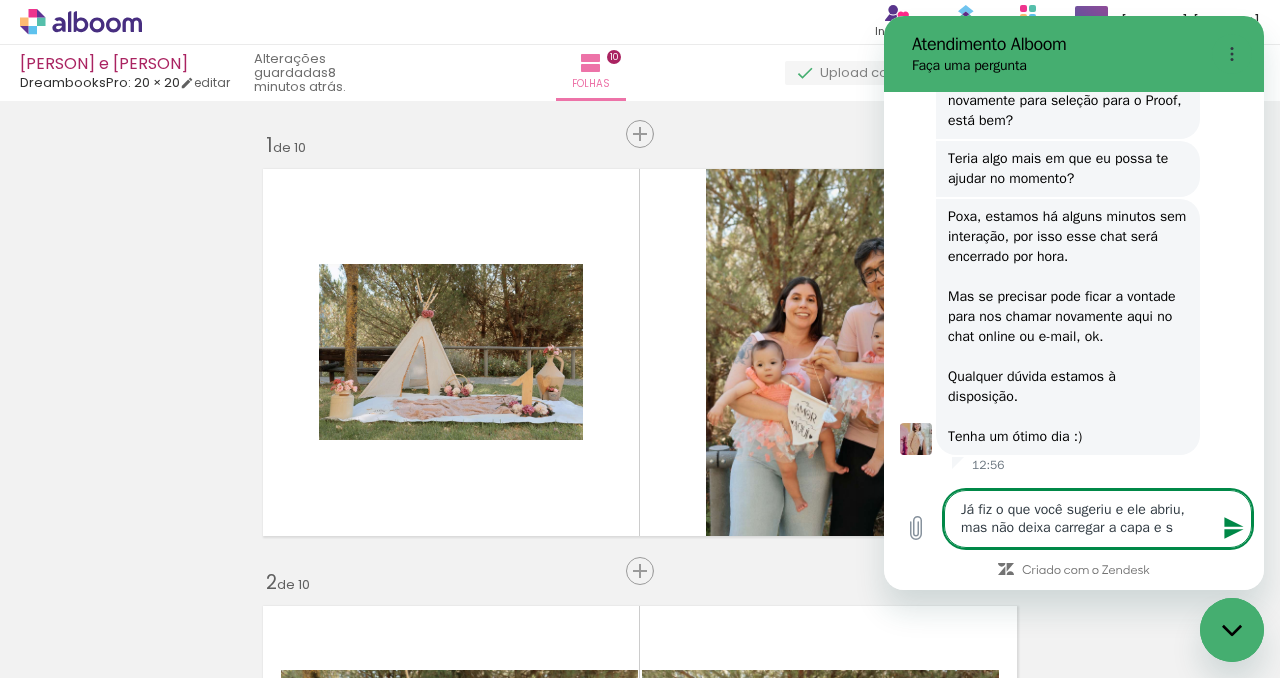 type on "Já fiz o que você sugeriu e ele abriu, mas não deixa carregar a capa e se" 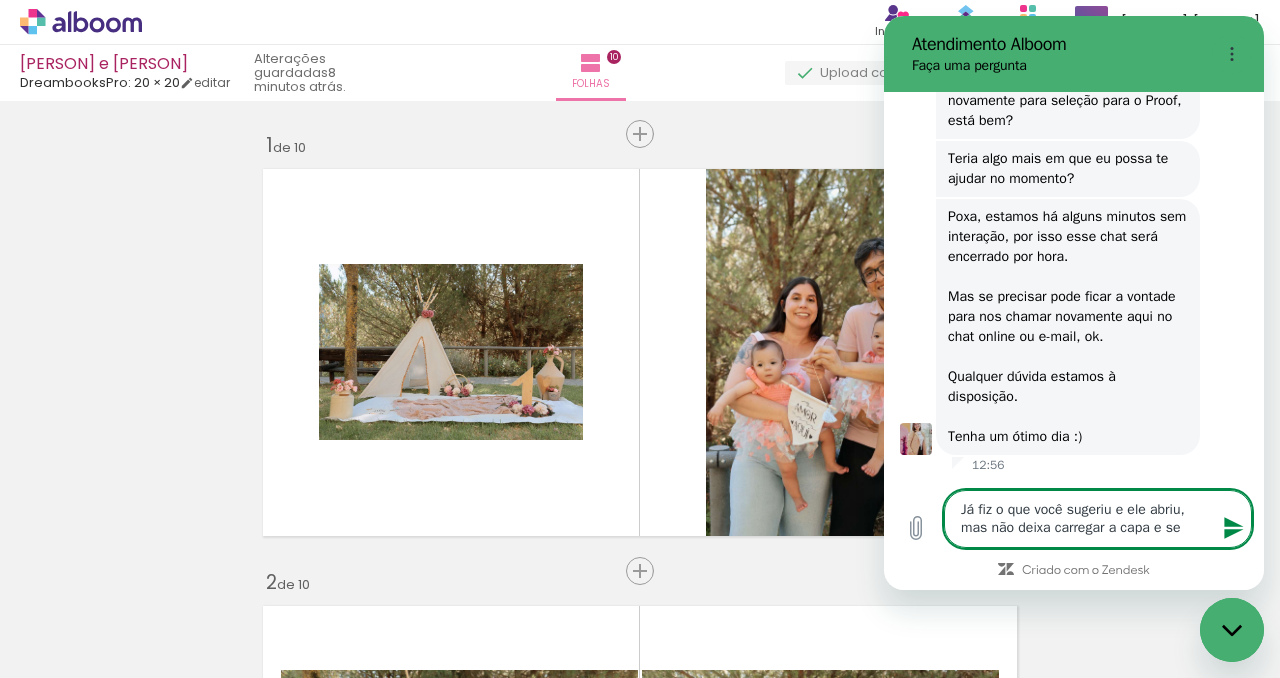 type on "Já fiz o que você sugeriu e ele abriu, mas não deixa carregar a capa e seg" 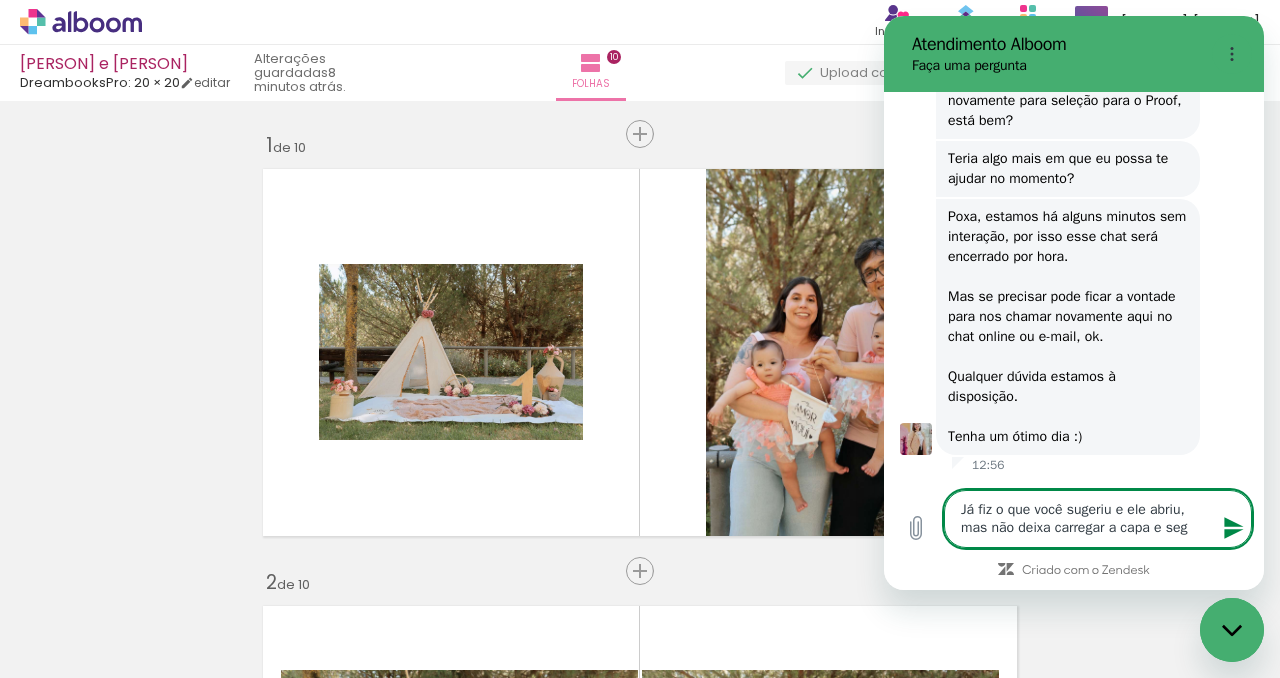 type on "Já fiz o que você sugeriu e ele abriu, mas não deixa carregar a capa e segu" 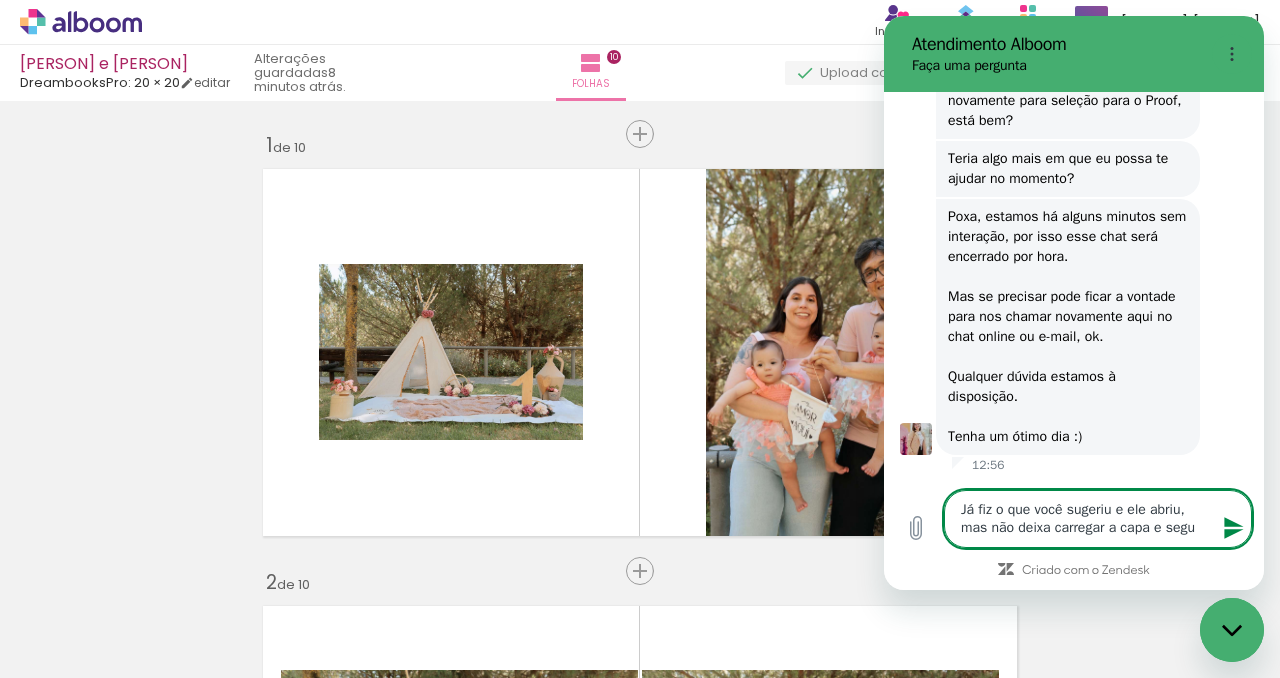 type on "Já fiz o que você sugeriu e ele abriu, mas não deixa carregar a capa e segui" 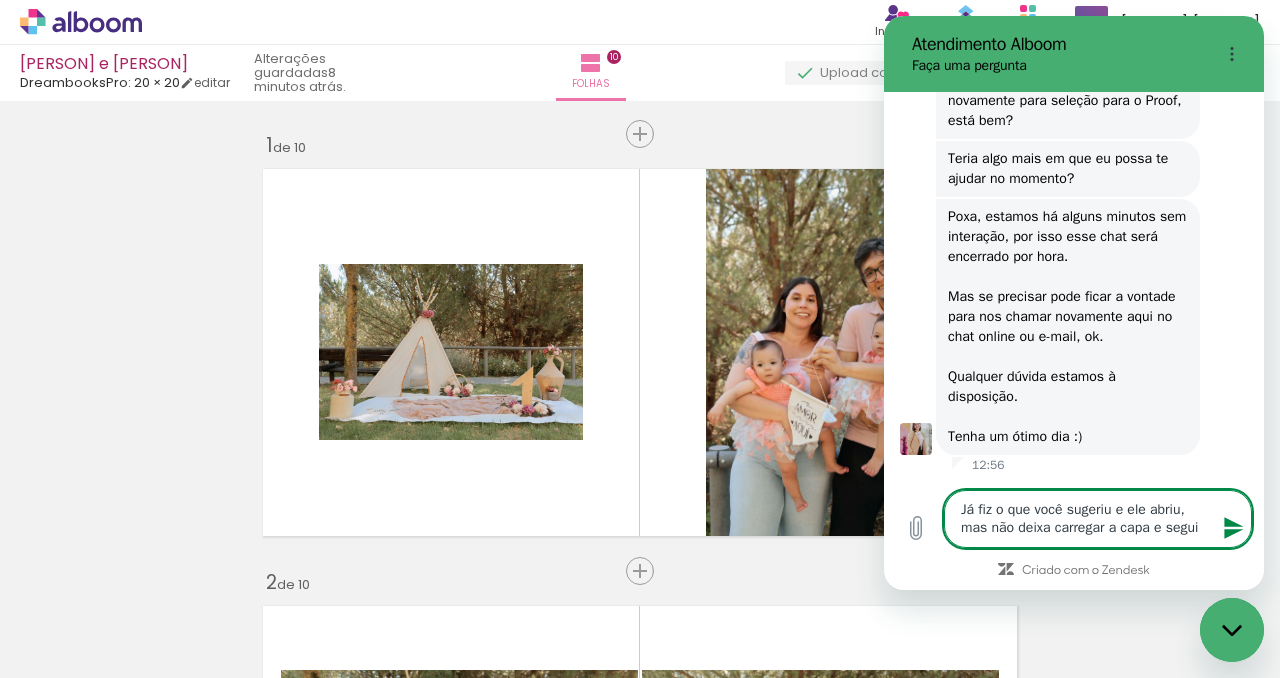 type on "x" 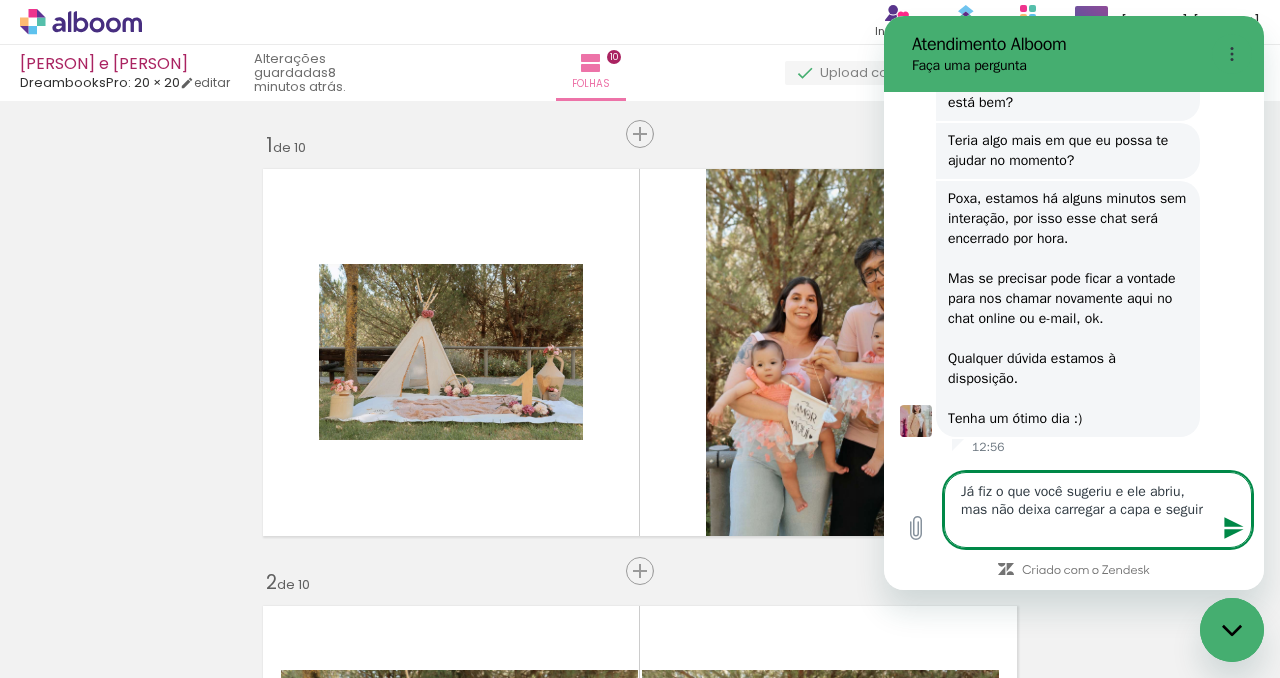type on "Já fiz o que você sugeriu e ele abriu, mas não deixa carregar a capa e seguir" 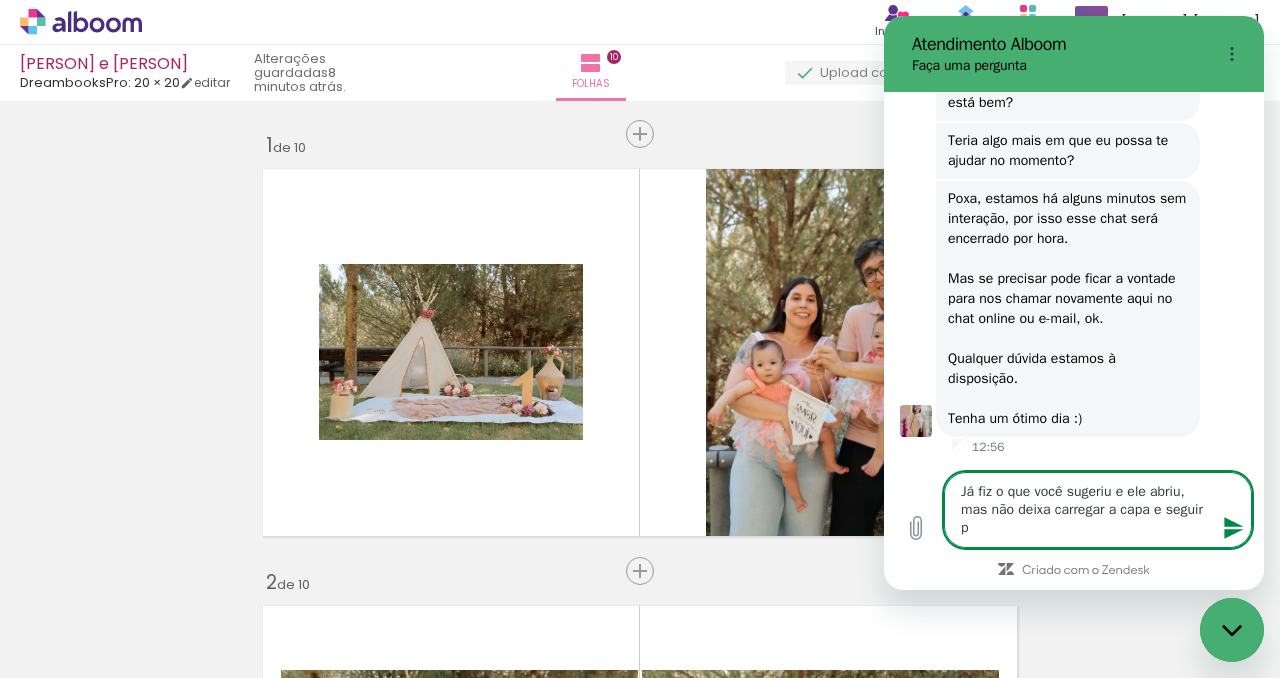 type on "Já fiz o que você sugeriu e ele abriu, mas não deixa carregar a capa e seguir pa" 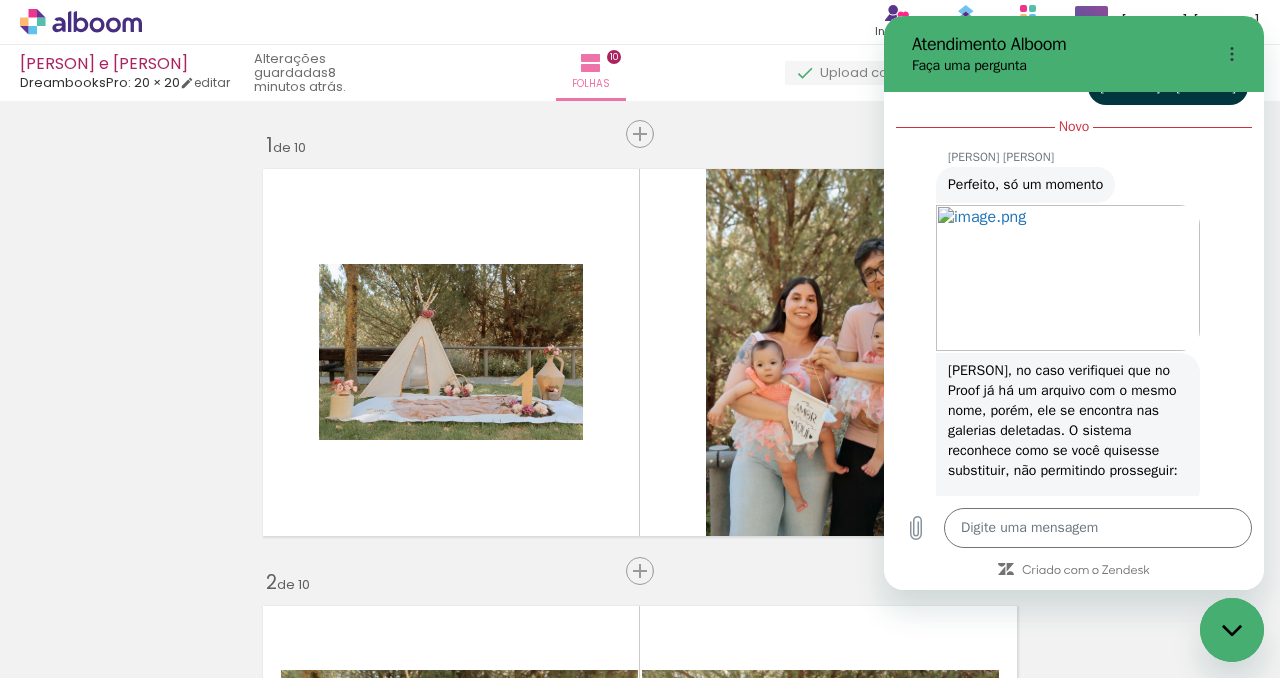 scroll, scrollTop: 4896, scrollLeft: 0, axis: vertical 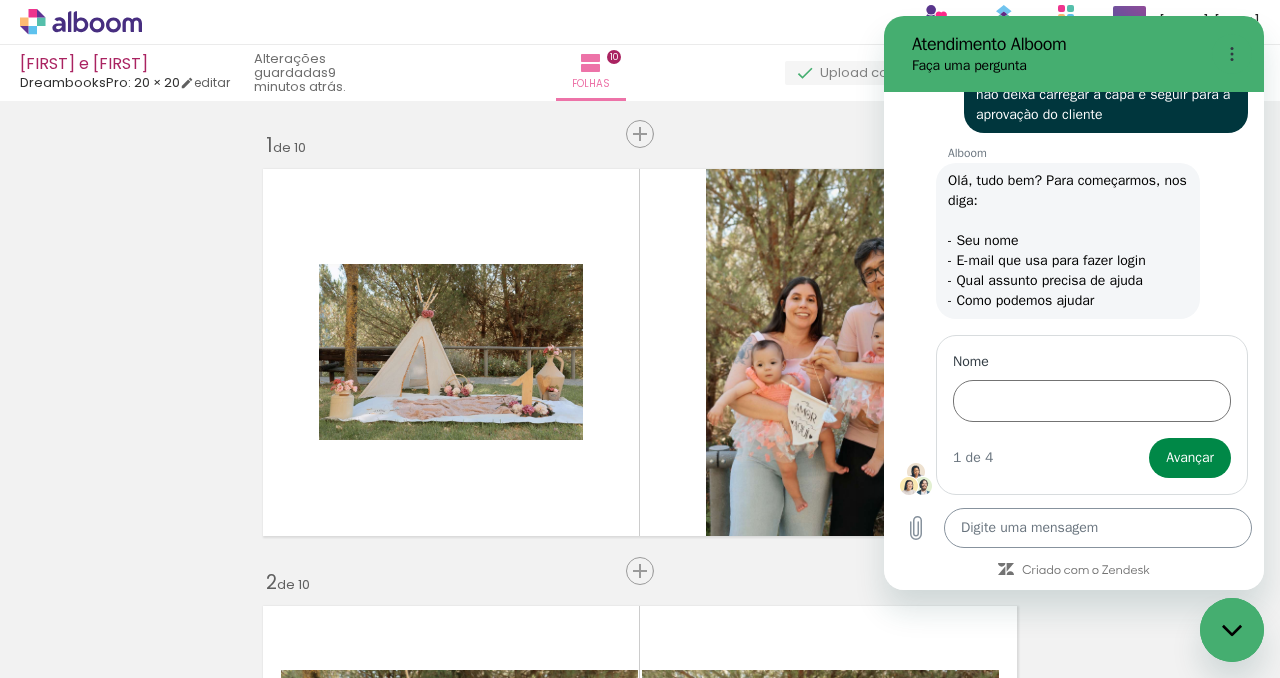 click at bounding box center (1098, 528) 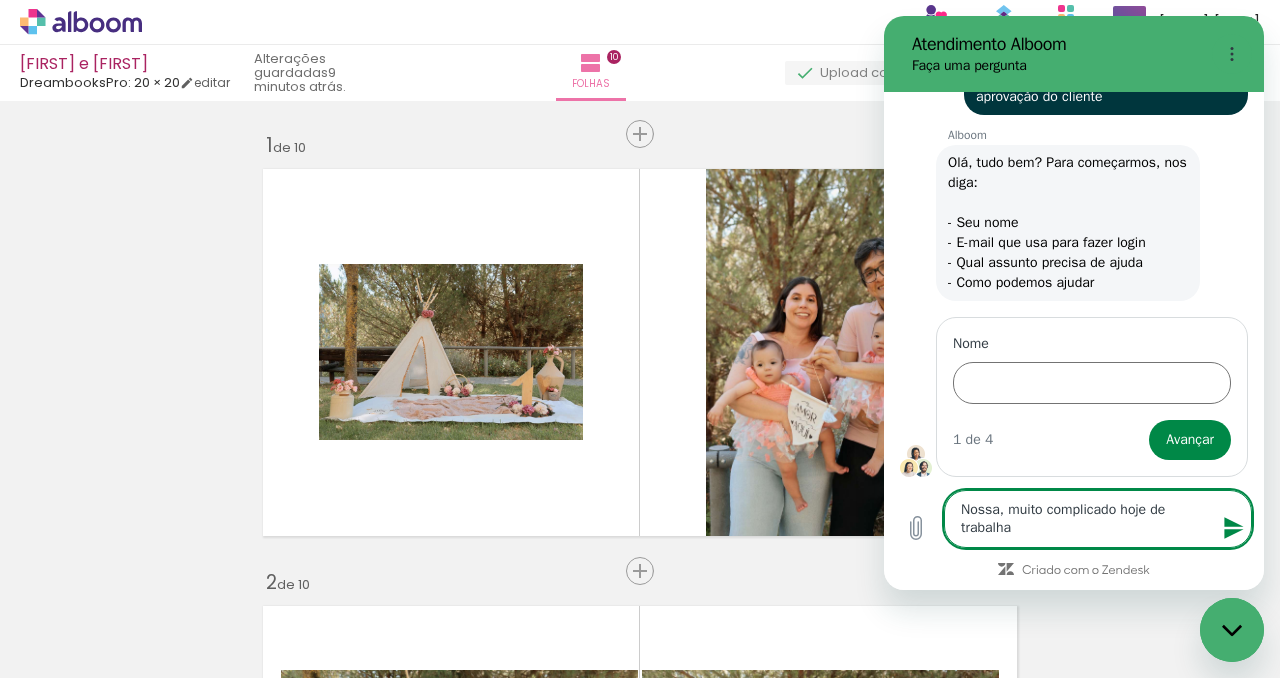 type on "Nossa, muito complicado hoje de trabalhar" 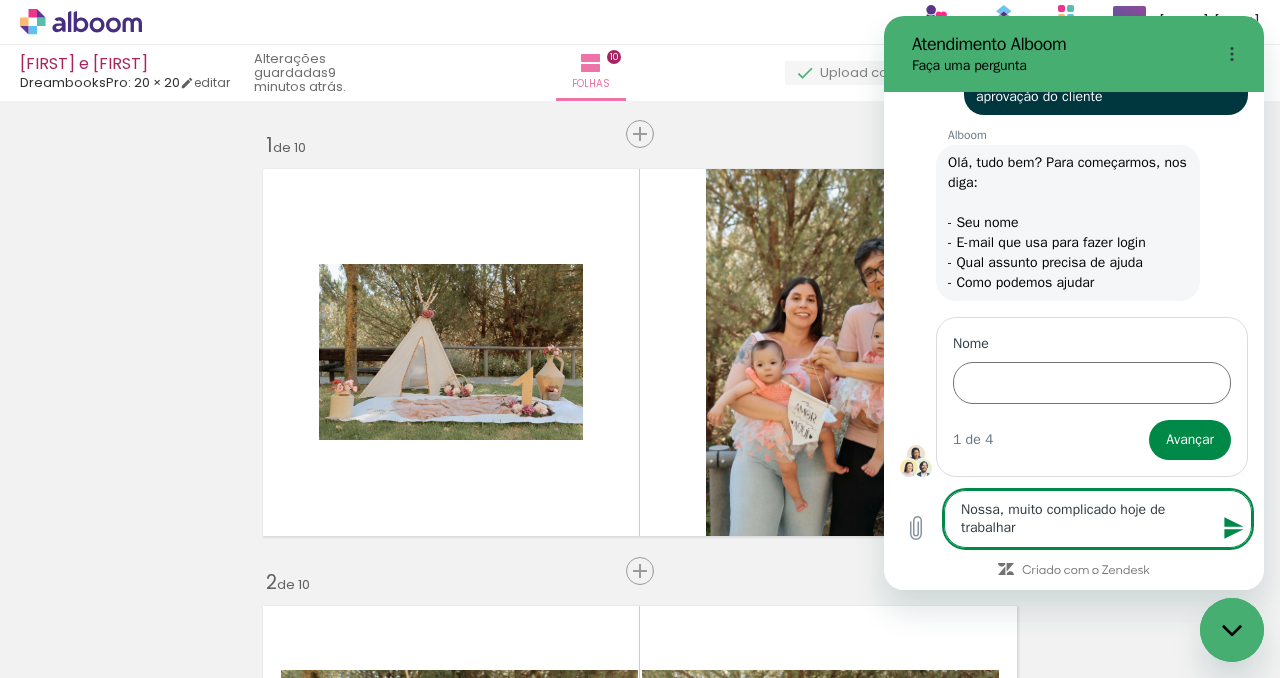 type 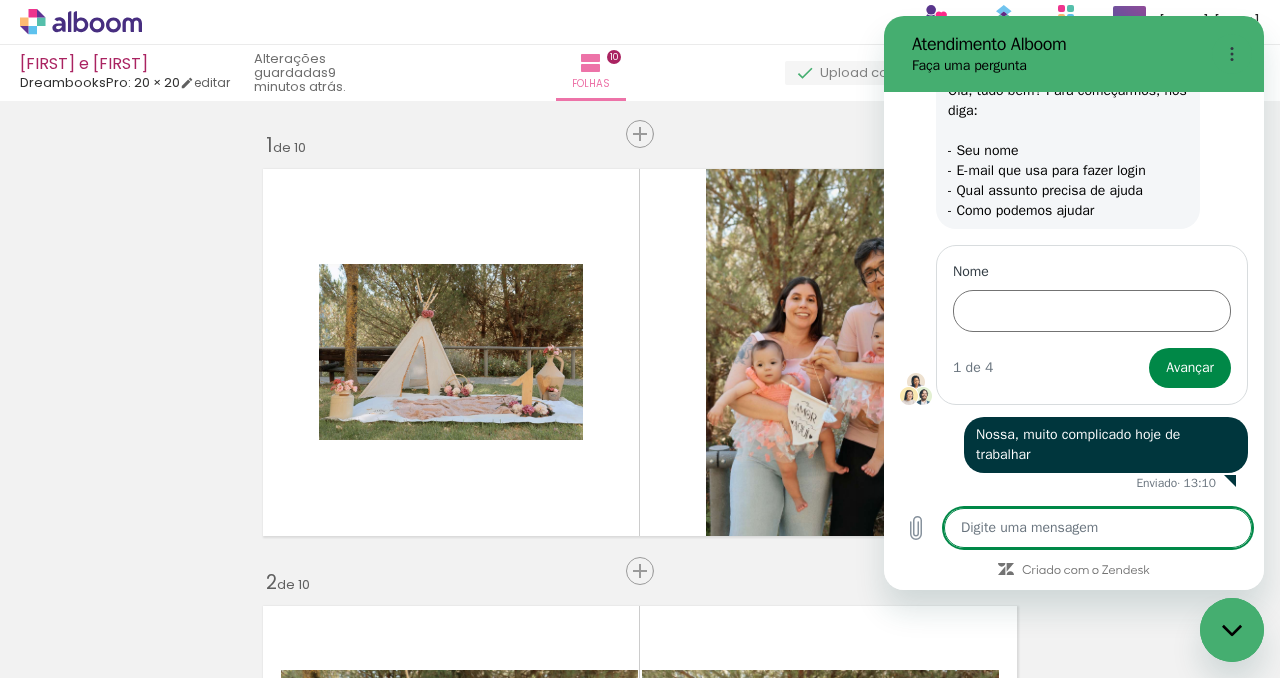 scroll, scrollTop: 5935, scrollLeft: 0, axis: vertical 